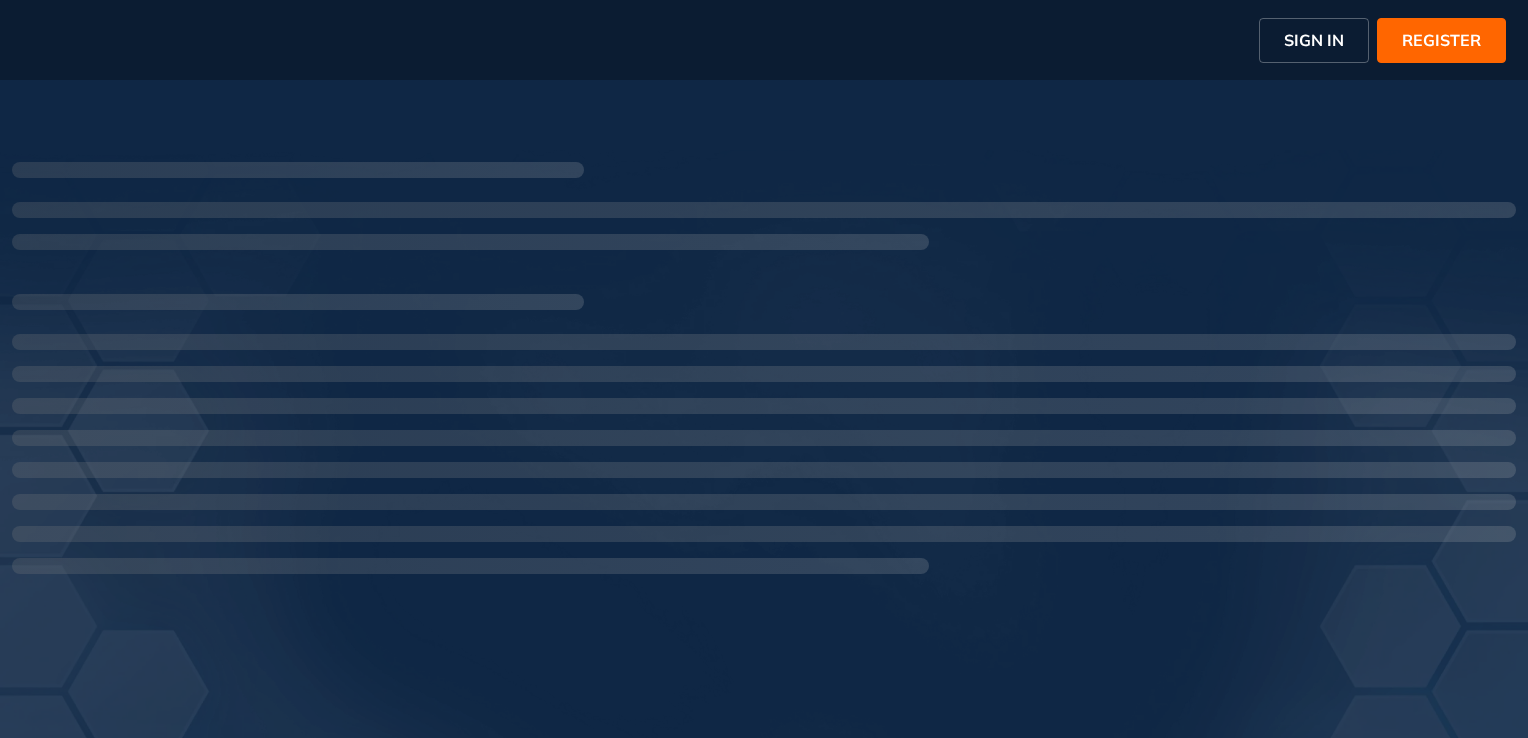 scroll, scrollTop: 0, scrollLeft: 0, axis: both 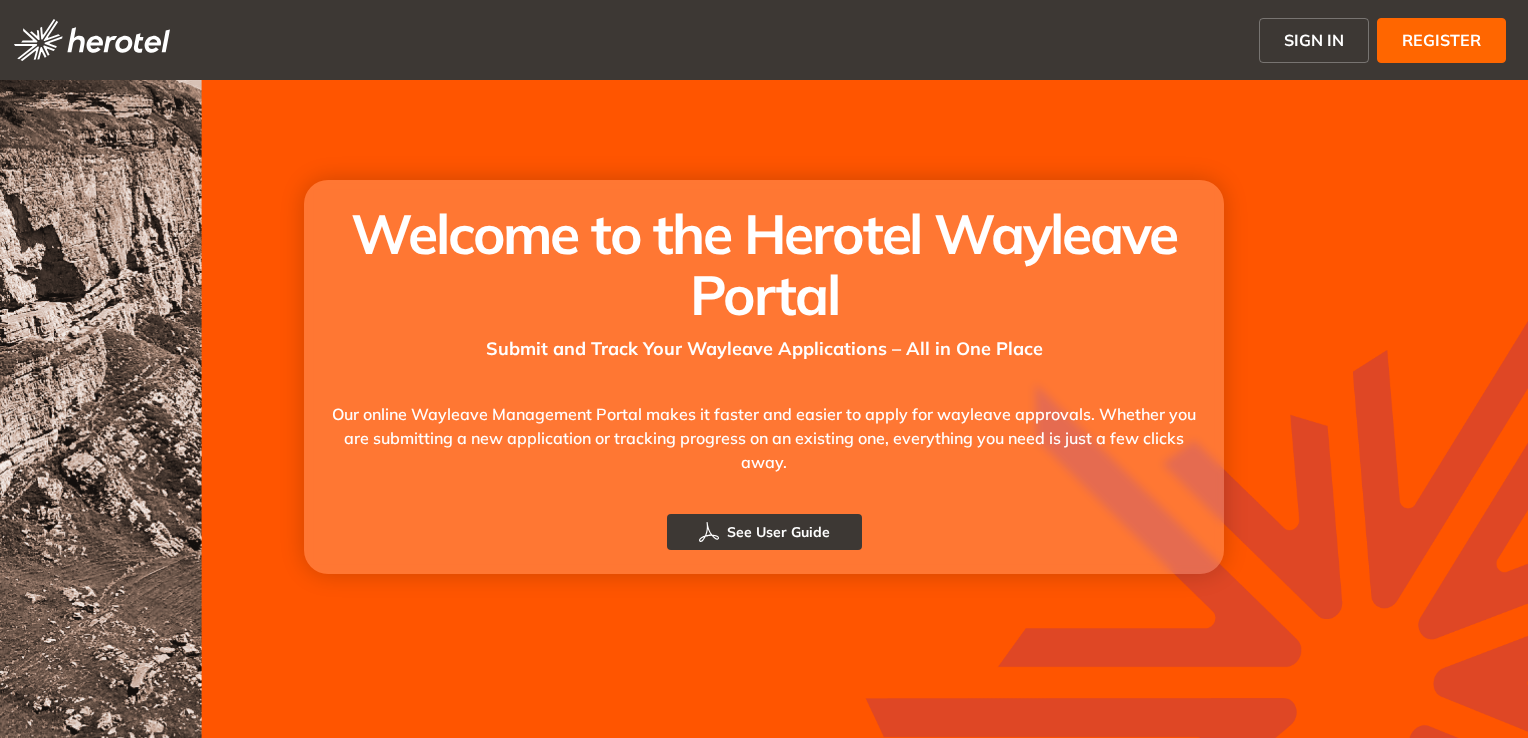 click on "SIGN IN" at bounding box center (1314, 40) 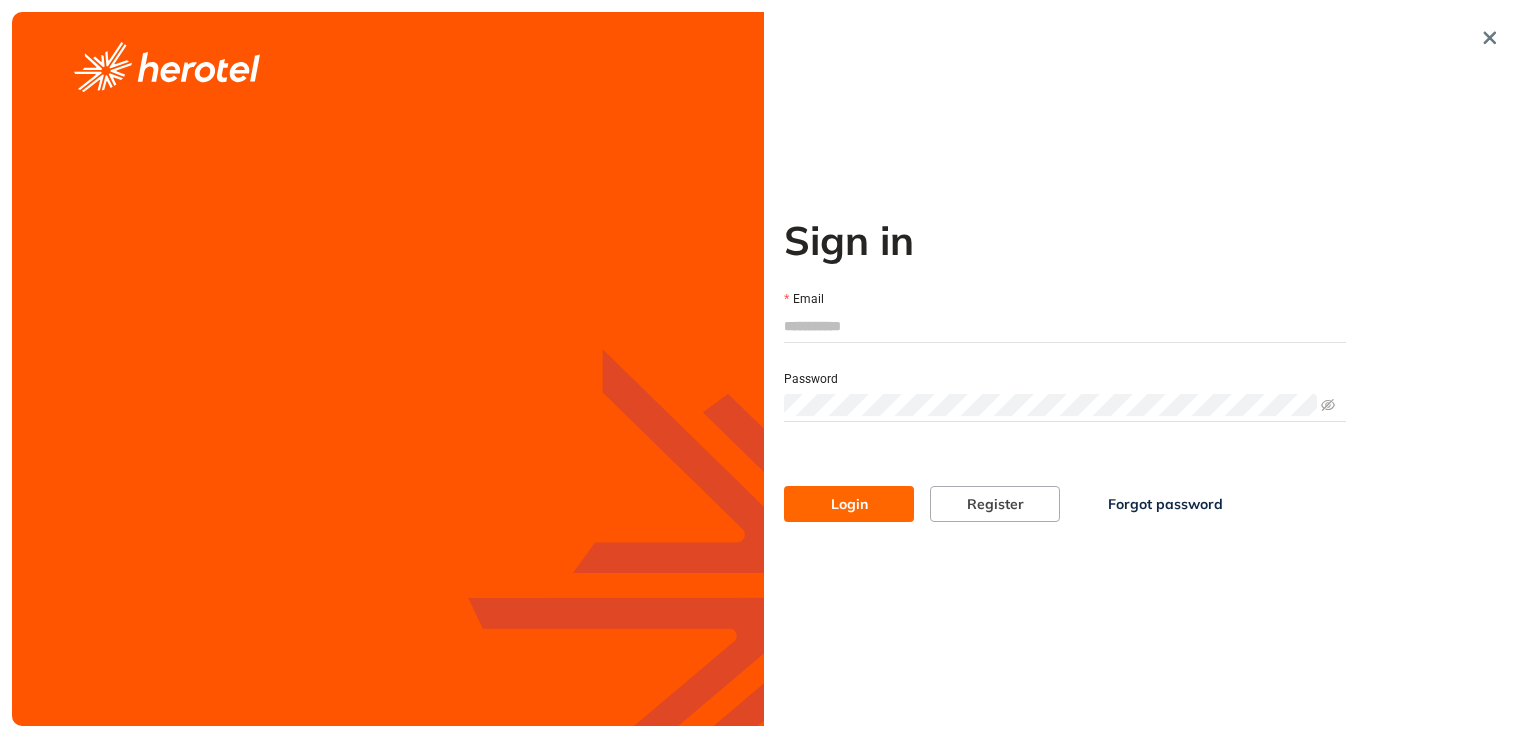 click on "Email" at bounding box center [1065, 326] 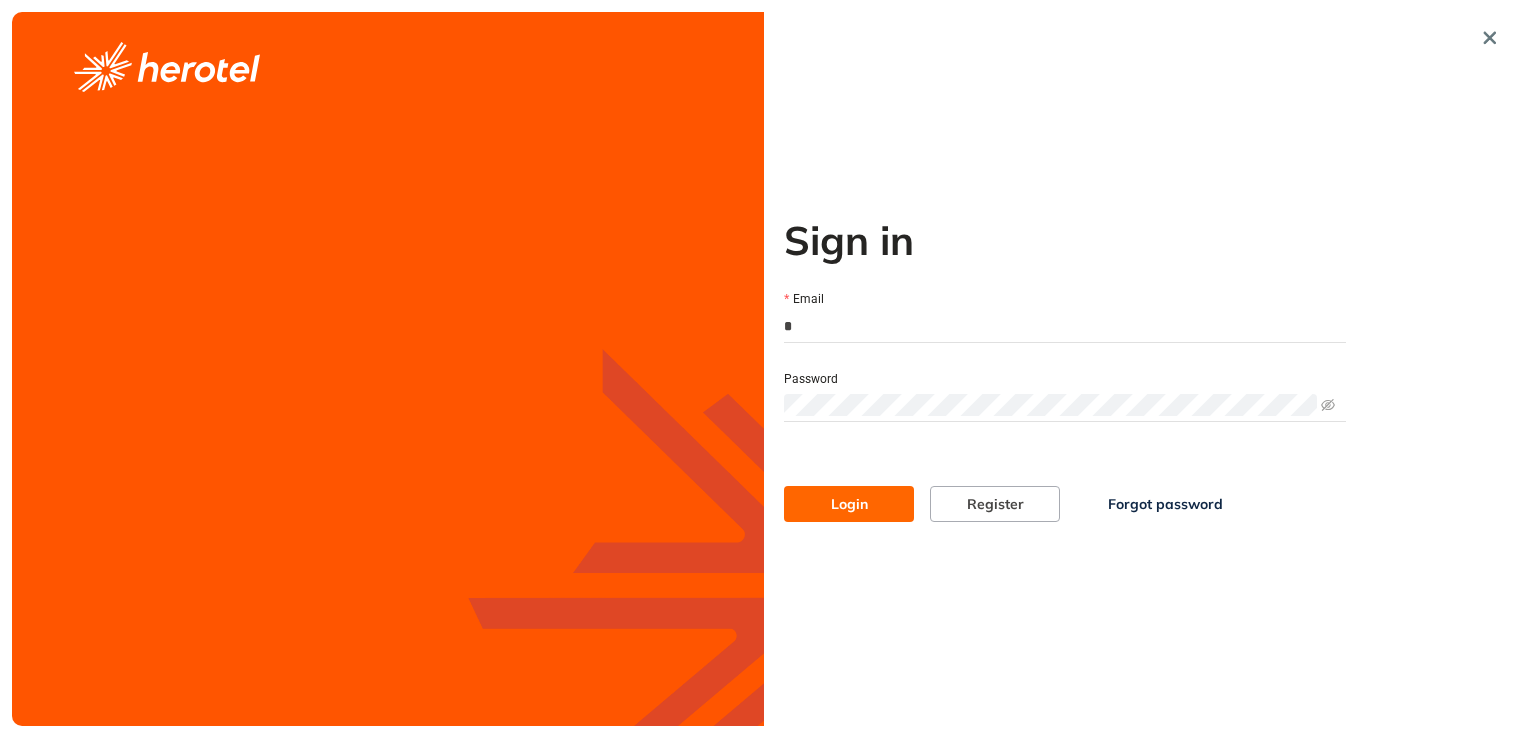 type on "**********" 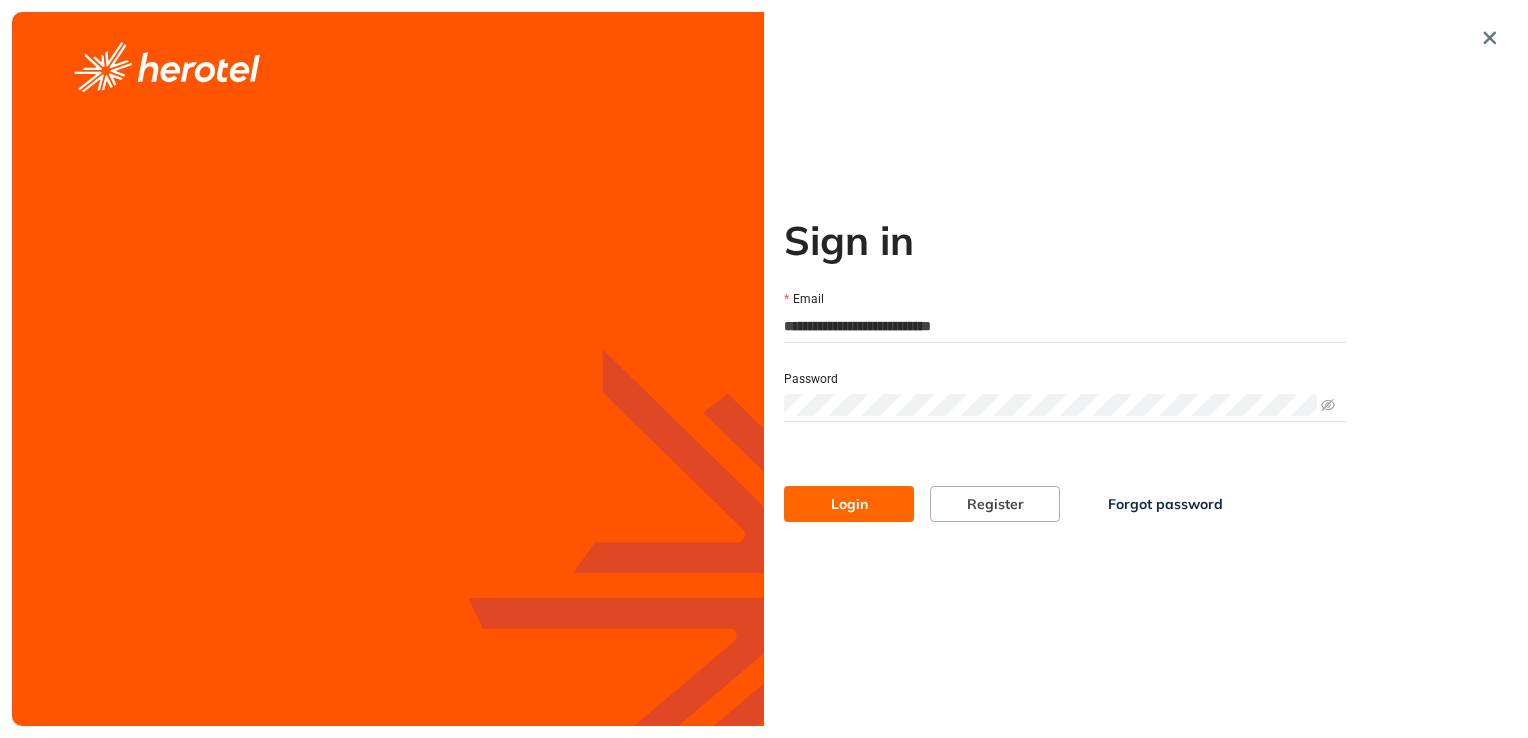 click on "Login" at bounding box center (849, 504) 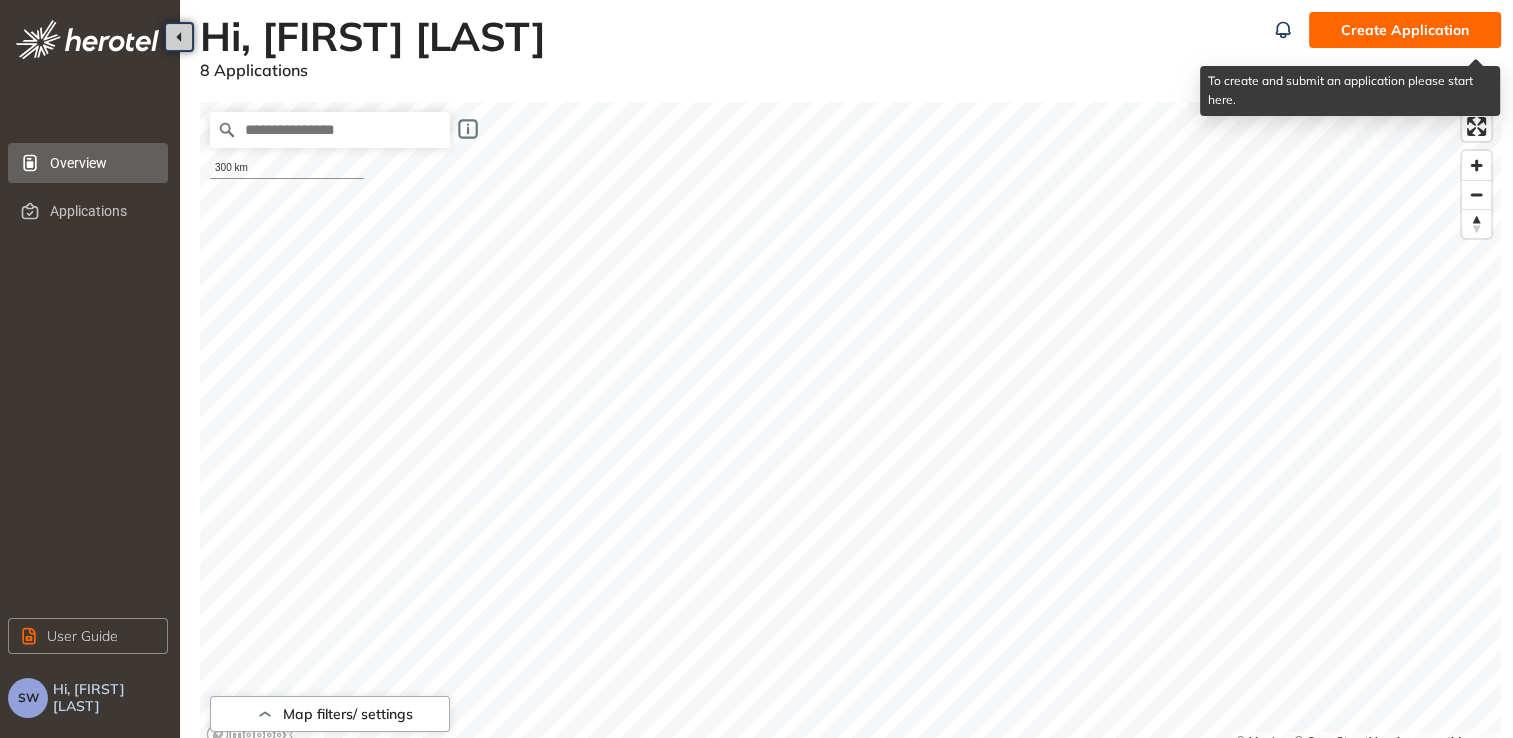 click on "Create Application" at bounding box center [1405, 30] 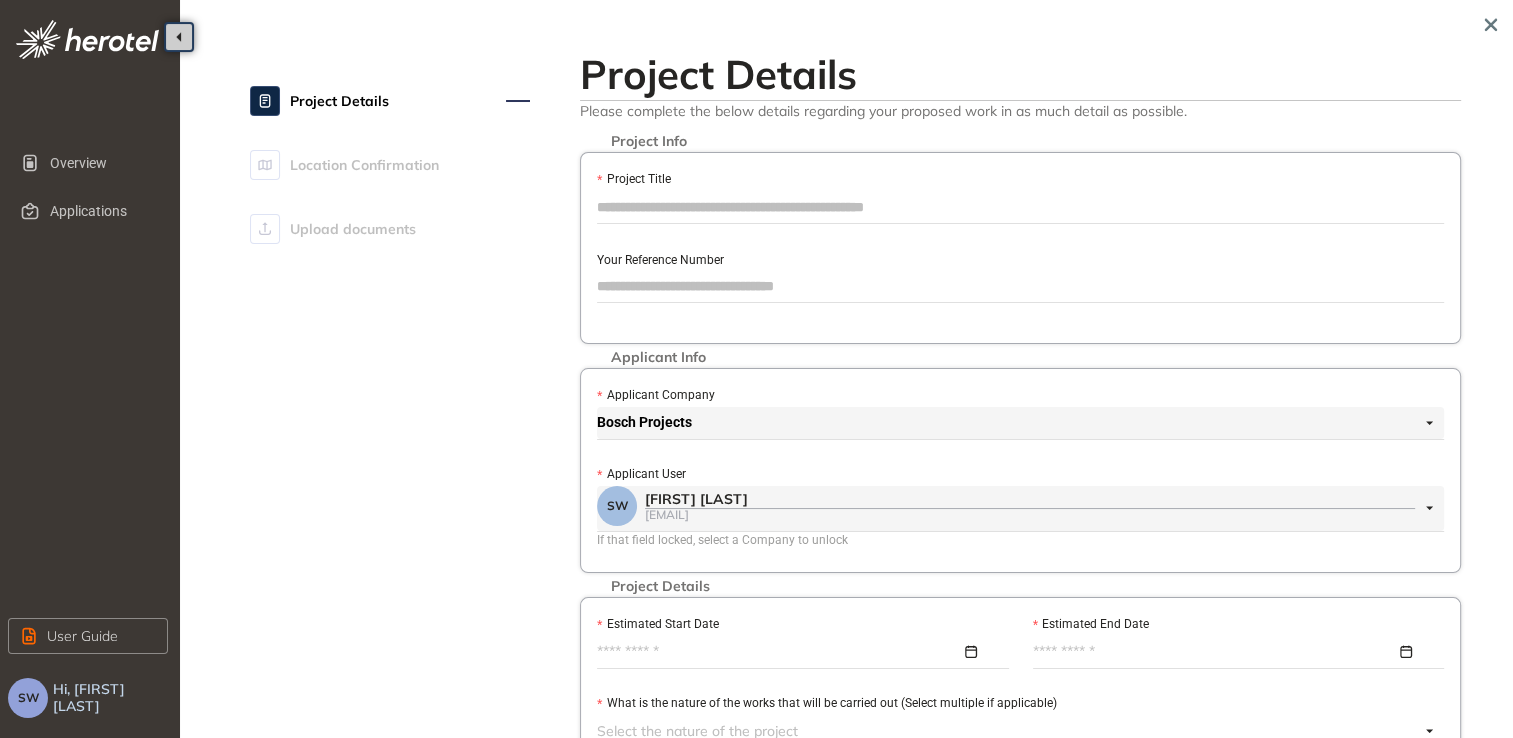 click on "Project Title" at bounding box center (1020, 207) 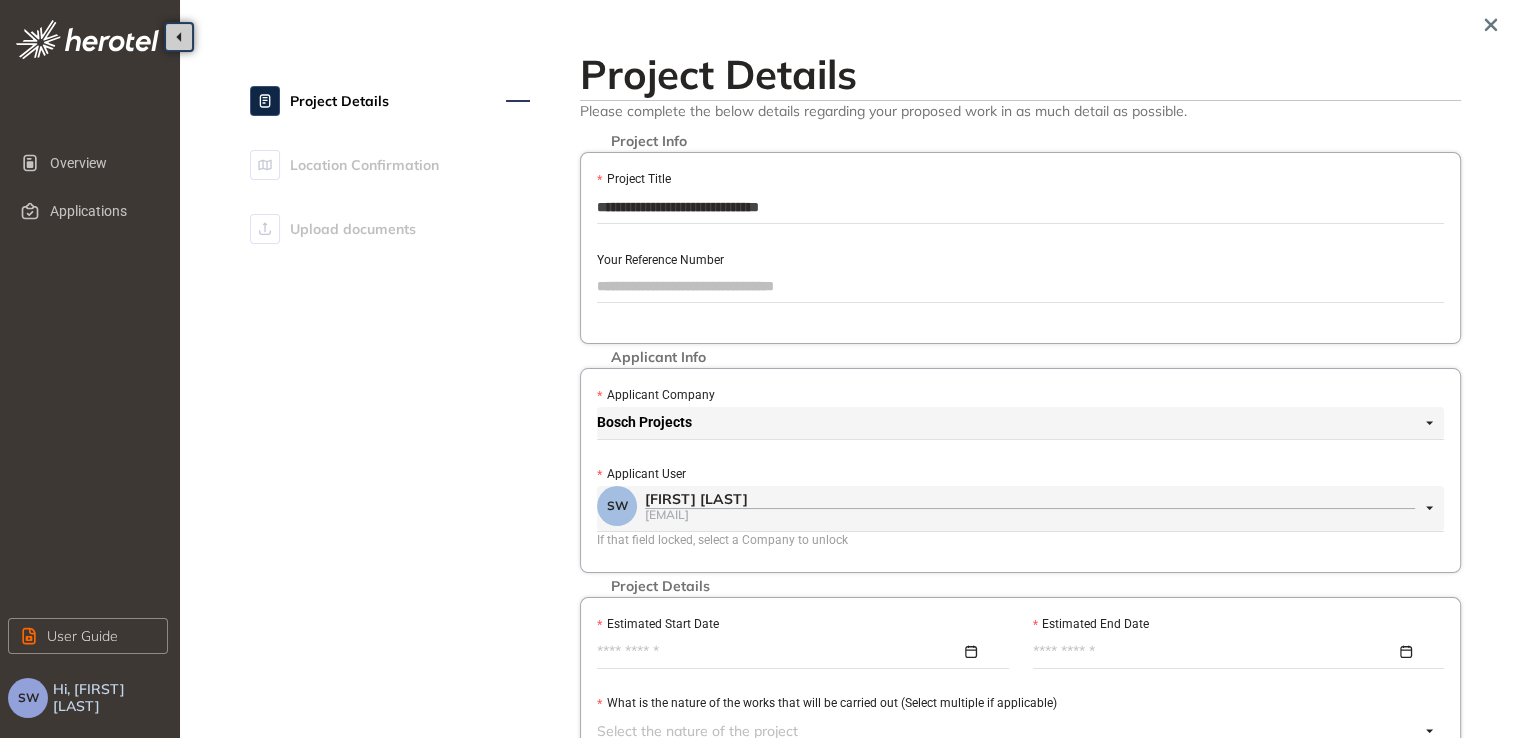 drag, startPoint x: 832, startPoint y: 203, endPoint x: 592, endPoint y: 202, distance: 240.00209 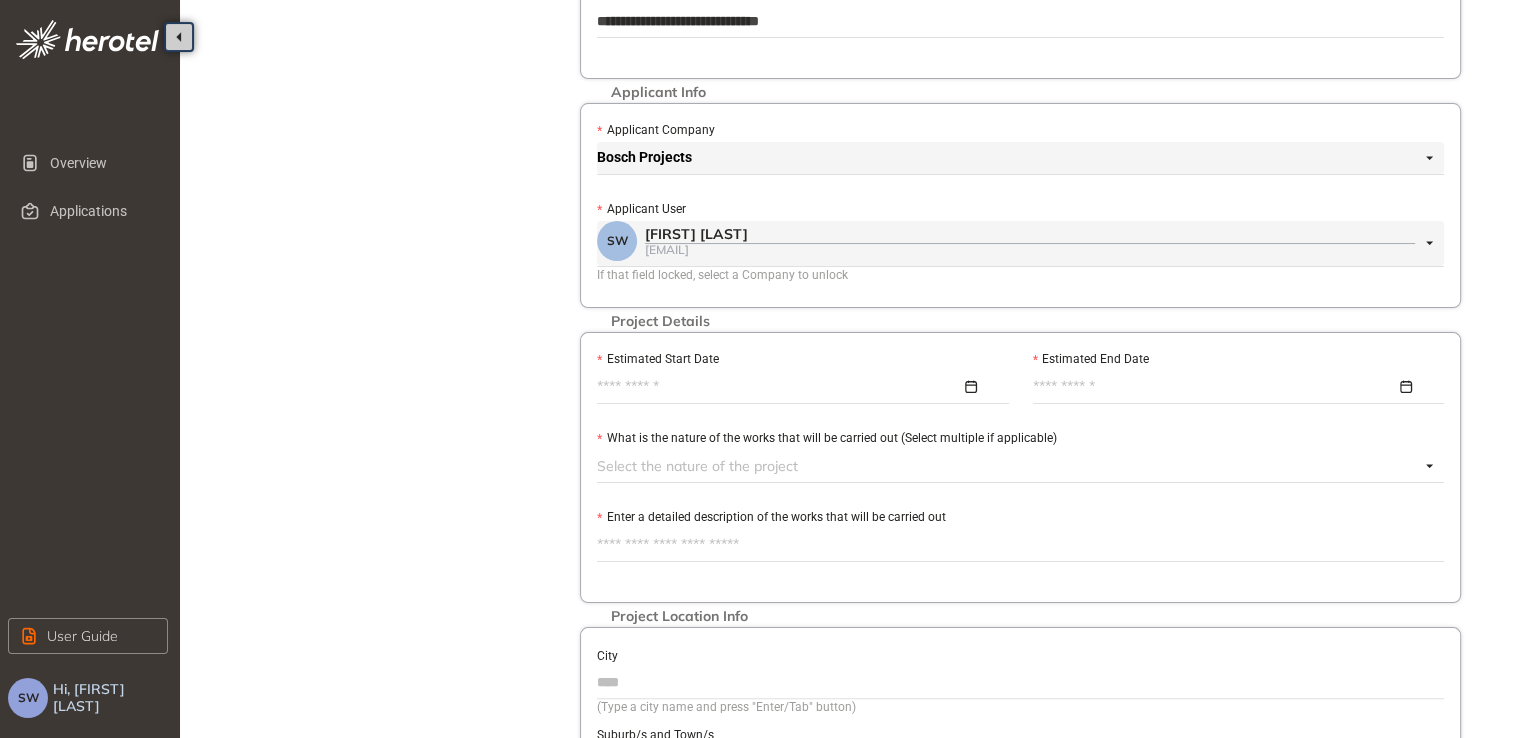 scroll, scrollTop: 300, scrollLeft: 0, axis: vertical 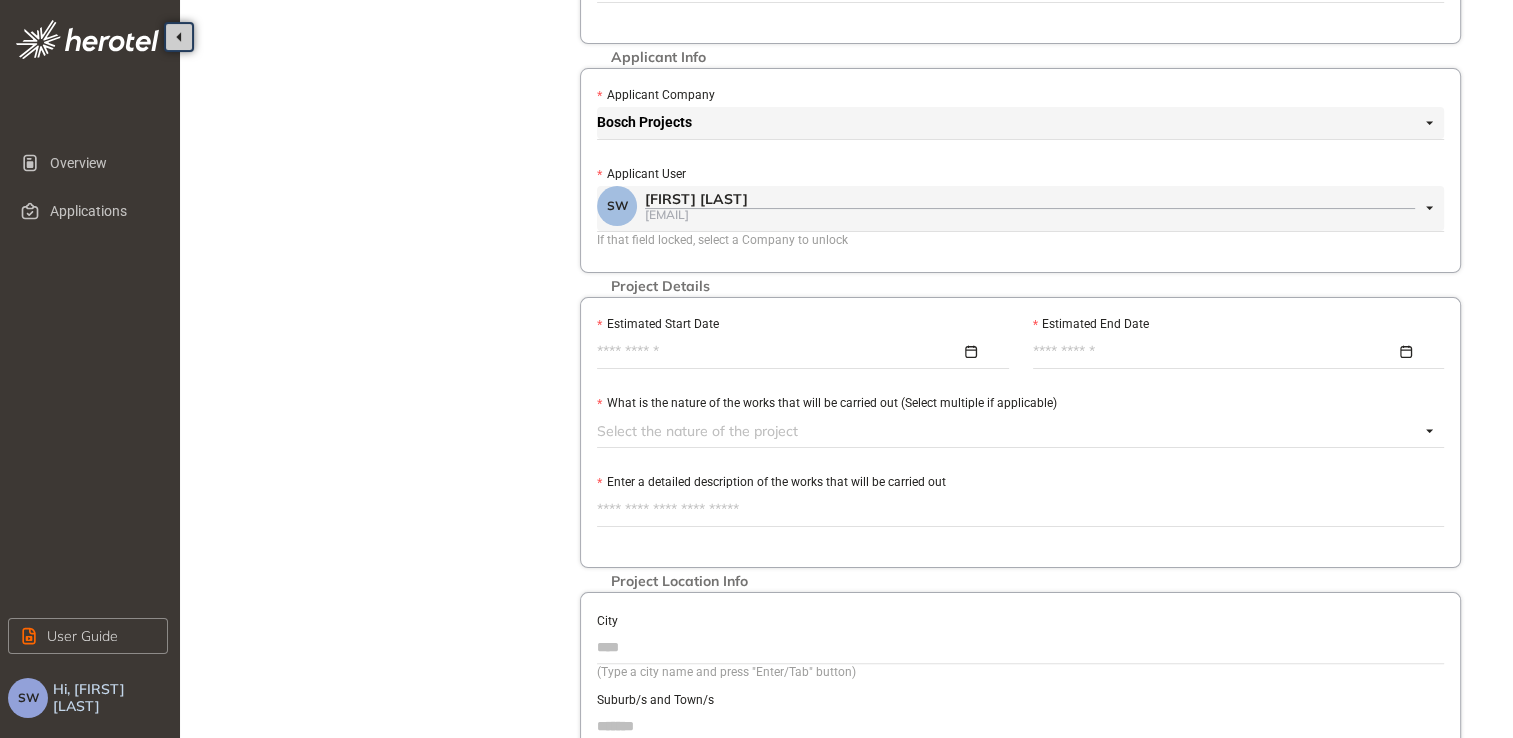 click on "Bosch Projects" at bounding box center (1015, 123) 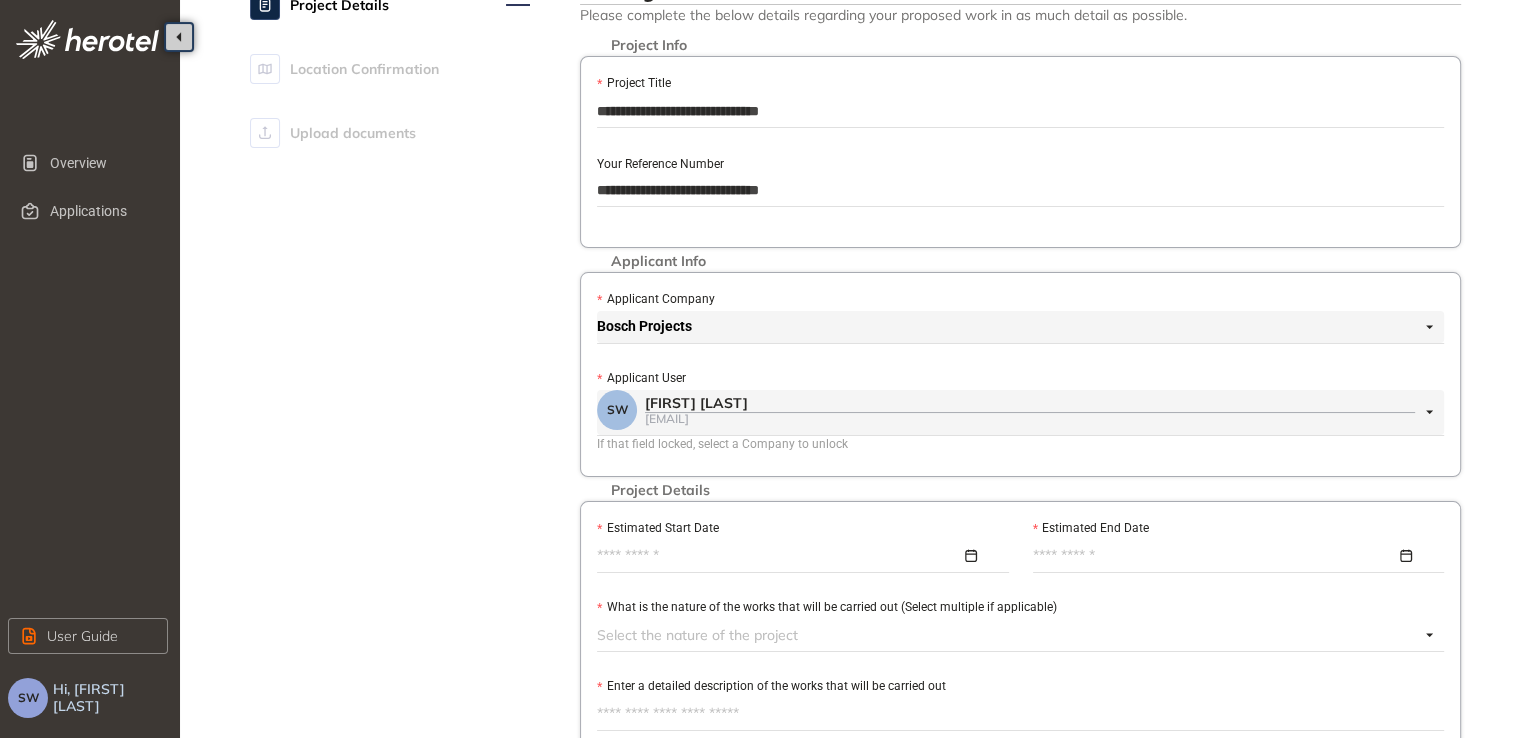scroll, scrollTop: 0, scrollLeft: 0, axis: both 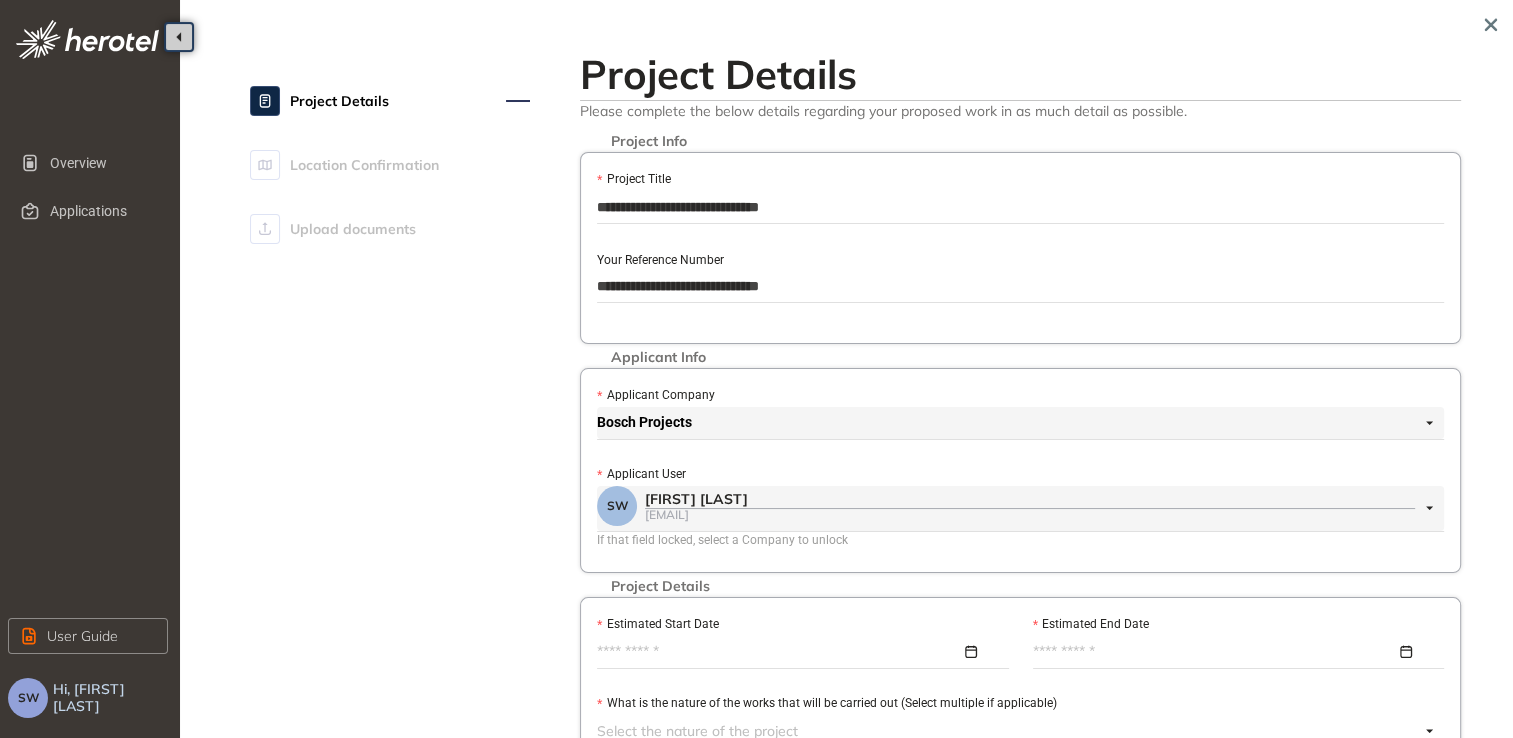 click on "Bosch Projects" at bounding box center [1015, 423] 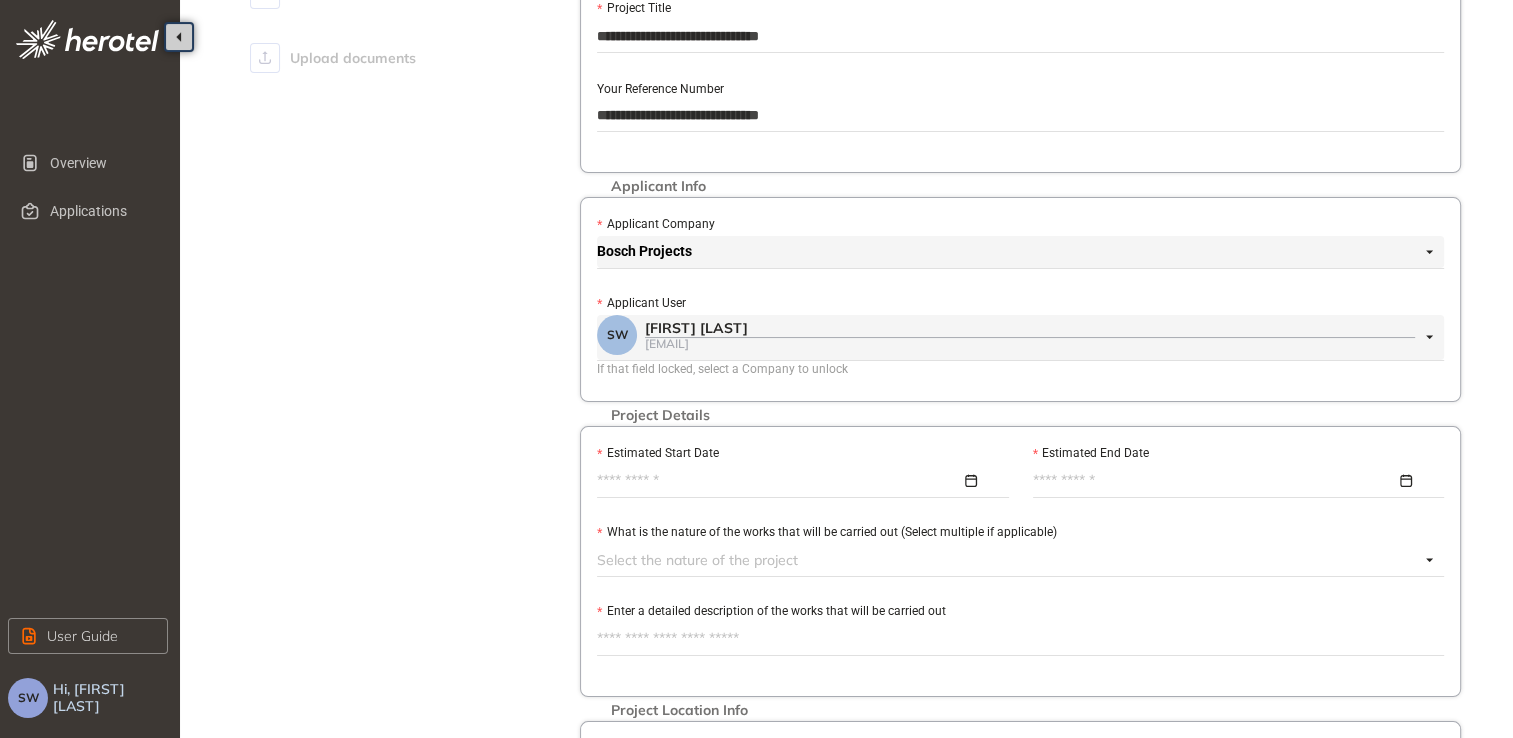scroll, scrollTop: 200, scrollLeft: 0, axis: vertical 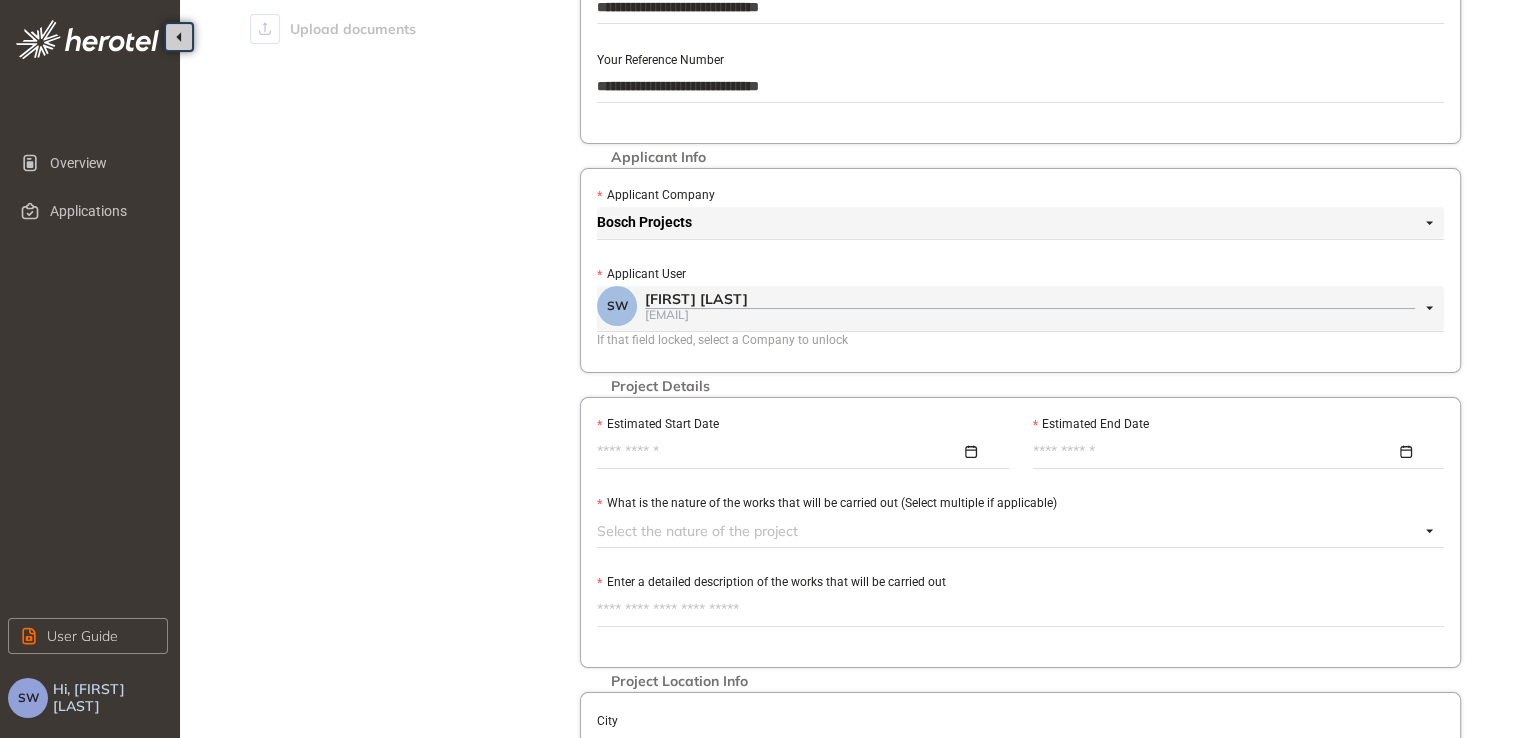 click on "[EMAIL]" at bounding box center (1030, 314) 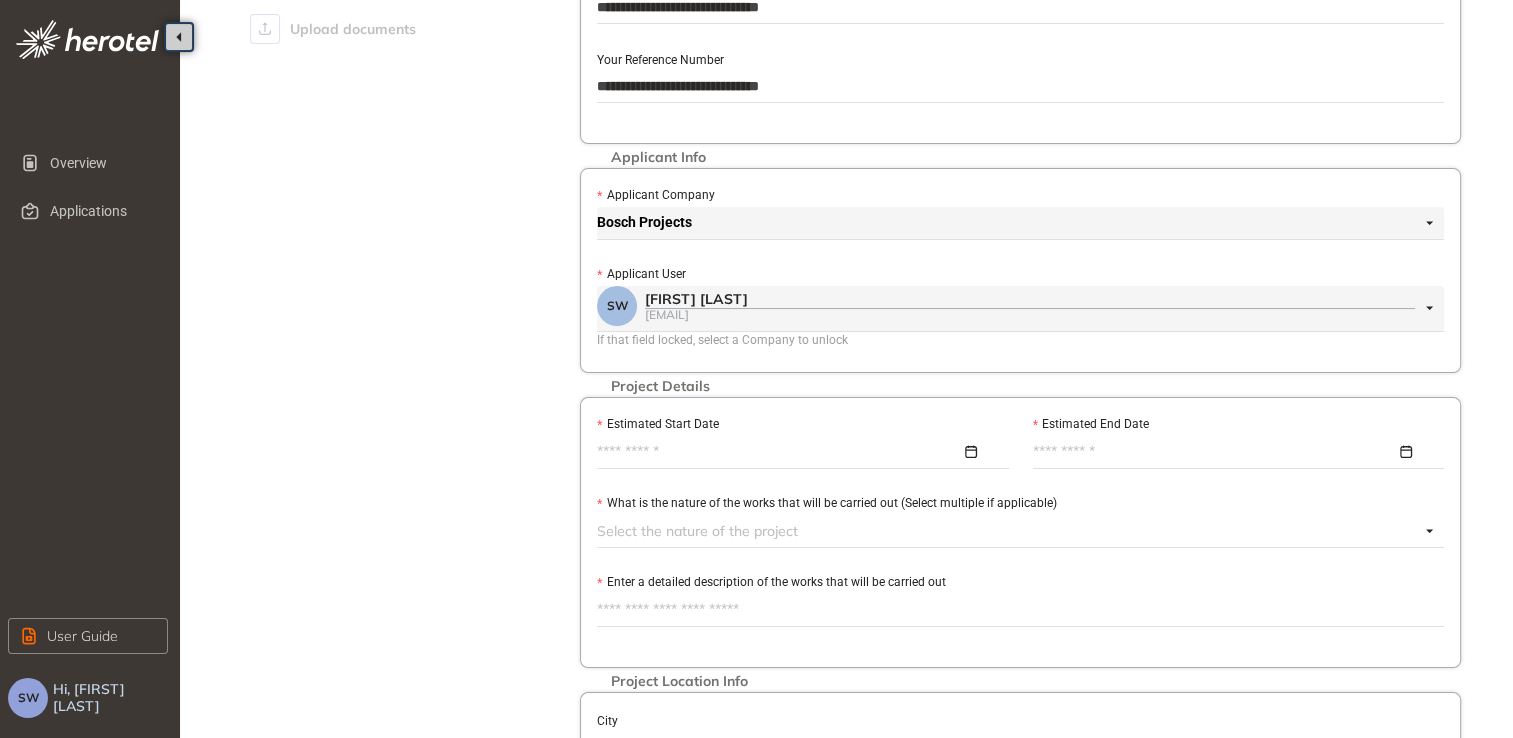 click on "Estimated Start Date" at bounding box center (779, 452) 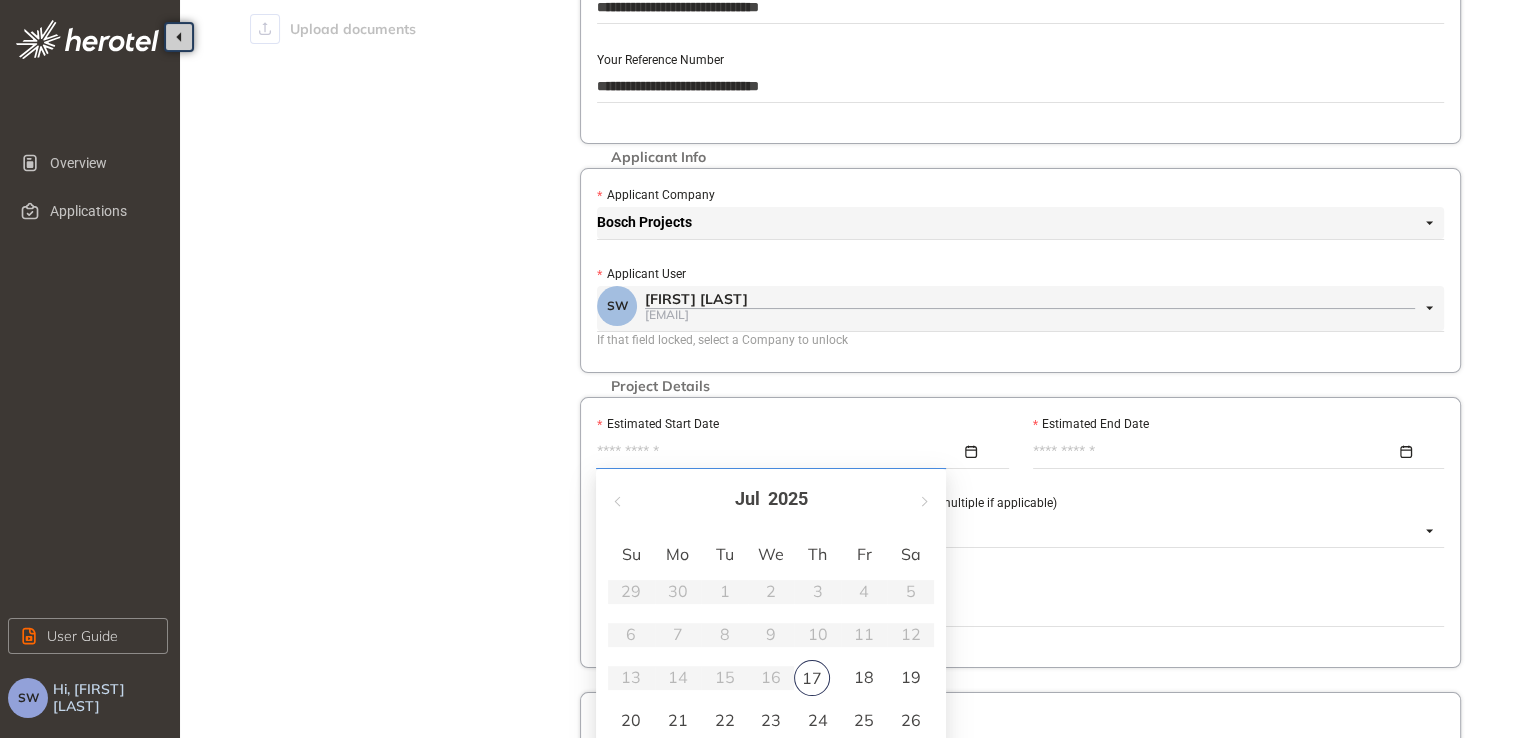 click on "Estimated Start Date" at bounding box center [779, 452] 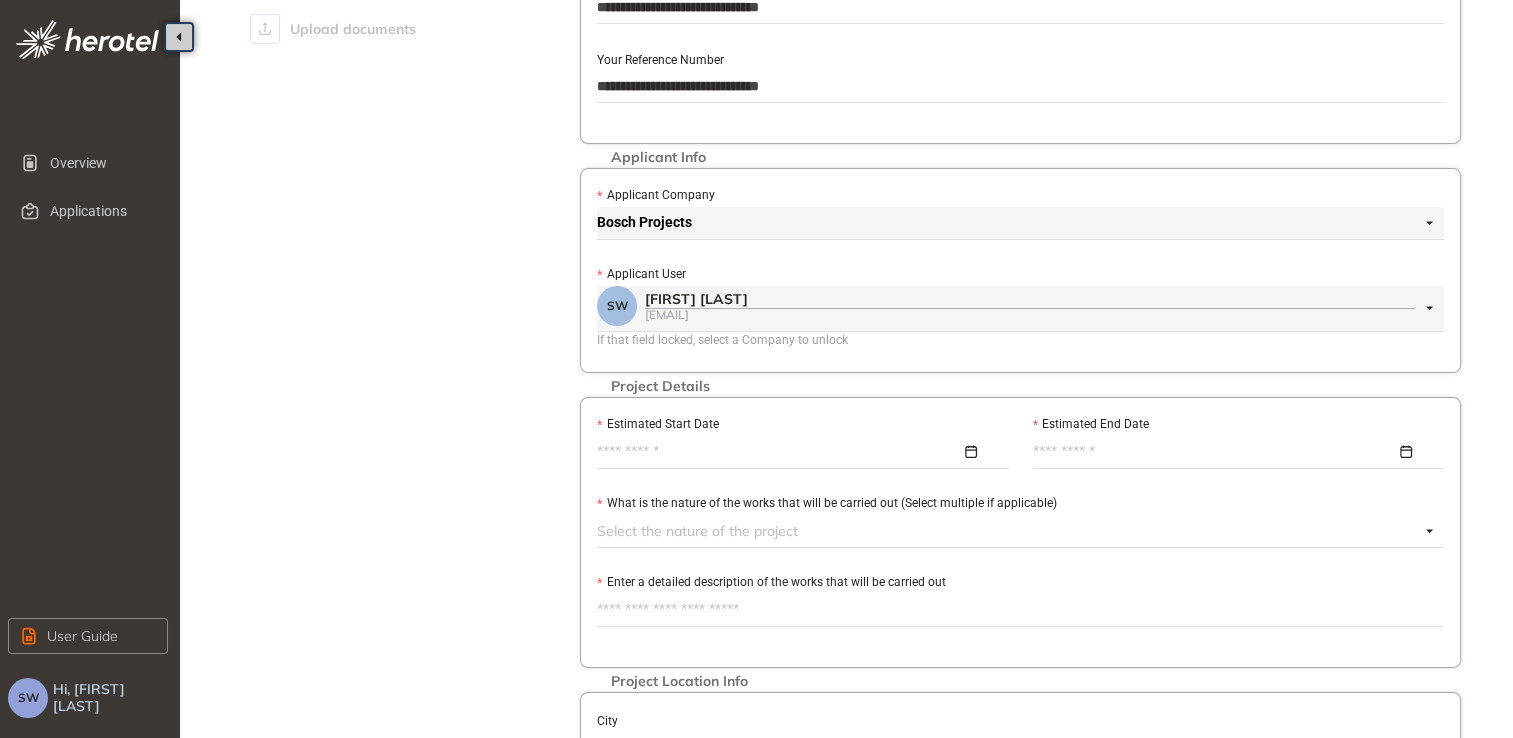 click on "SW" at bounding box center (617, 306) 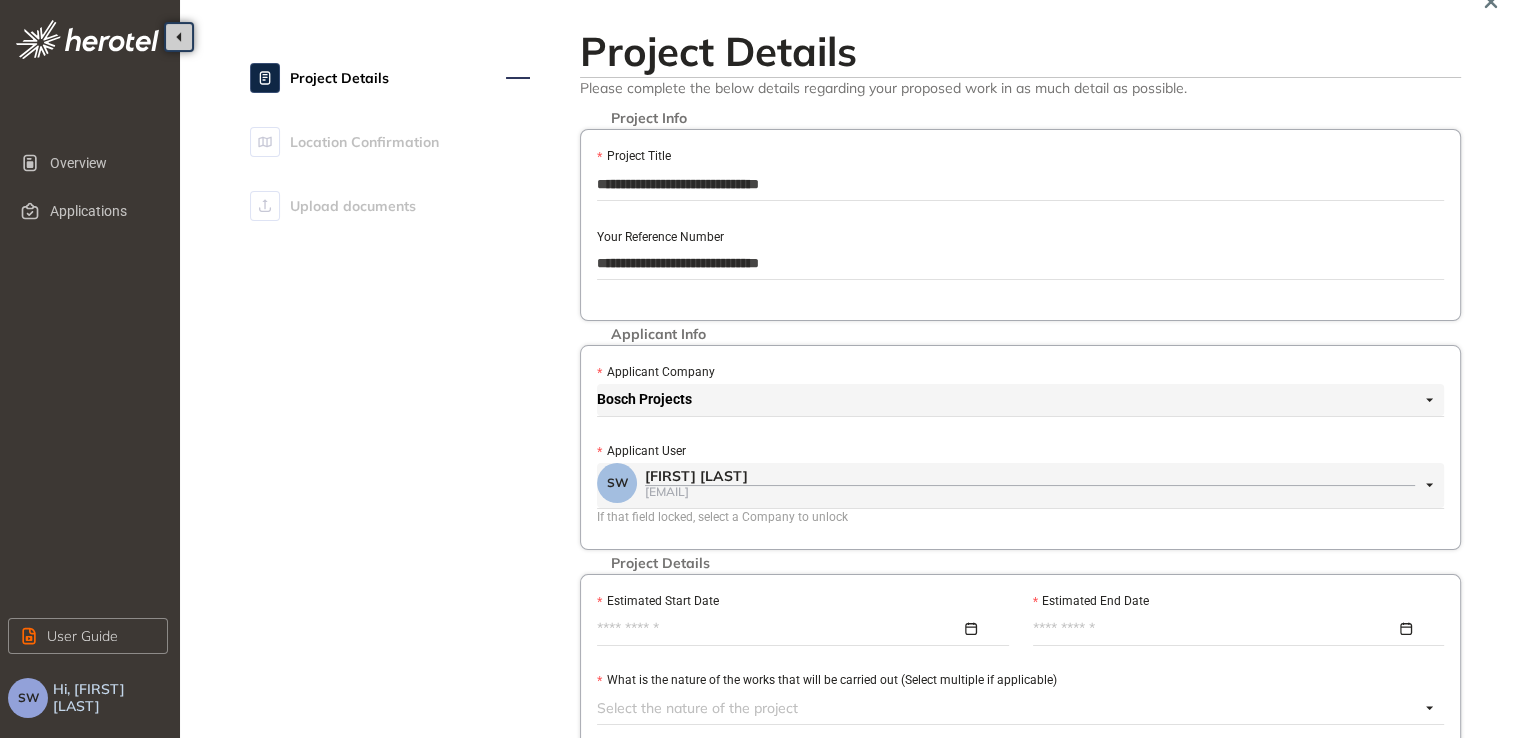 scroll, scrollTop: 0, scrollLeft: 0, axis: both 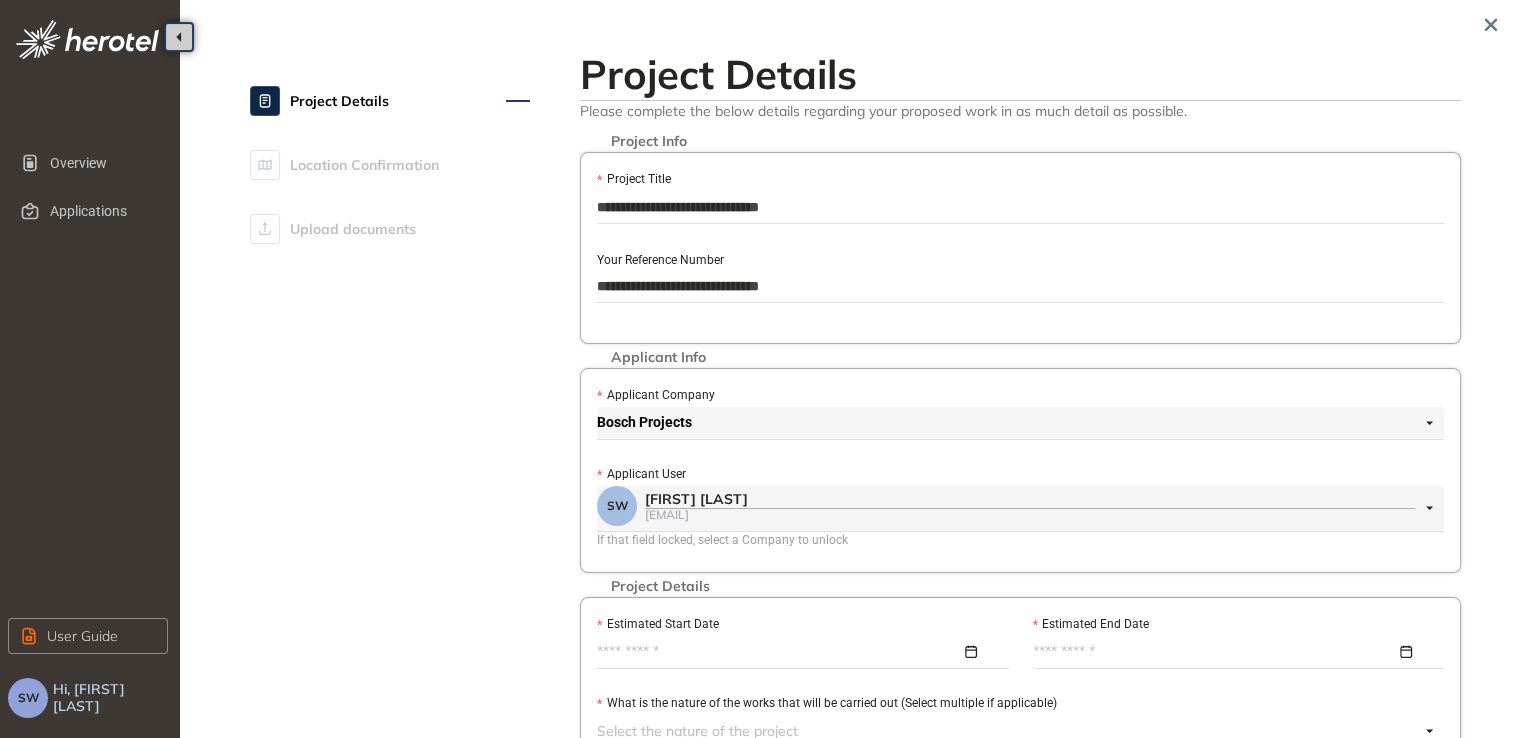 click on "Project Details" at bounding box center [1020, 74] 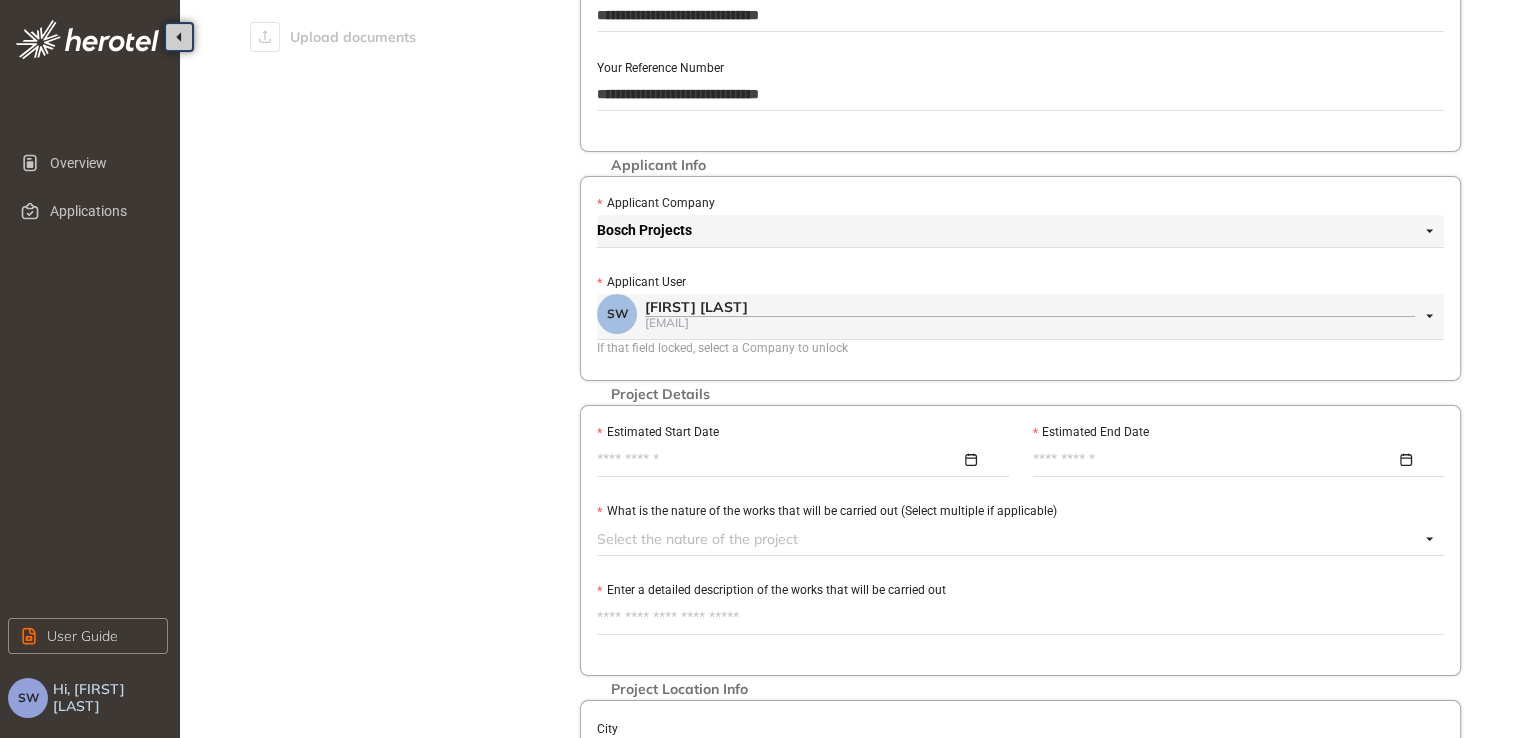 scroll, scrollTop: 40, scrollLeft: 0, axis: vertical 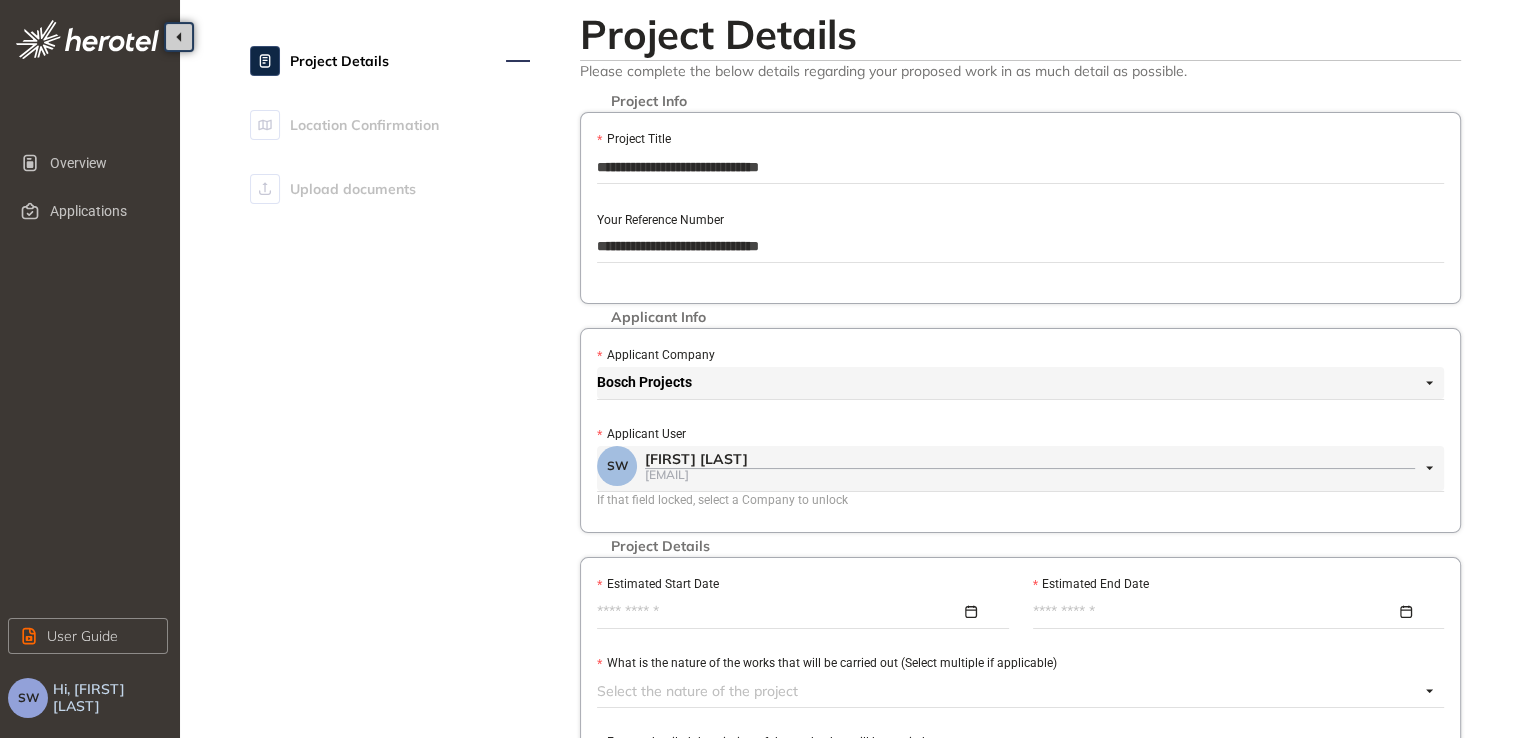 click on "Applicant Company" at bounding box center (1020, 356) 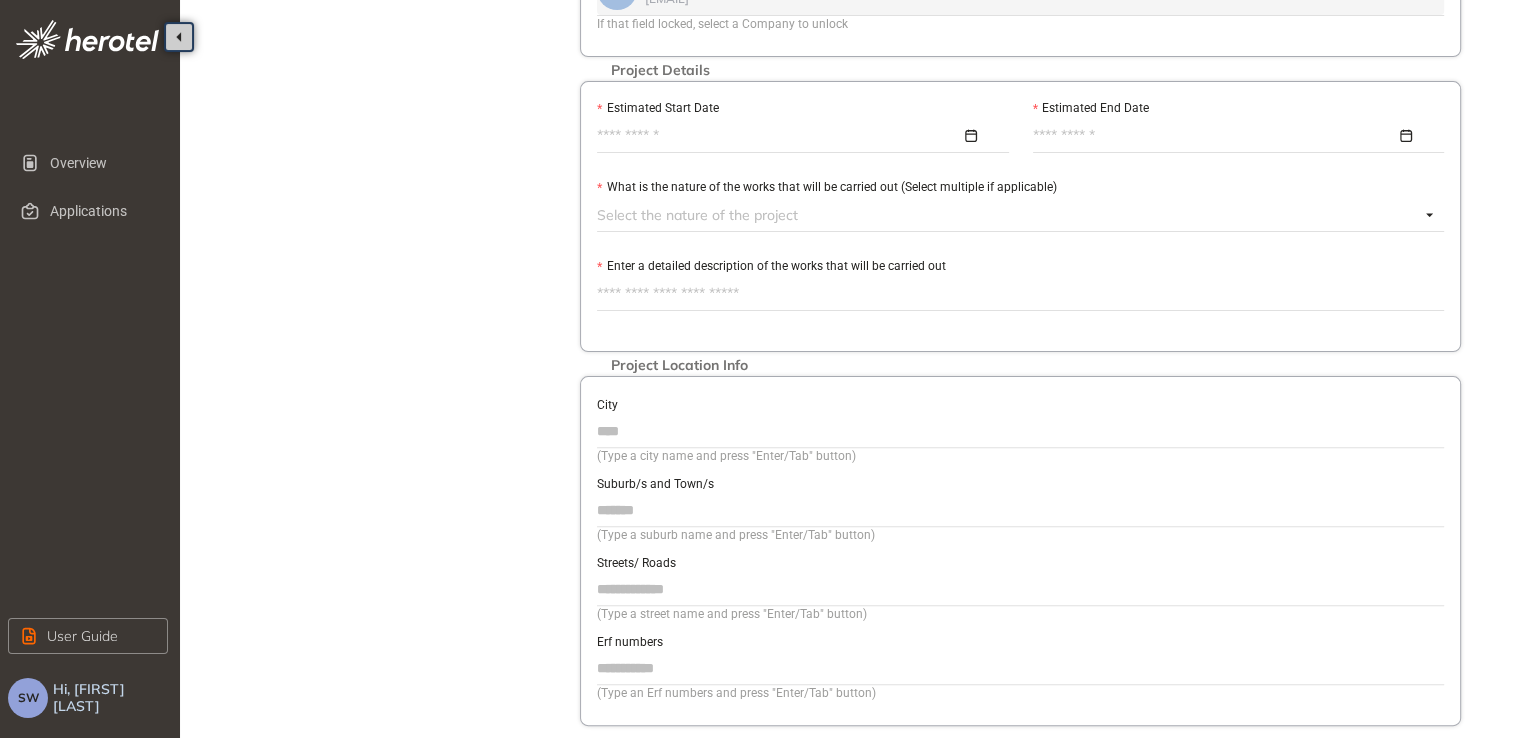 scroll, scrollTop: 440, scrollLeft: 0, axis: vertical 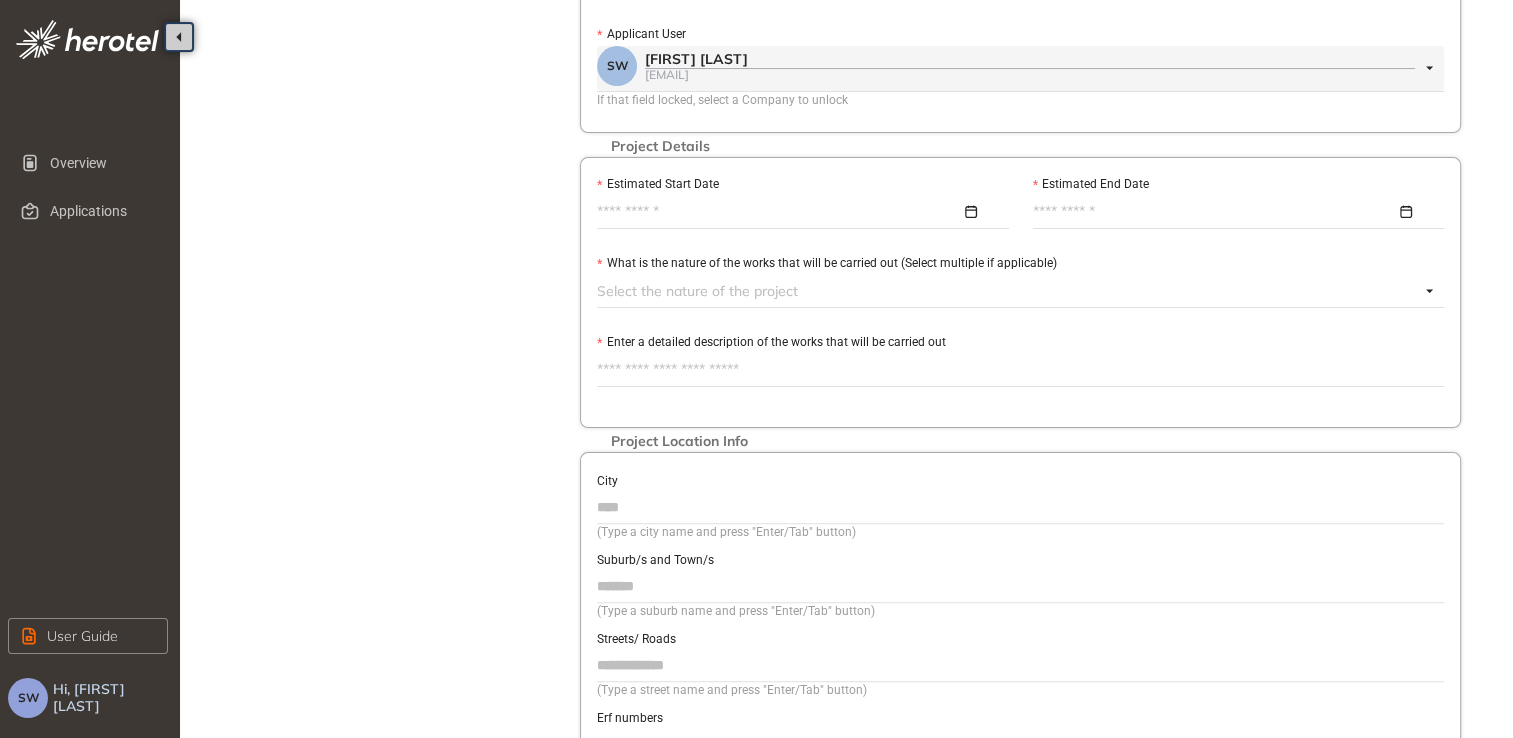 click on "Estimated Start Date" at bounding box center [779, 212] 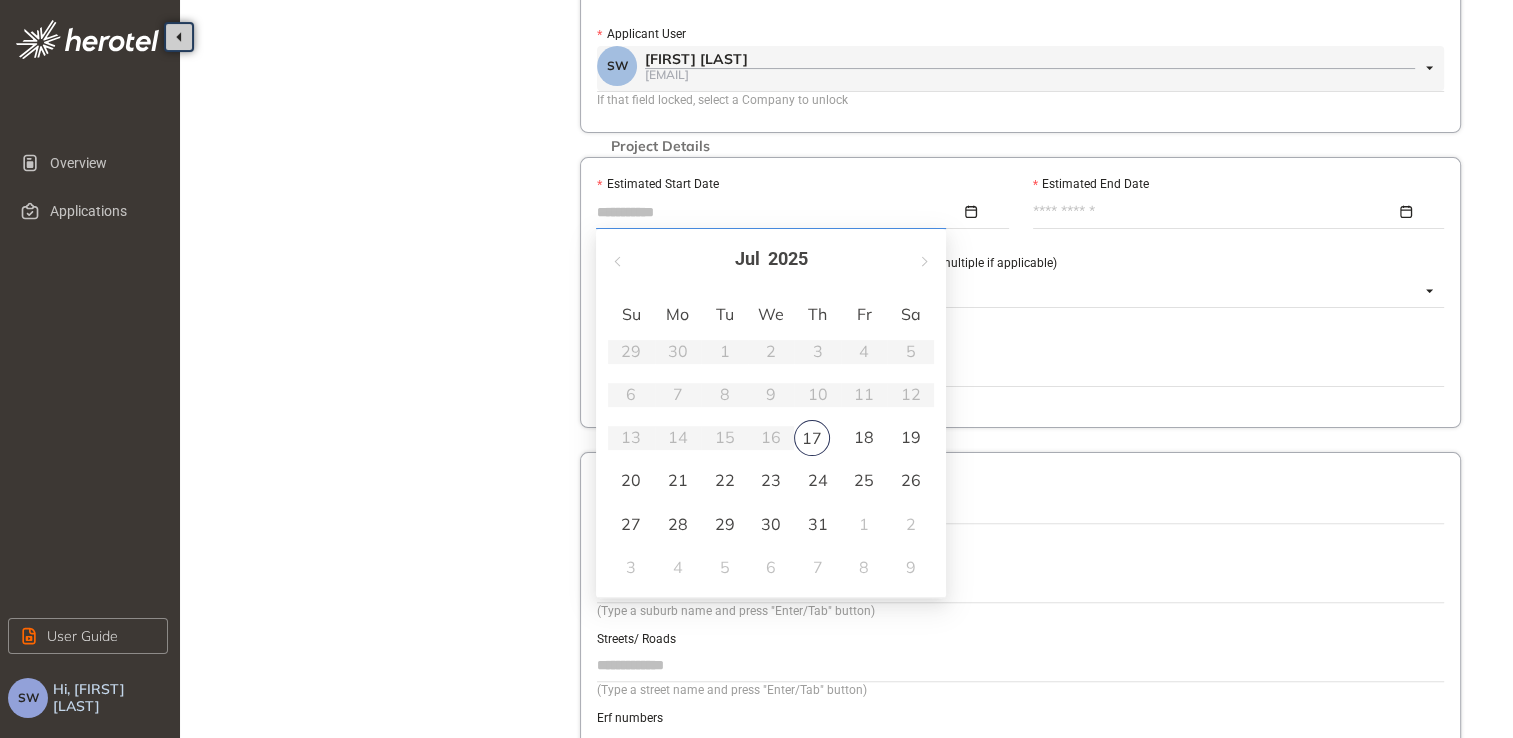 type on "**********" 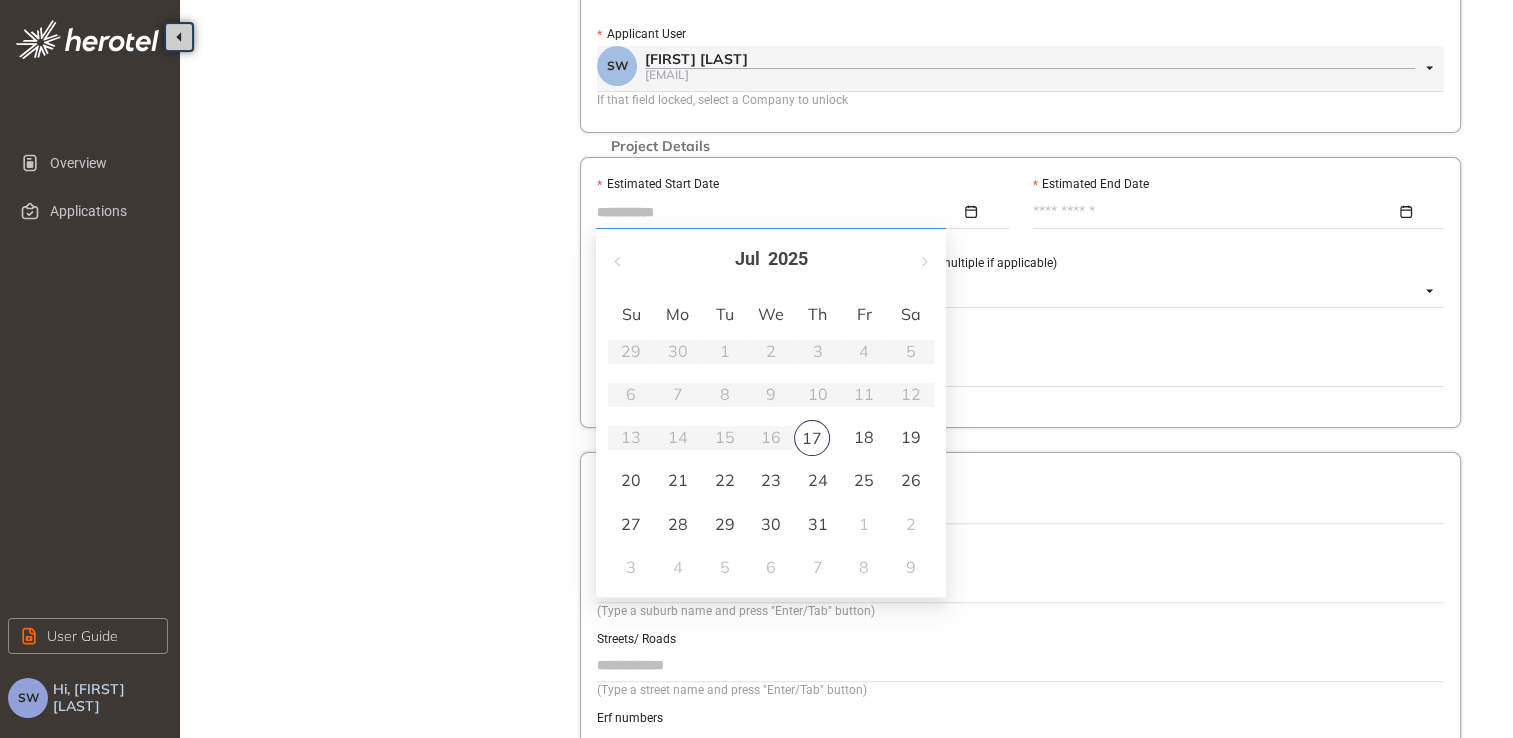 click on "31" at bounding box center [818, 524] 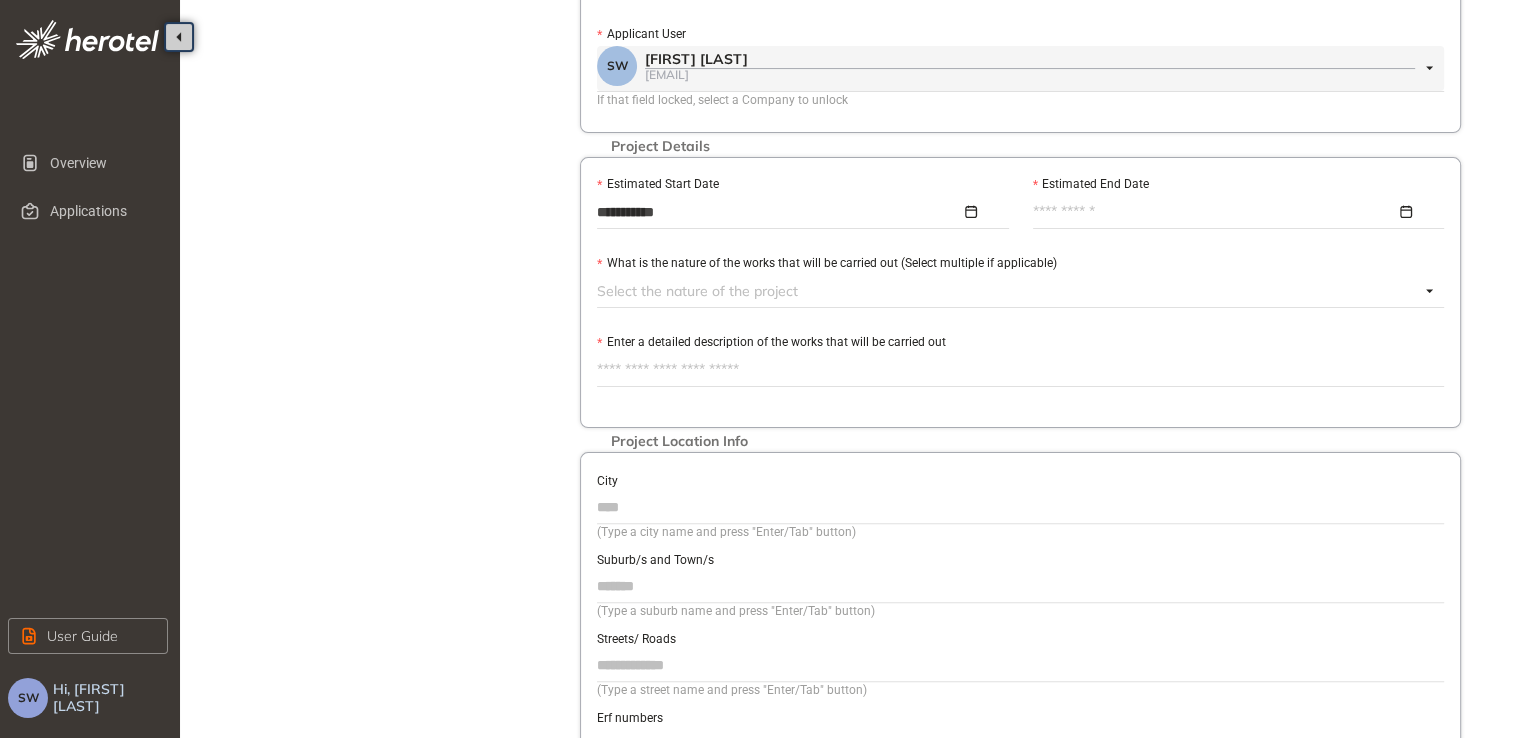 click at bounding box center (1233, 212) 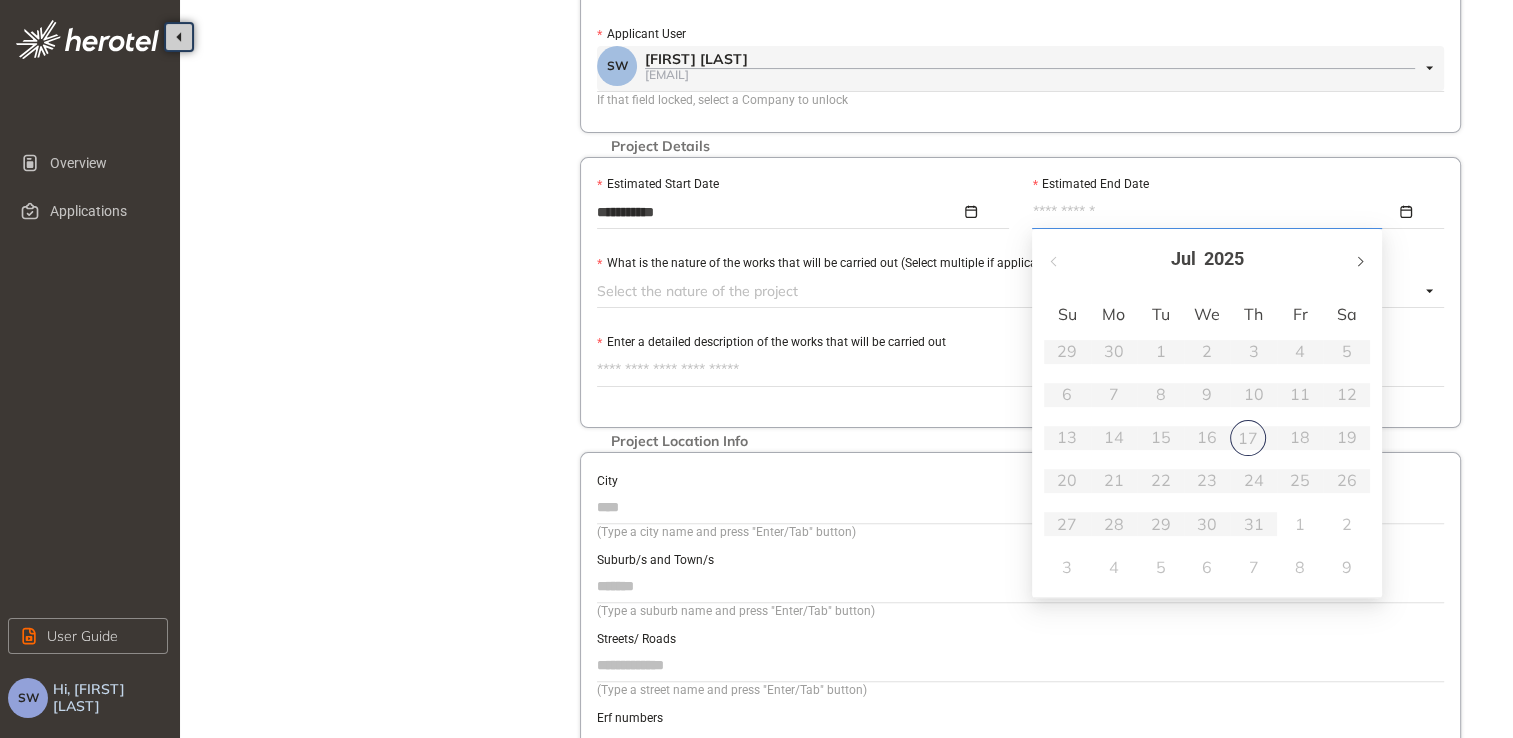 click at bounding box center (1359, 261) 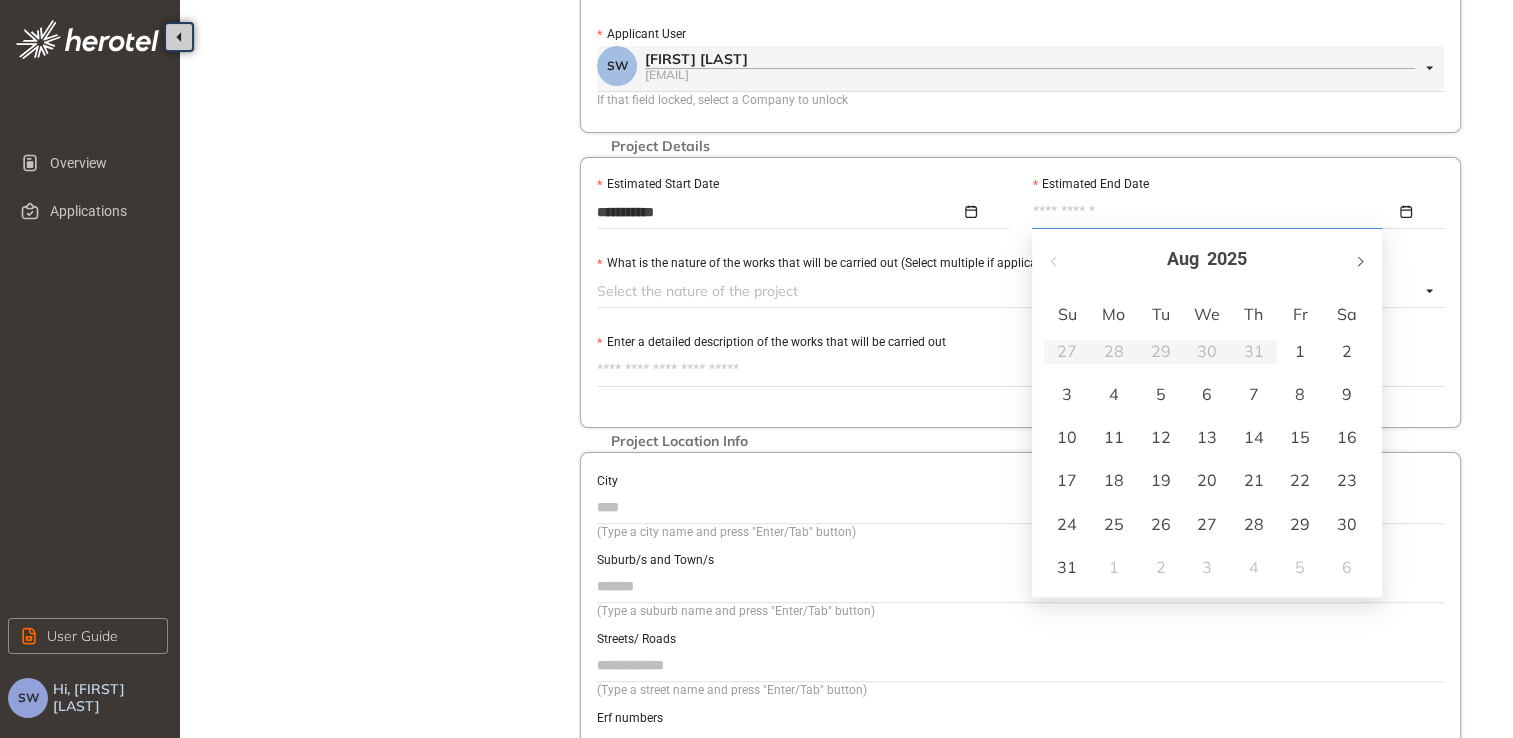 click at bounding box center [1359, 261] 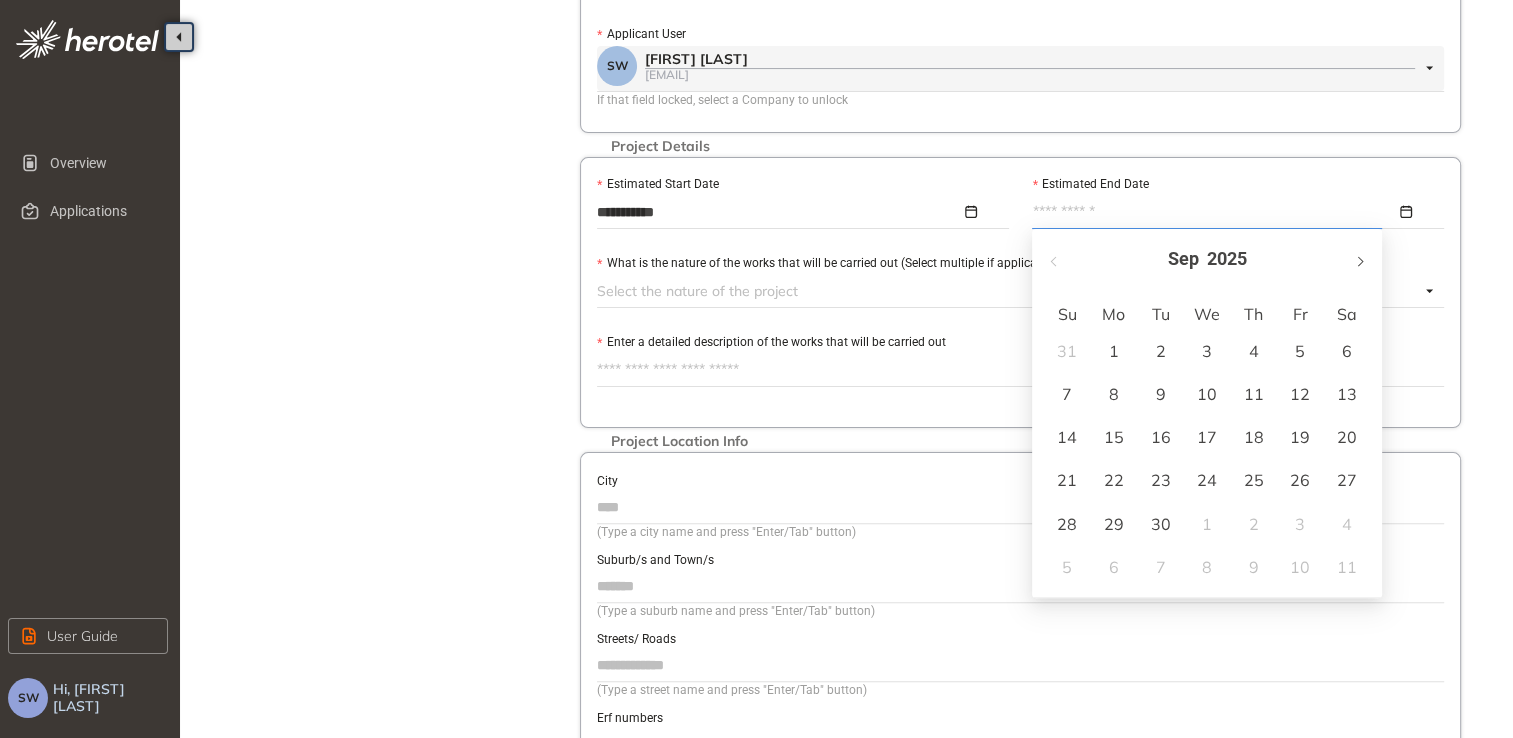click at bounding box center (1359, 261) 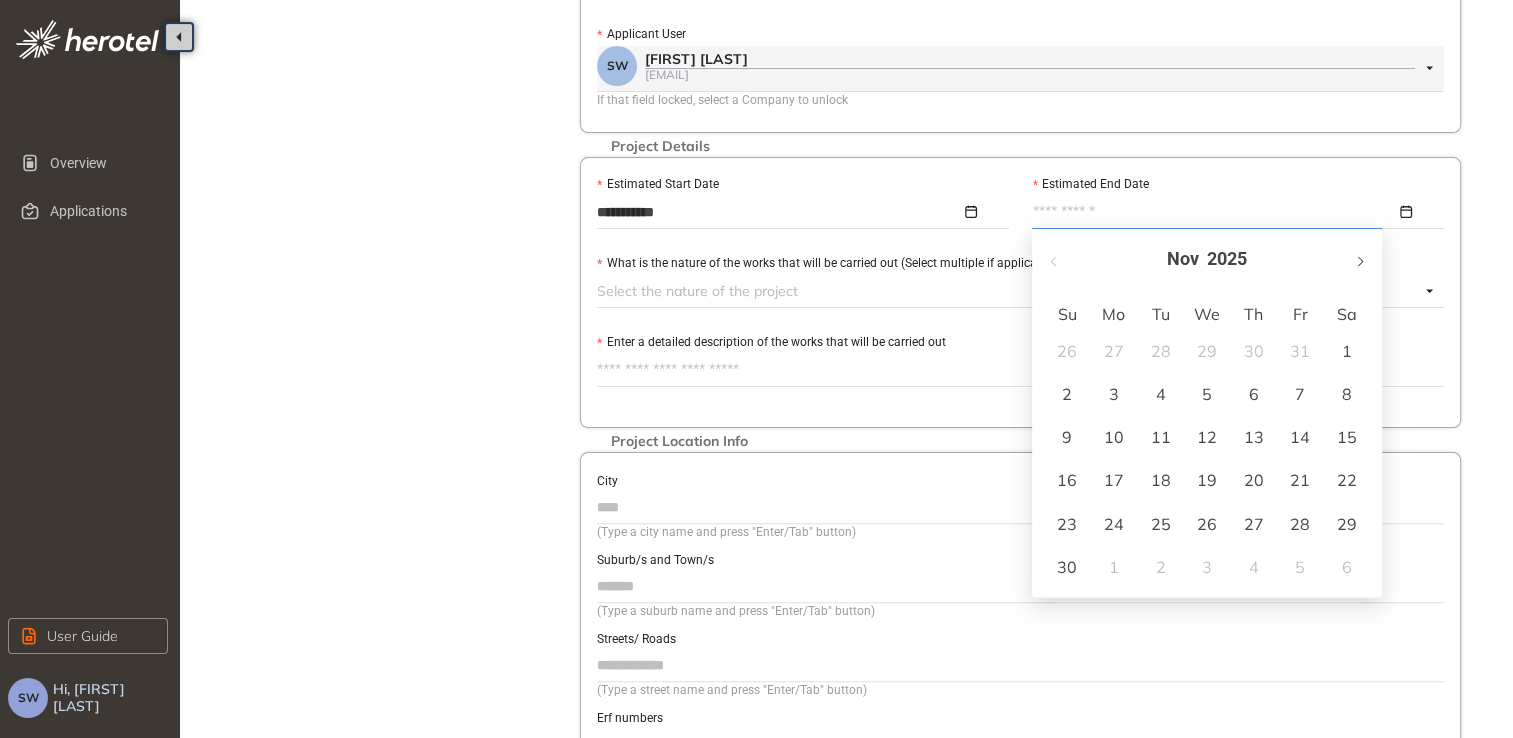 click at bounding box center (1359, 261) 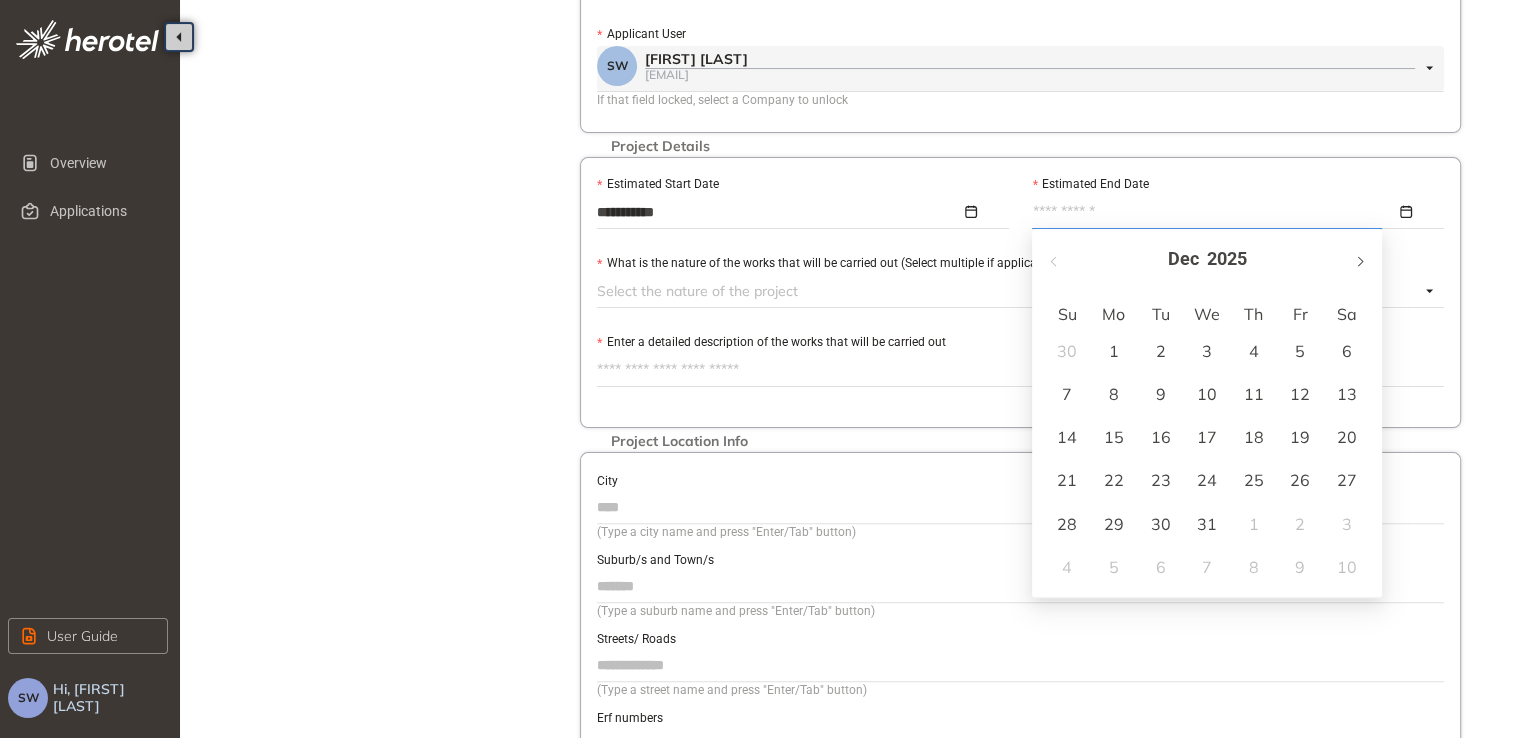 click at bounding box center (1359, 261) 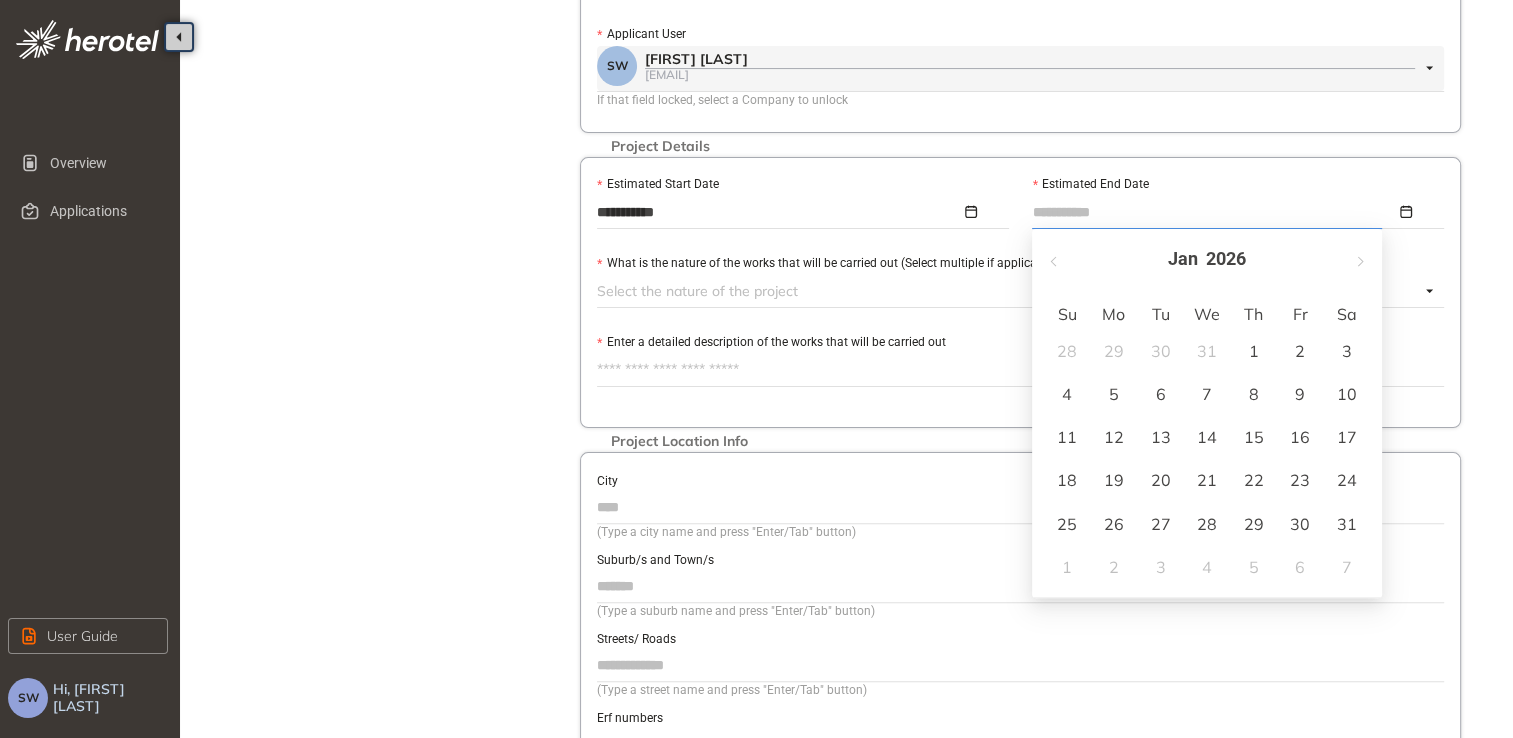 type on "**********" 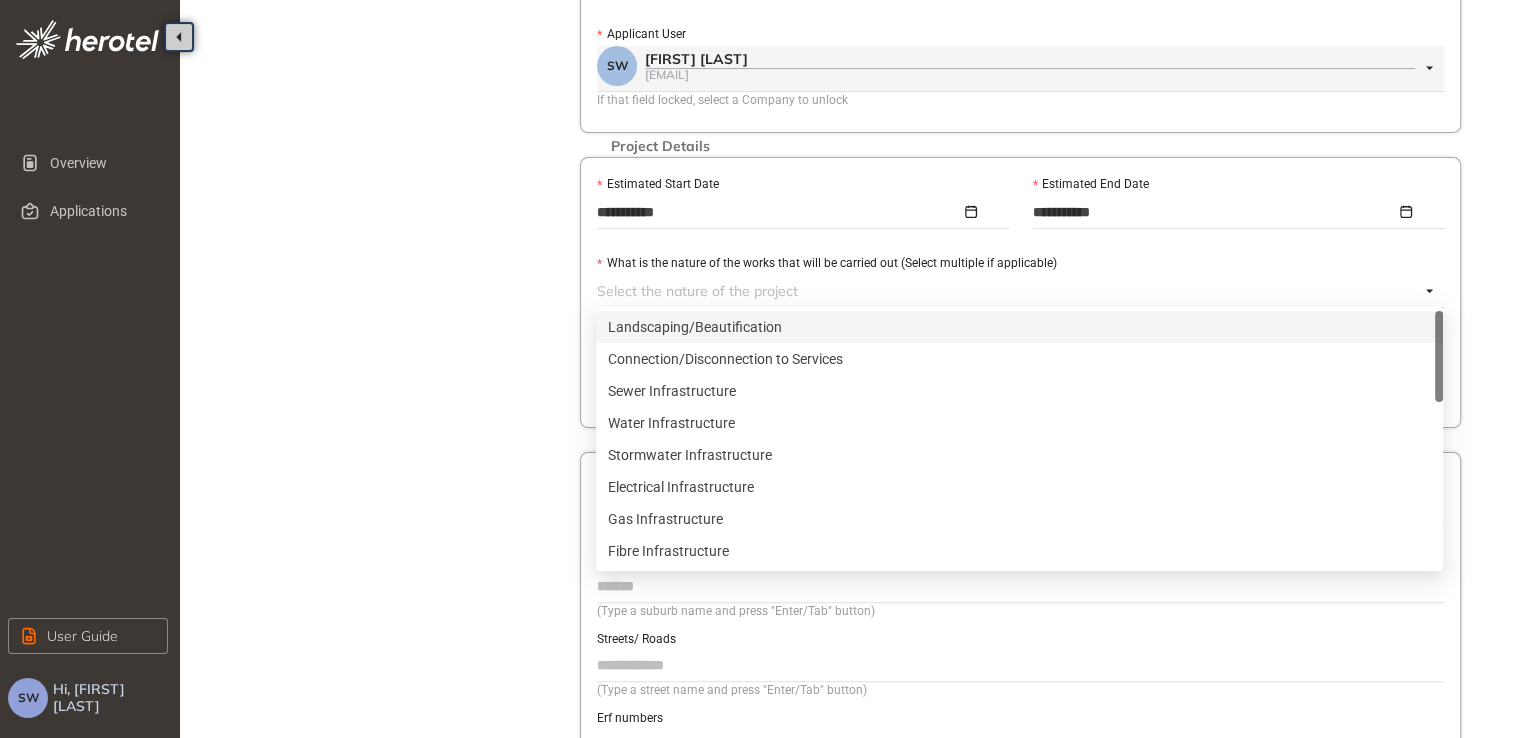 click at bounding box center [1008, 291] 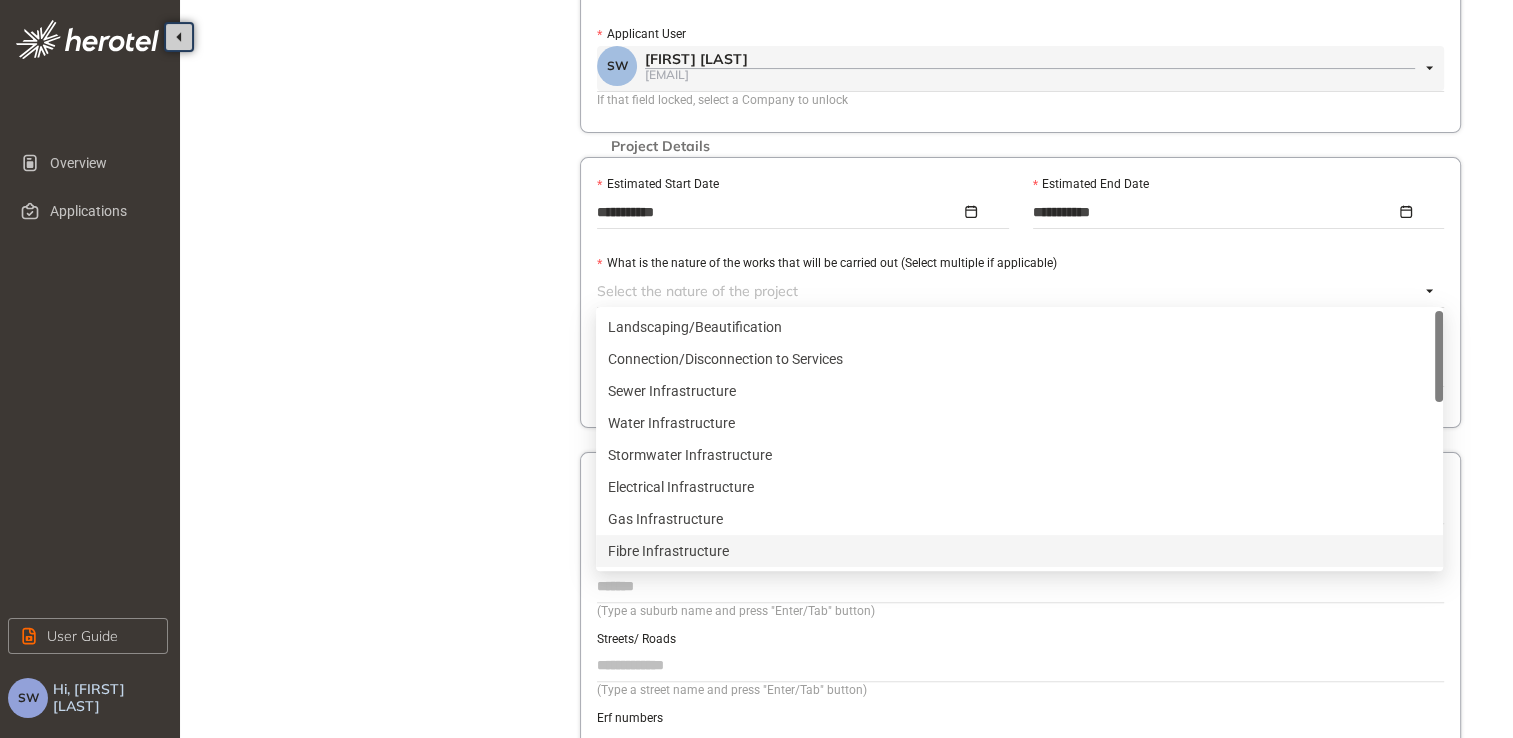 click on "Fibre Infrastructure" at bounding box center (1019, 551) 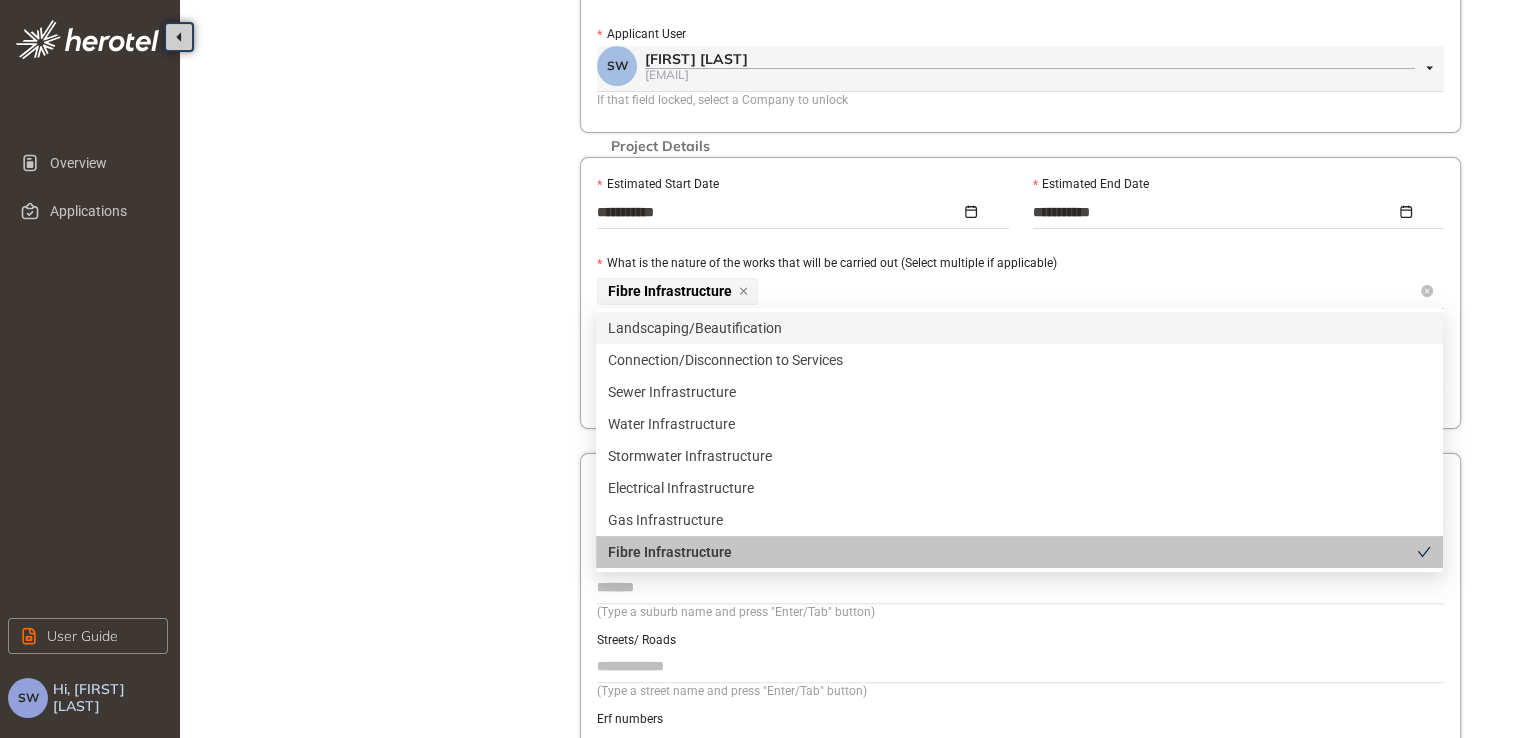 click on "Fibre Infrastructure" at bounding box center (1008, 291) 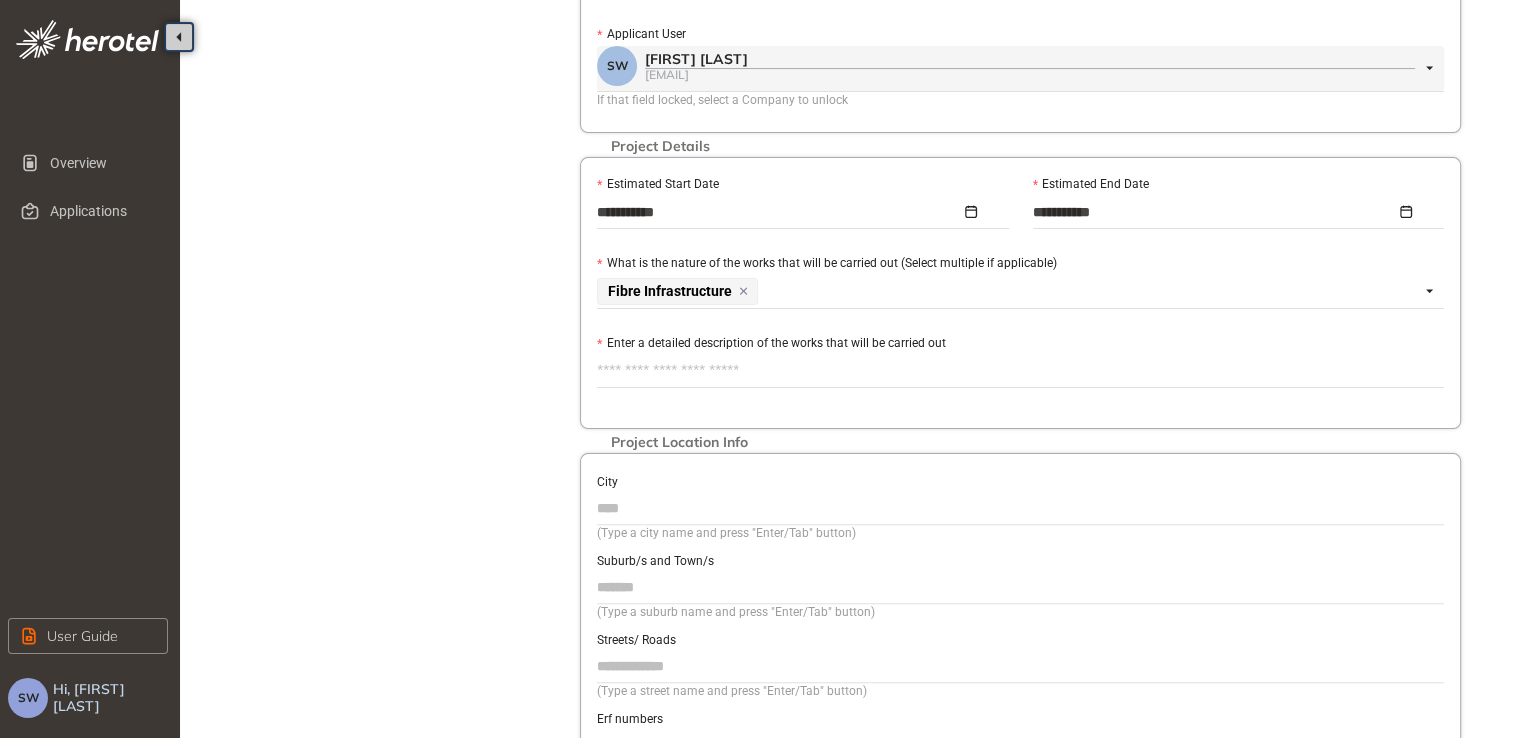 click on "Enter a detailed description of the works that will be carried out" at bounding box center [1020, 371] 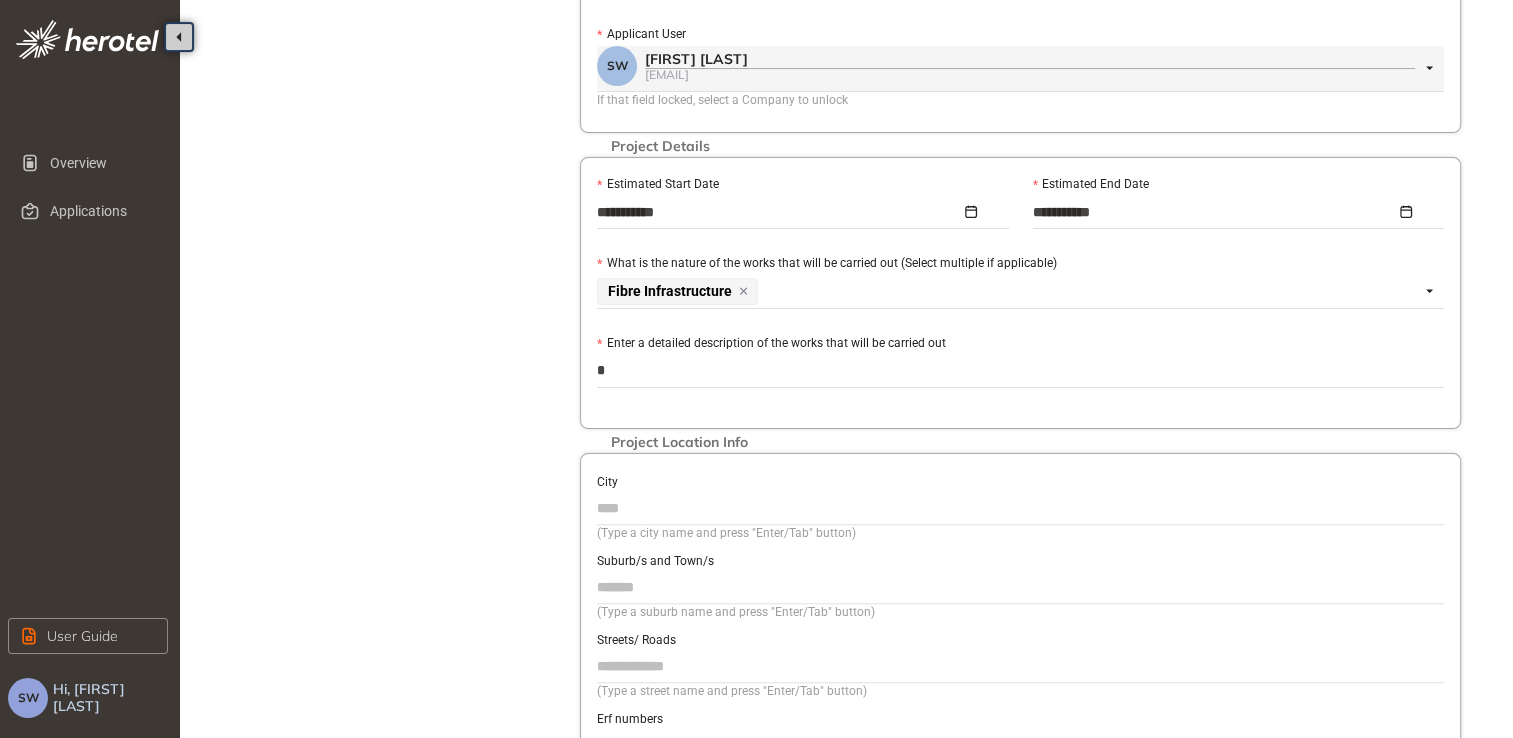 type on "**" 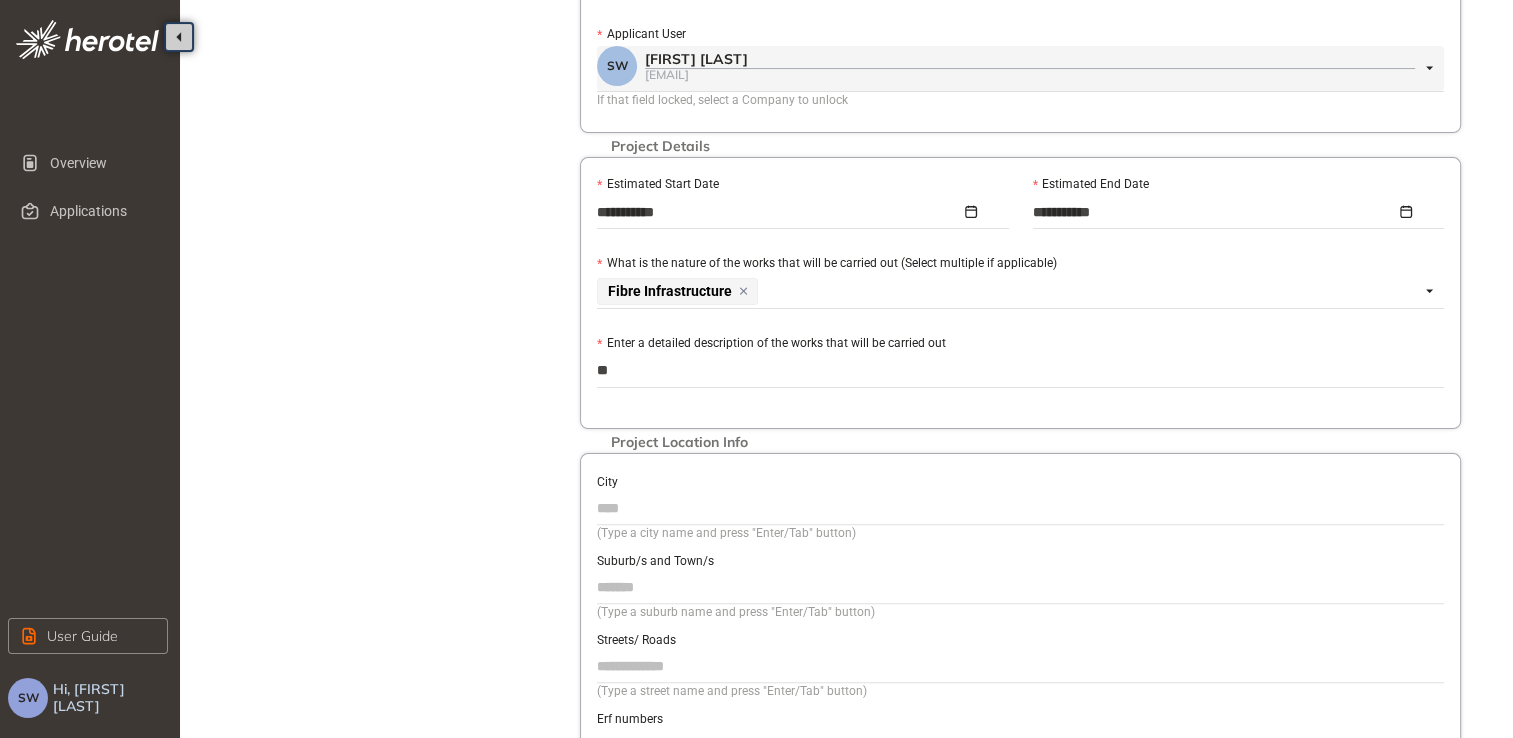 type on "***" 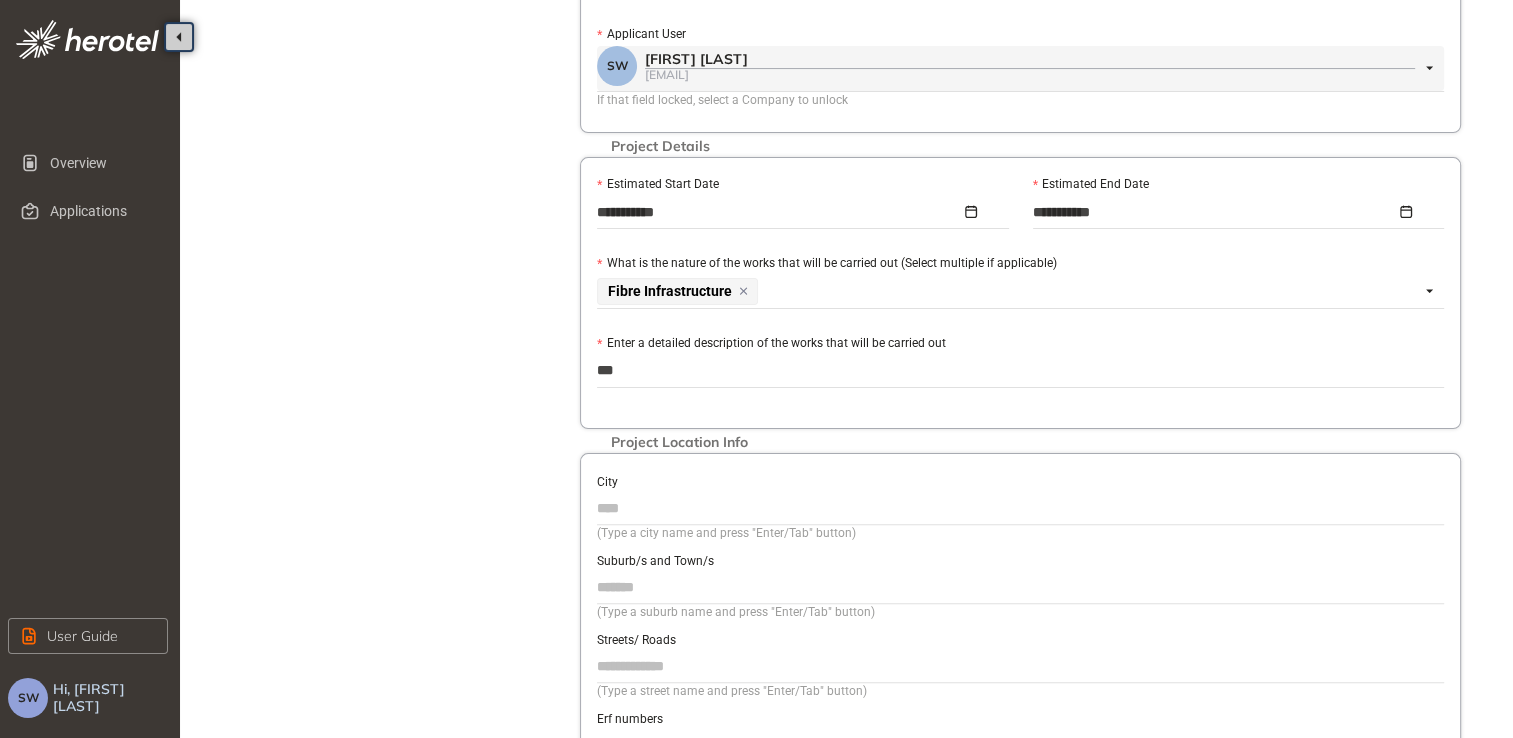 type on "****" 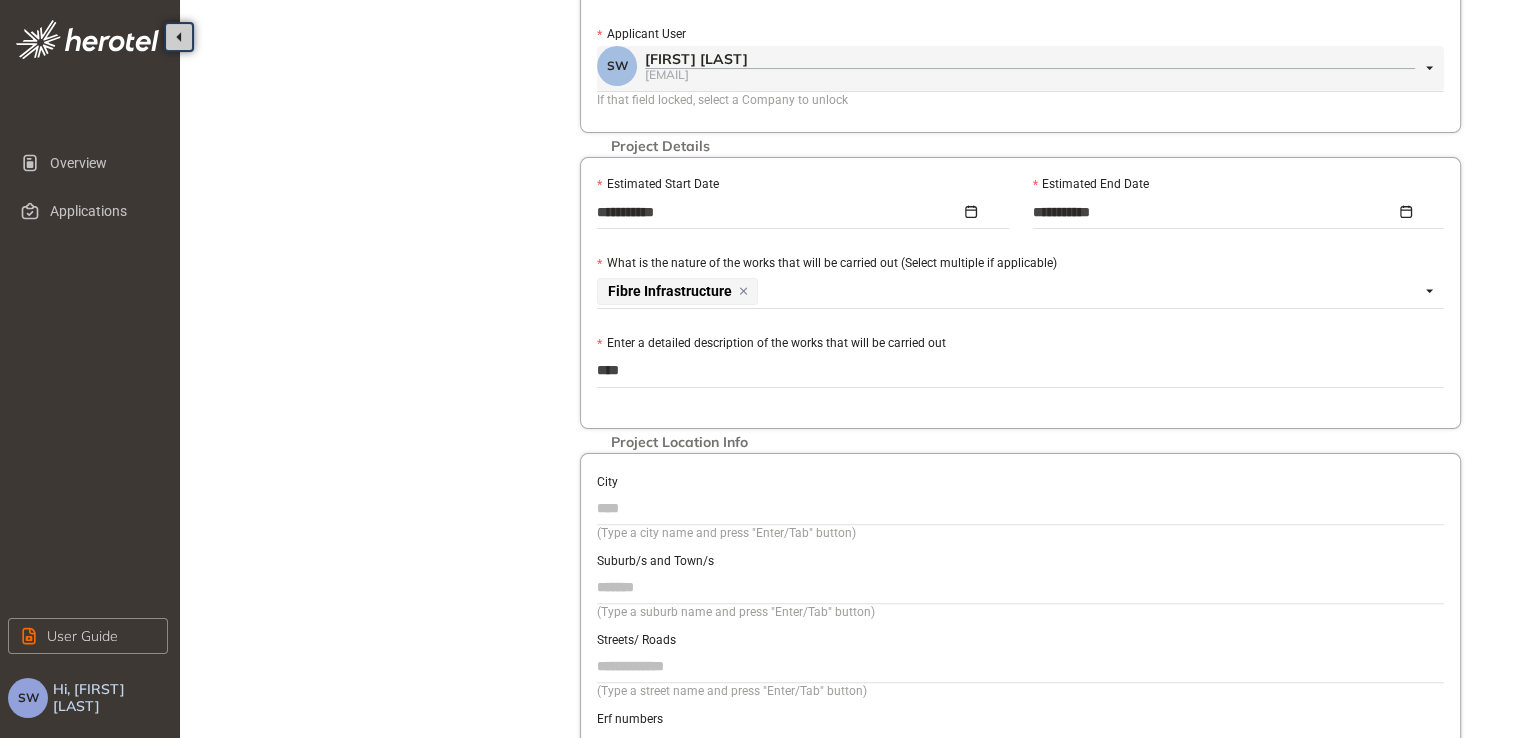 type on "*****" 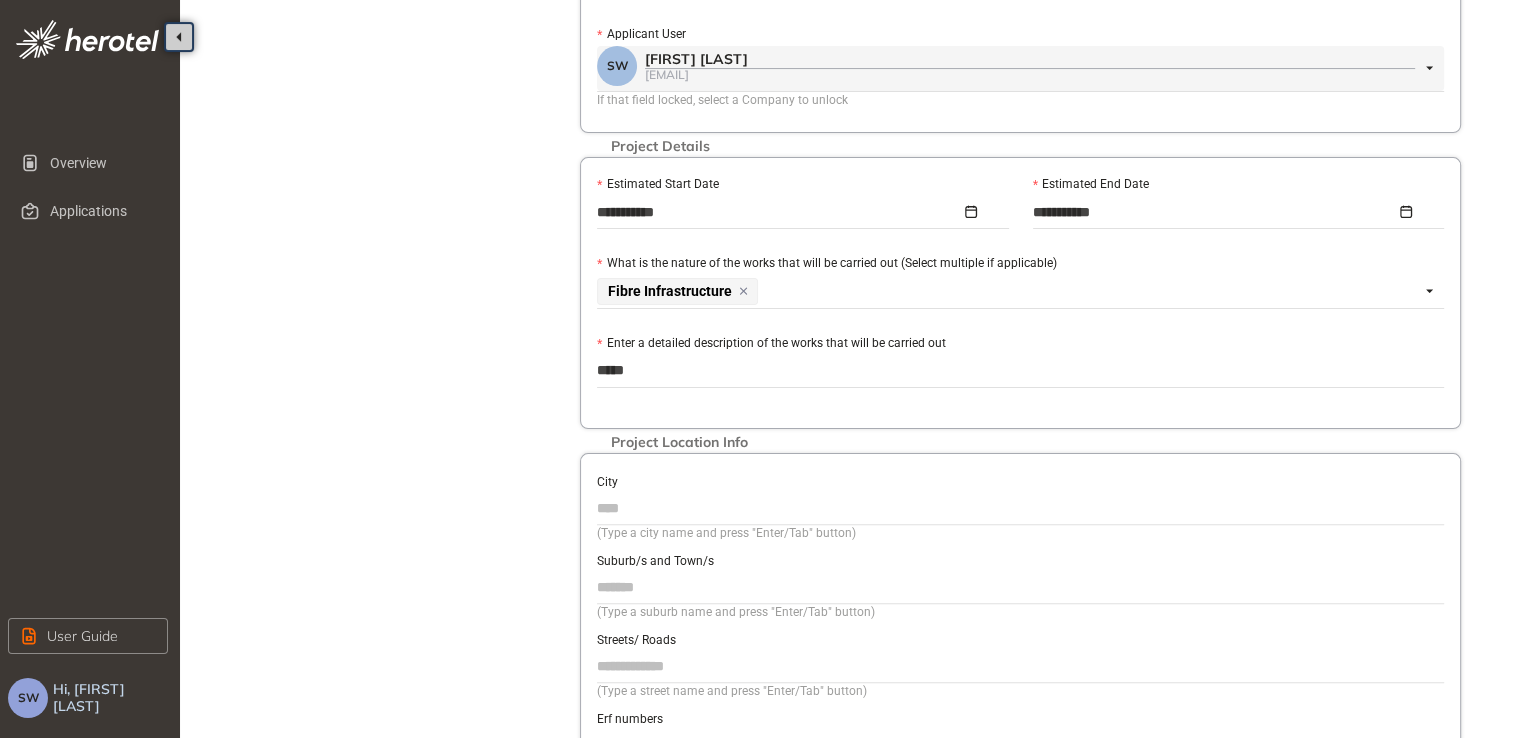 type on "******" 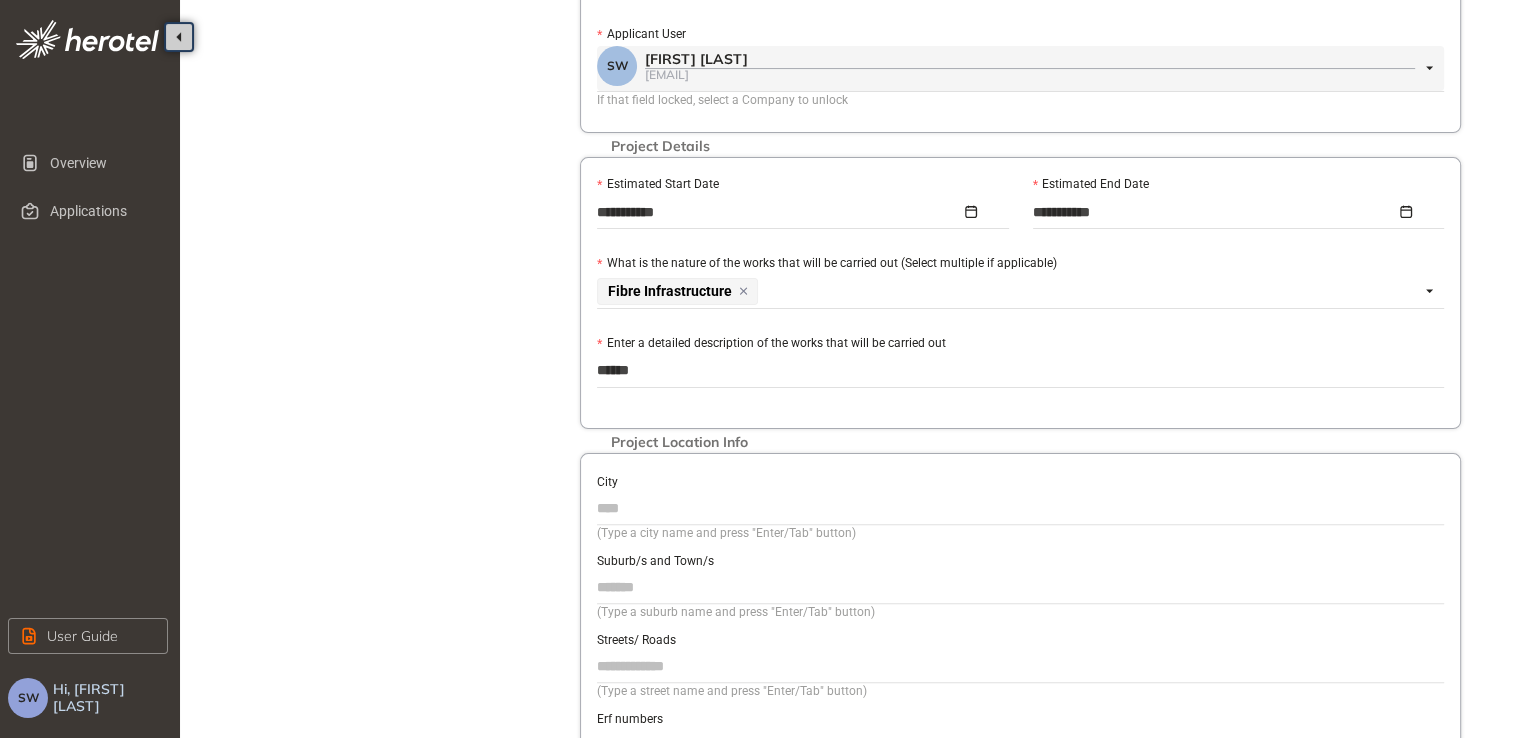 type on "*******" 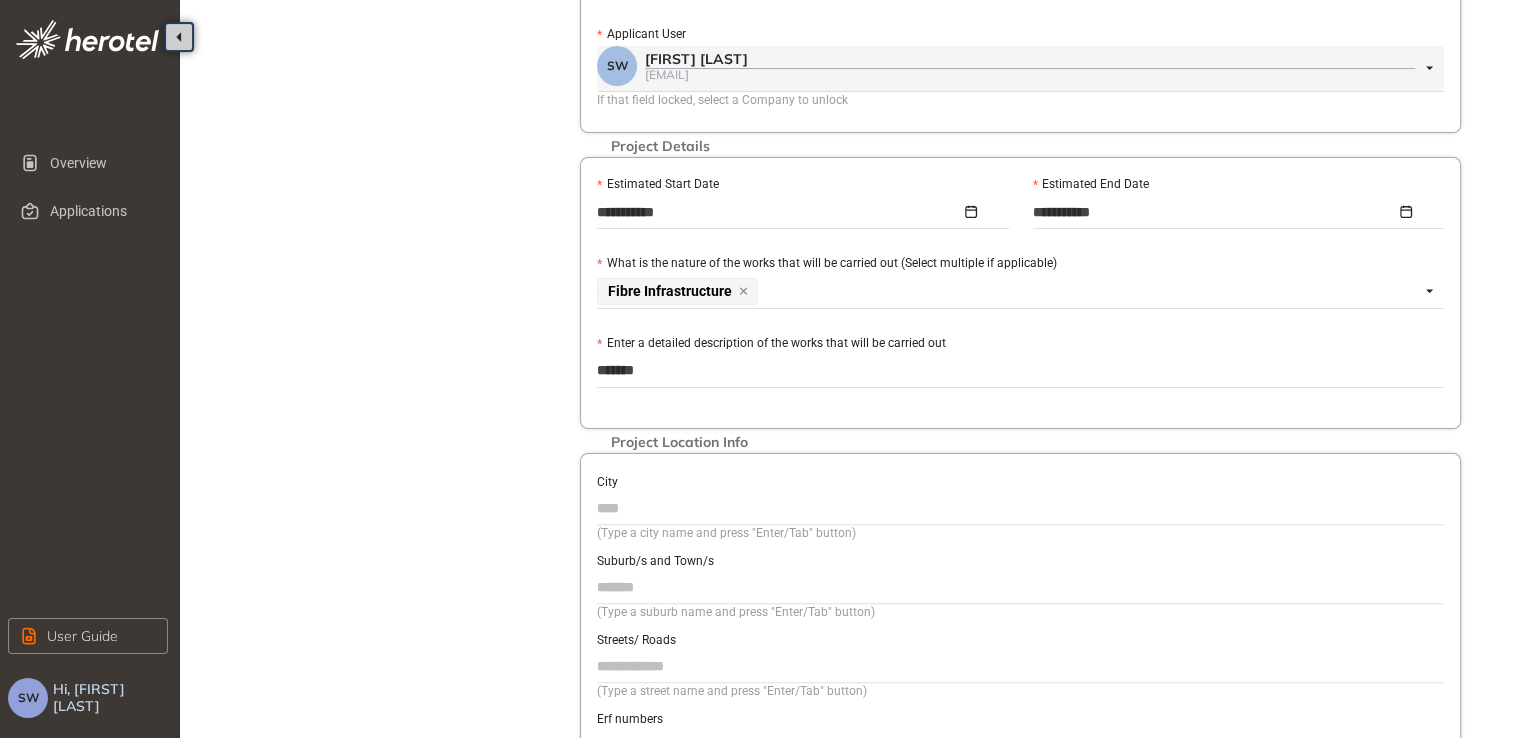 type on "********" 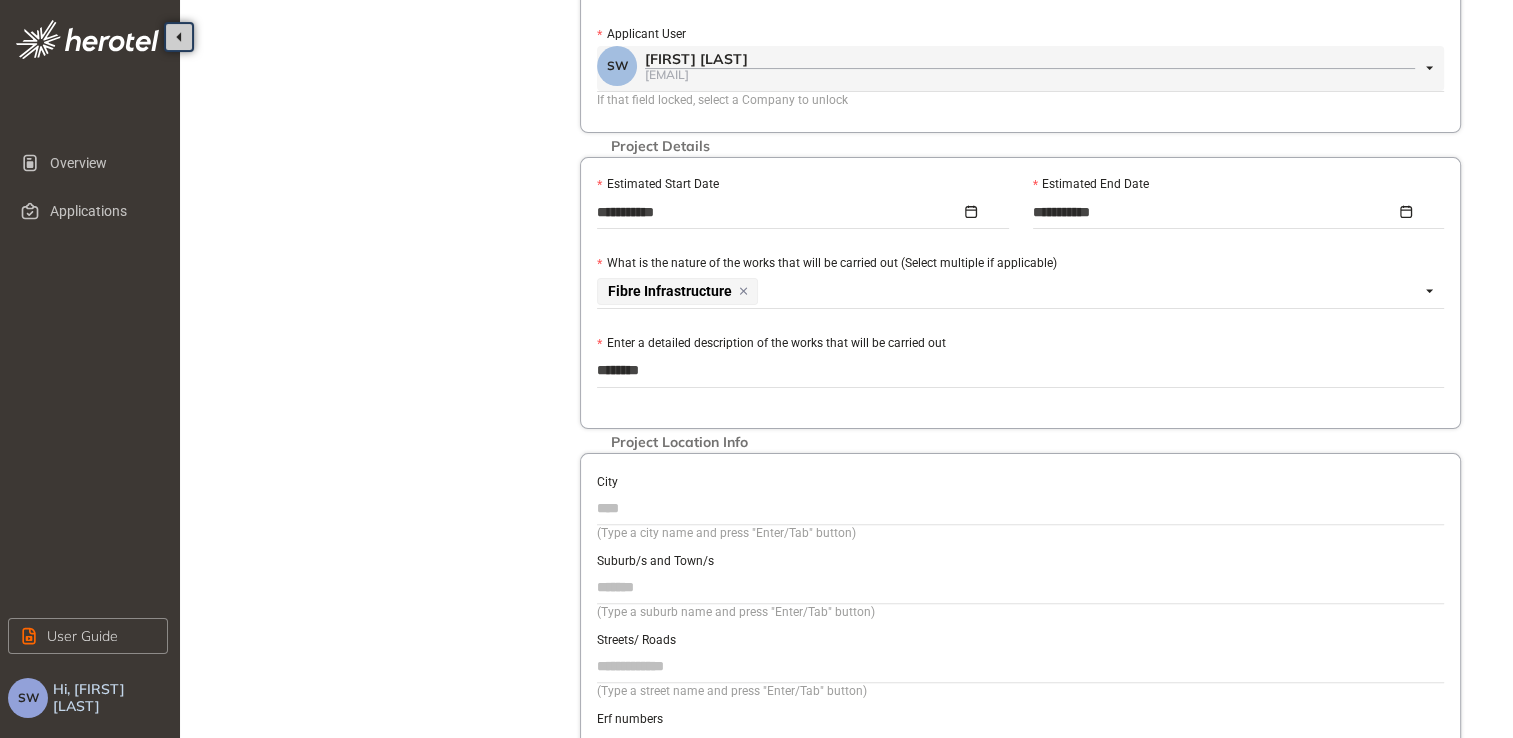 type on "*********" 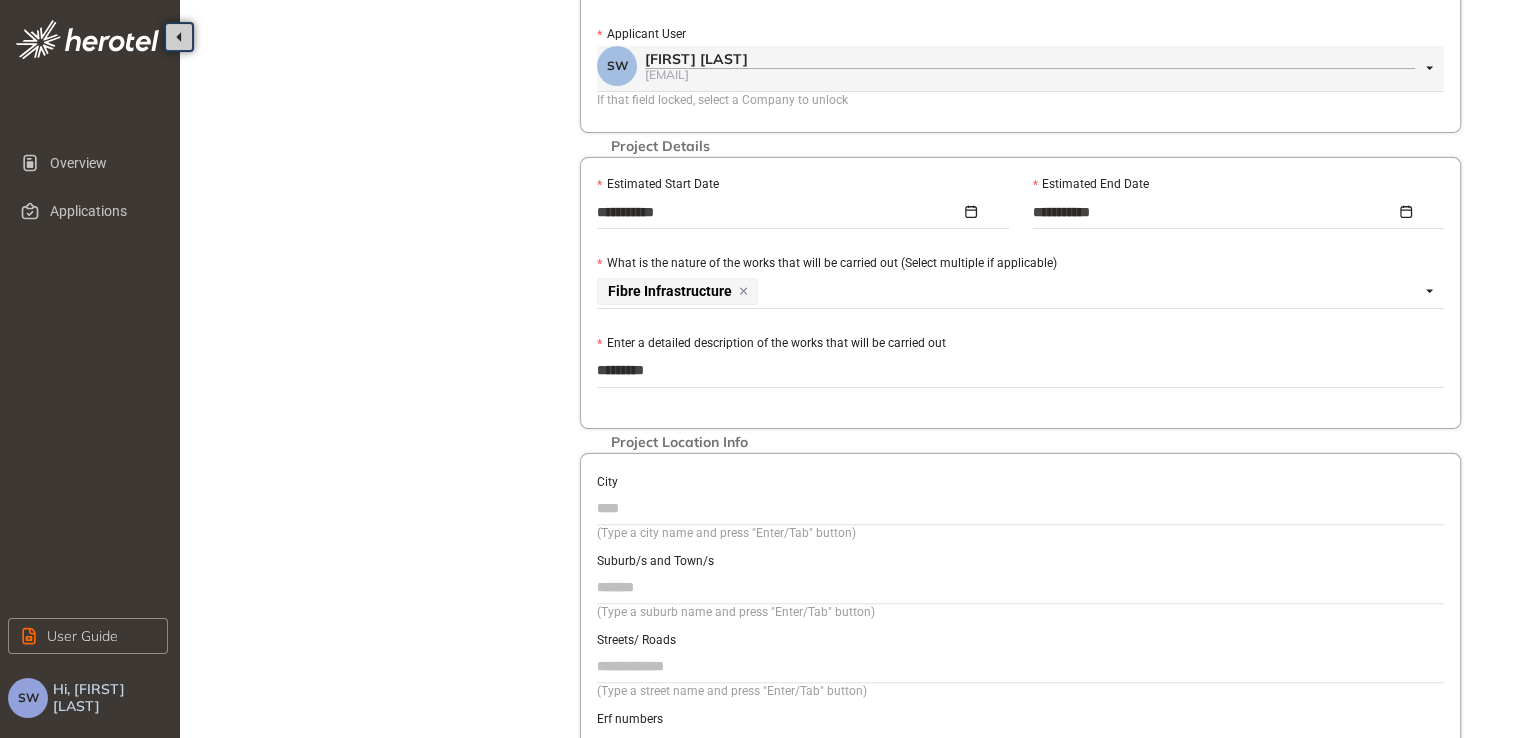 type on "**********" 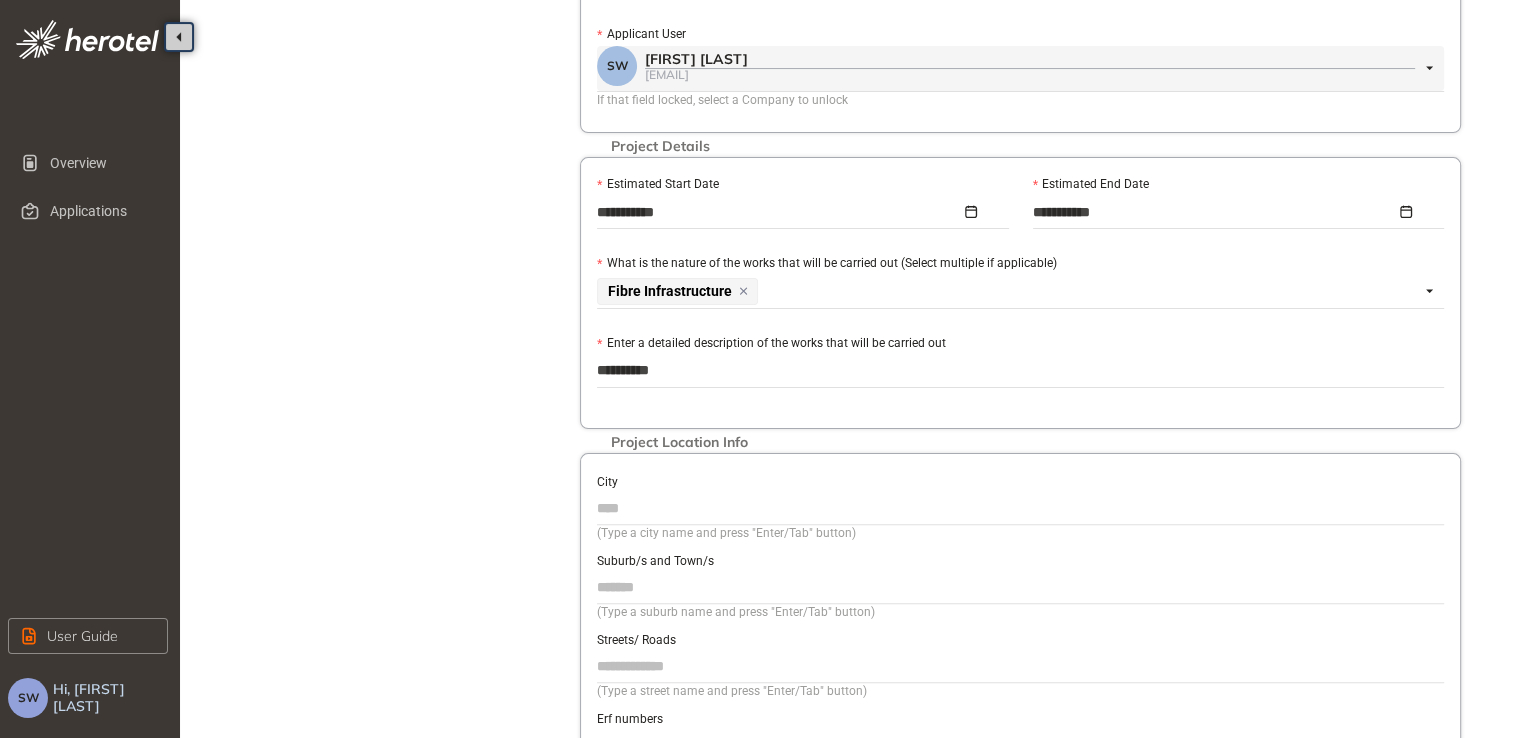 type on "**********" 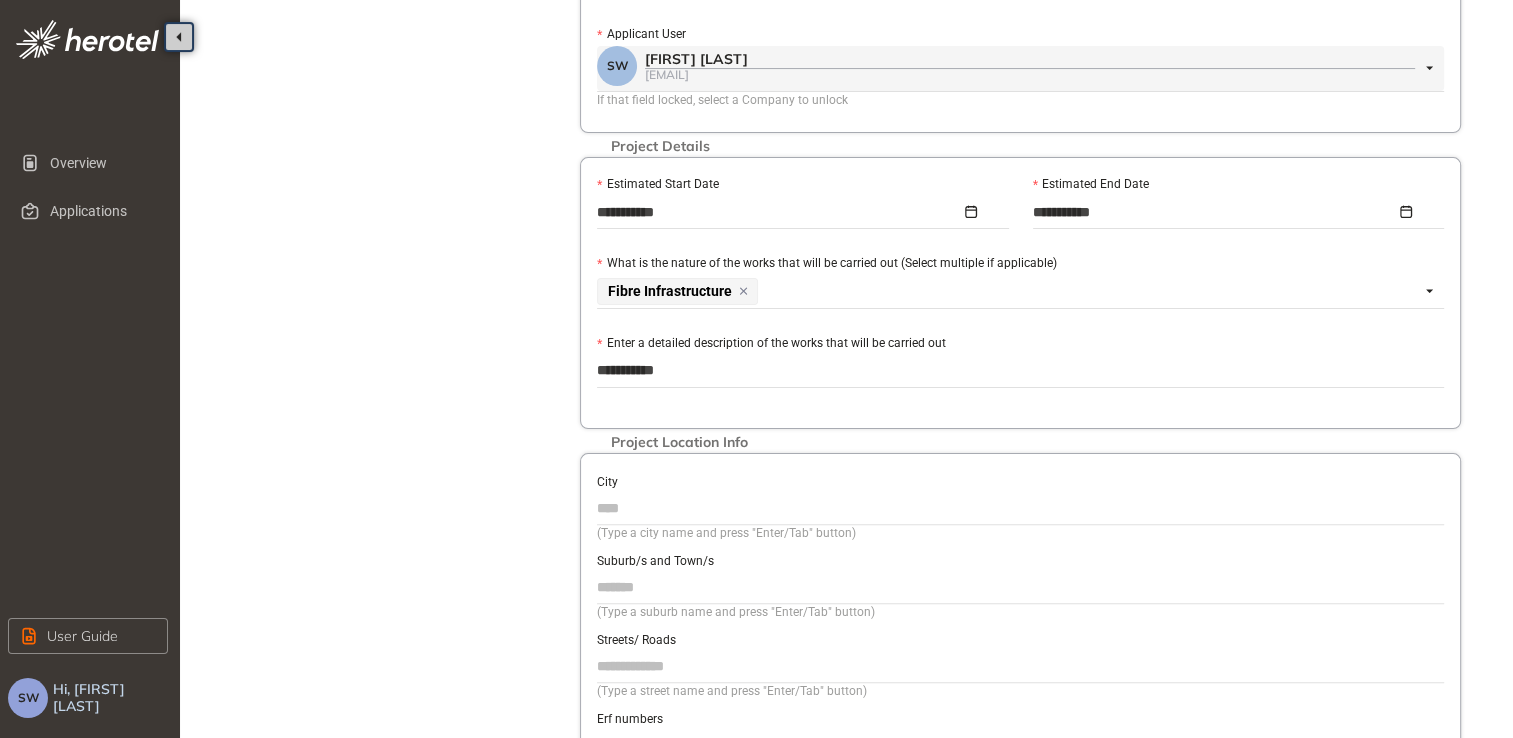 type on "**********" 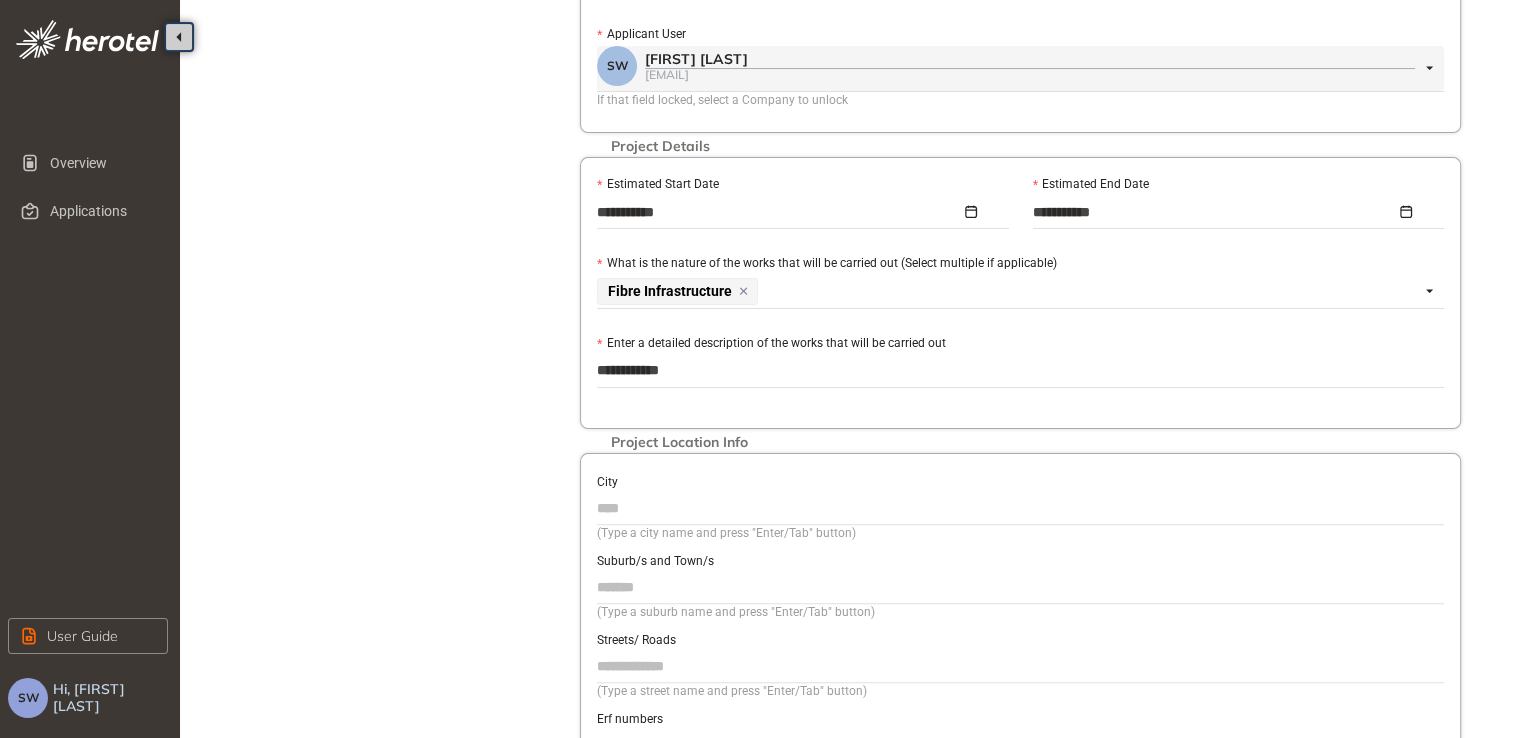 type on "**********" 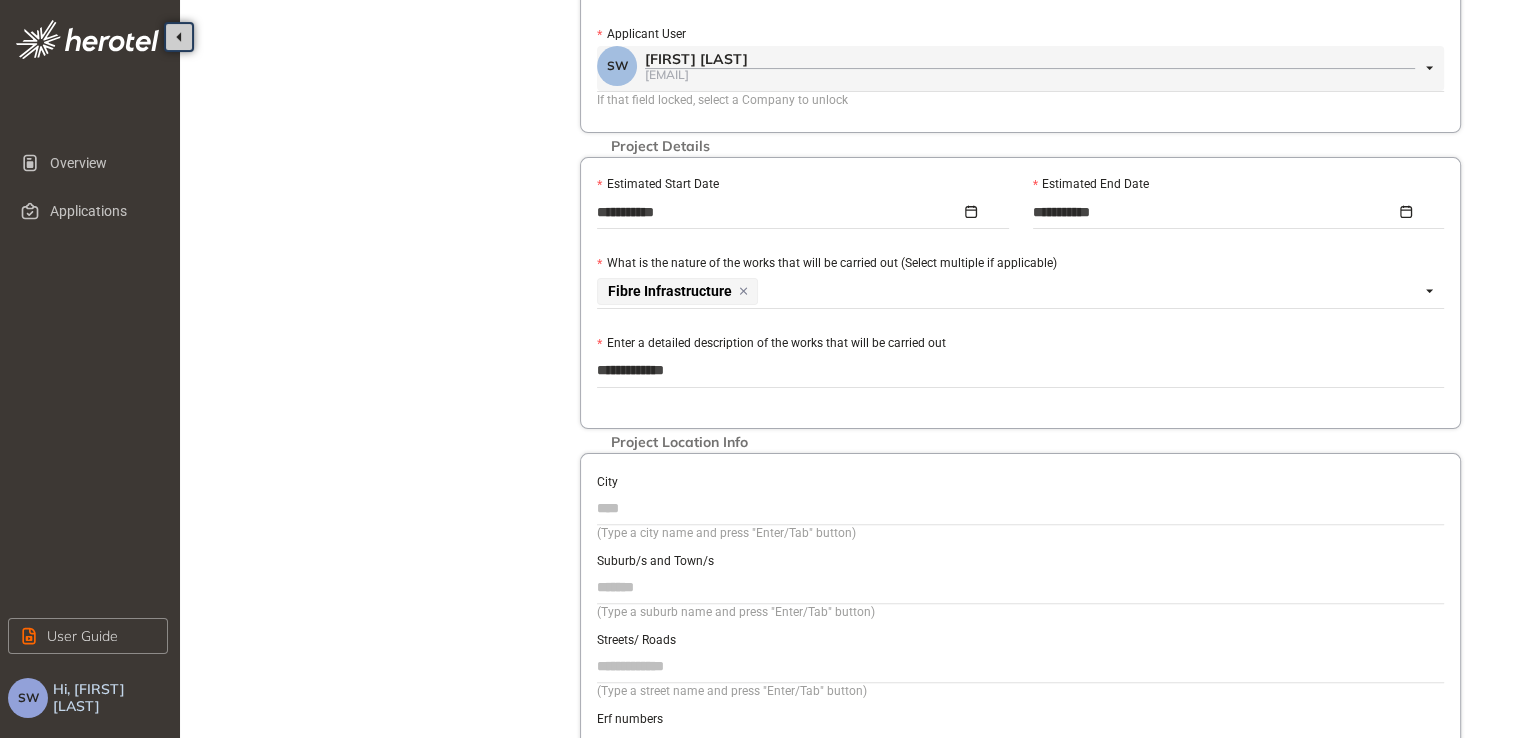 type on "**********" 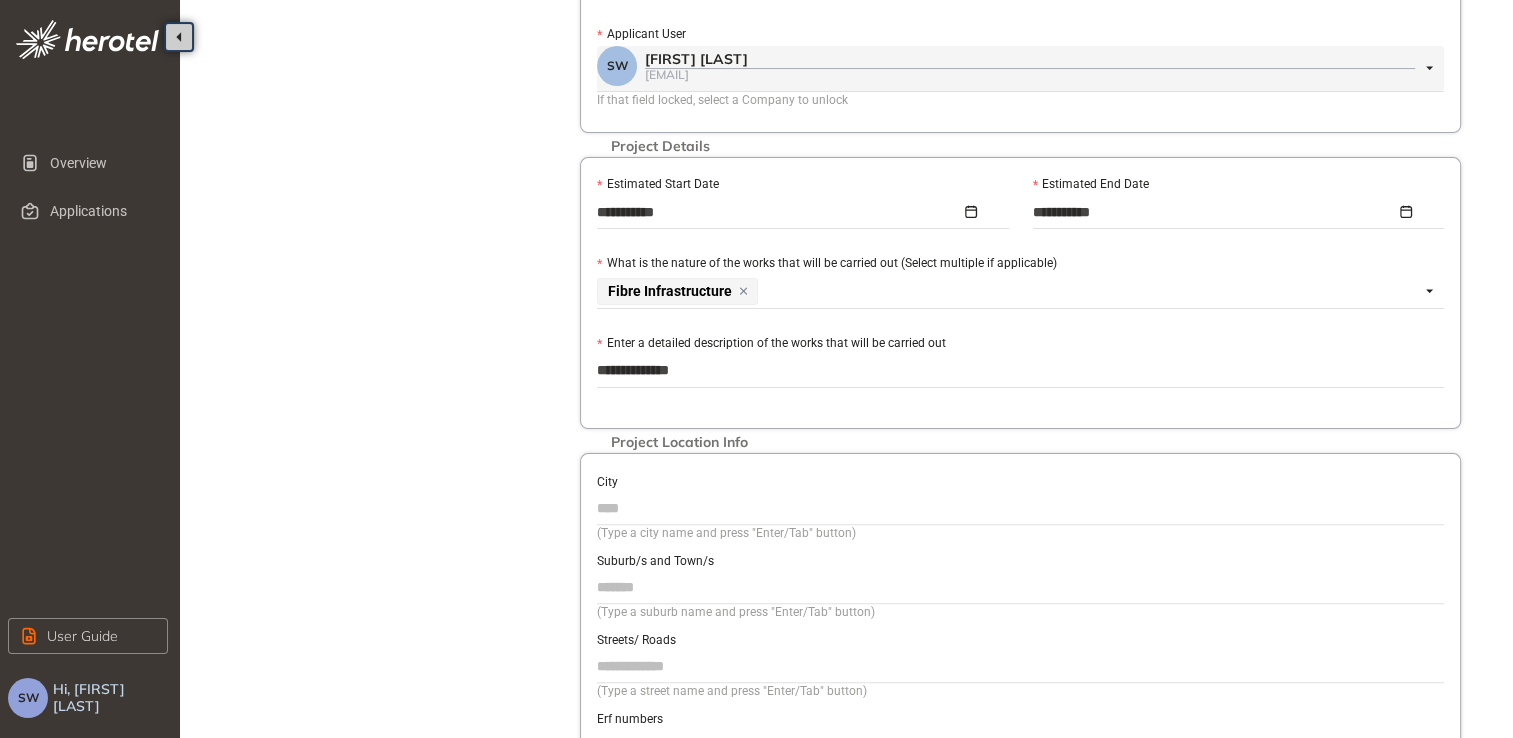 type on "**********" 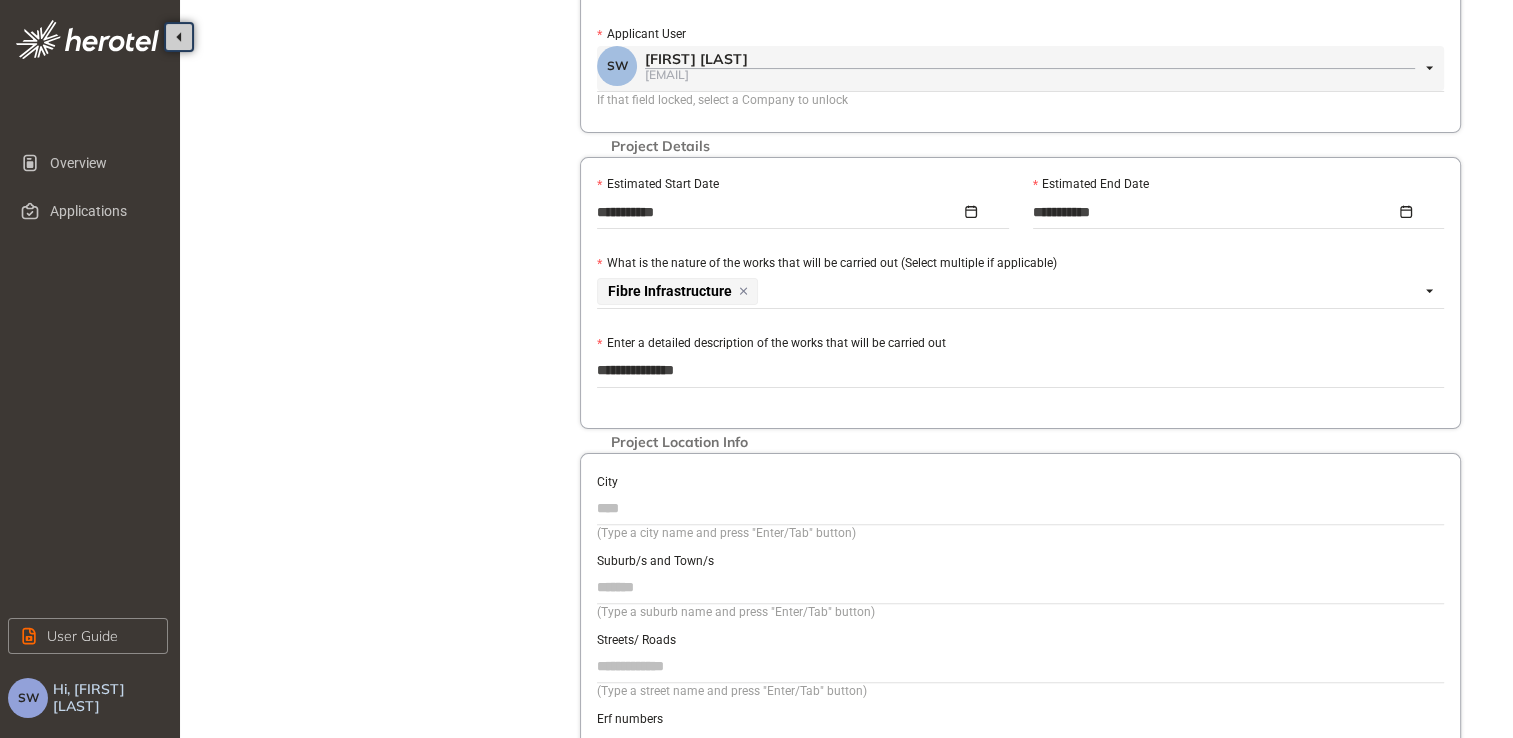 type on "**********" 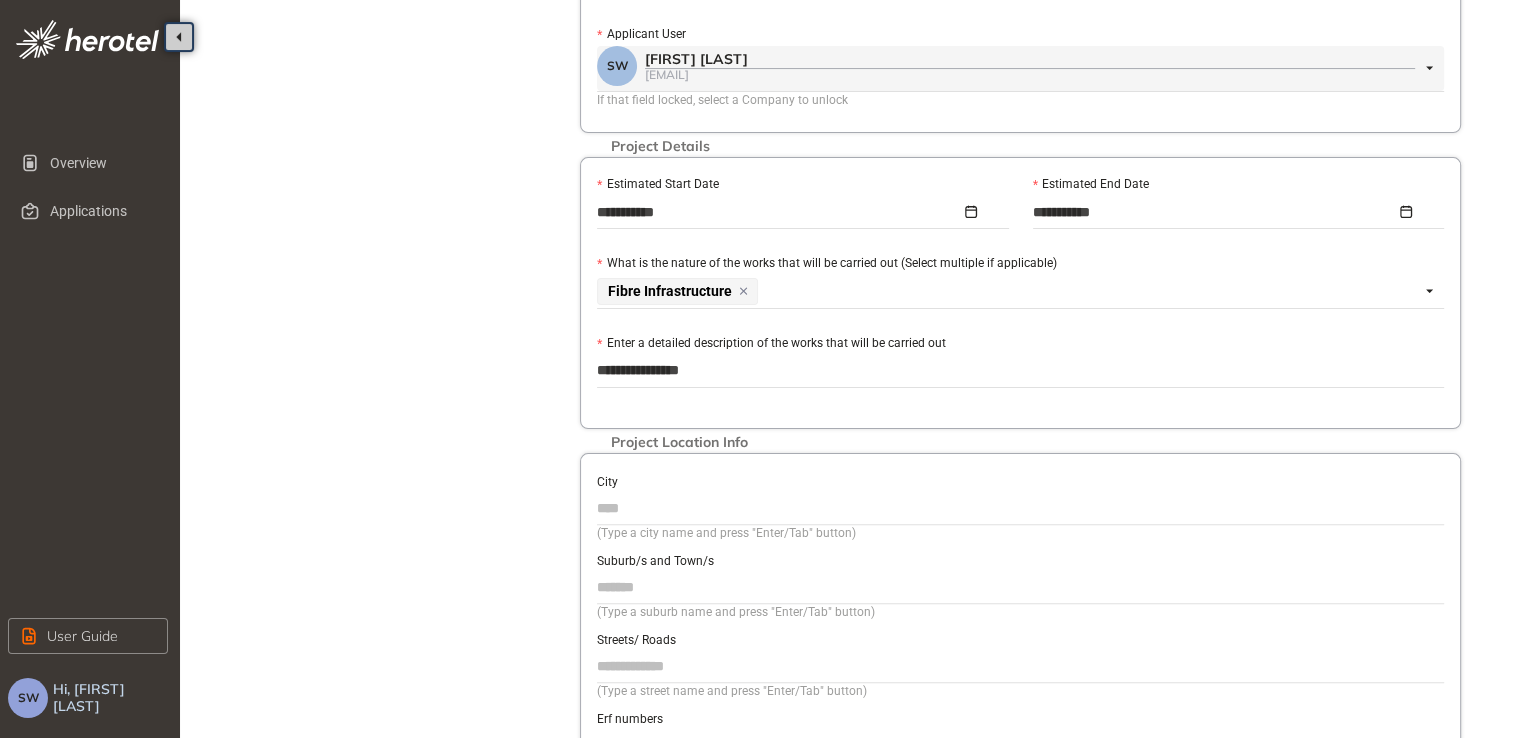 type on "**********" 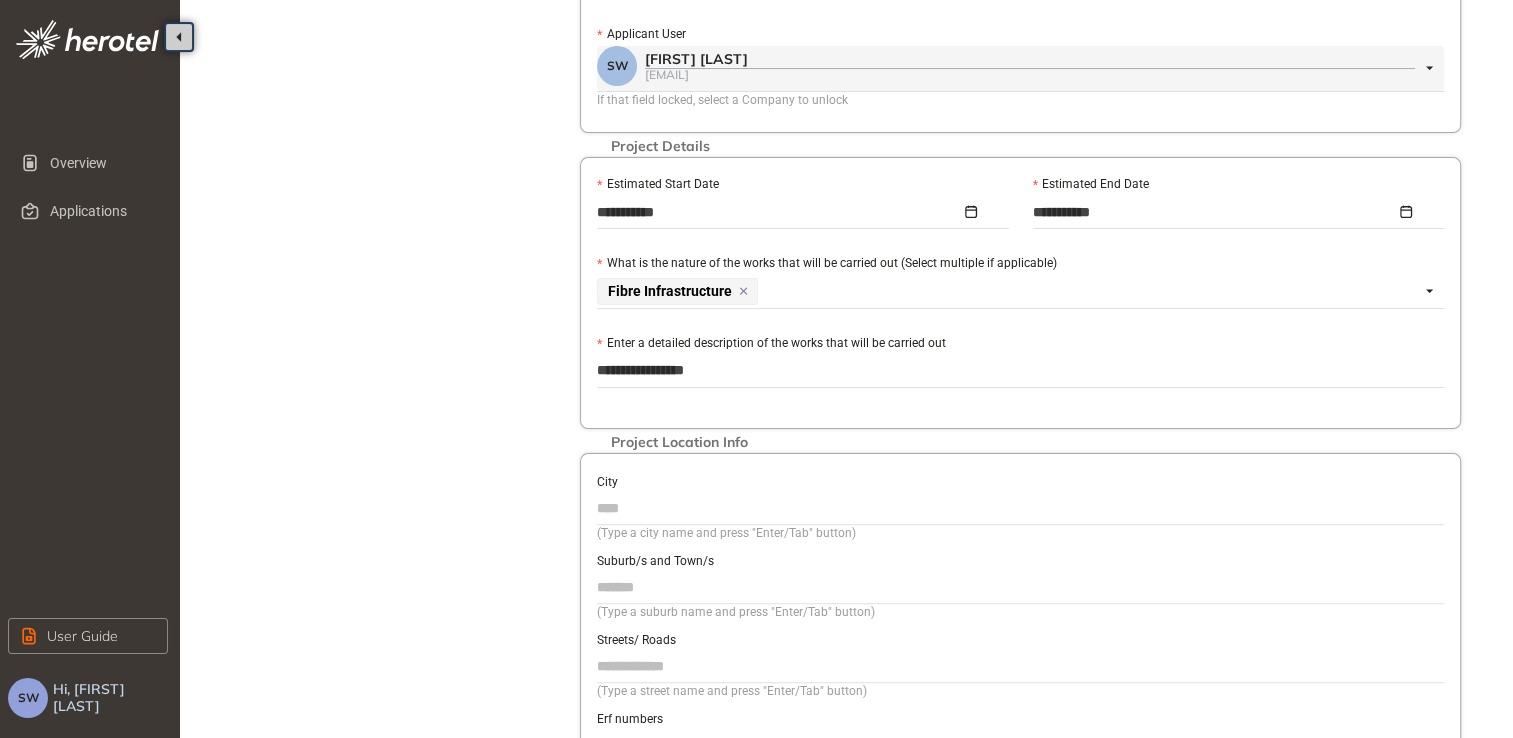 type on "**********" 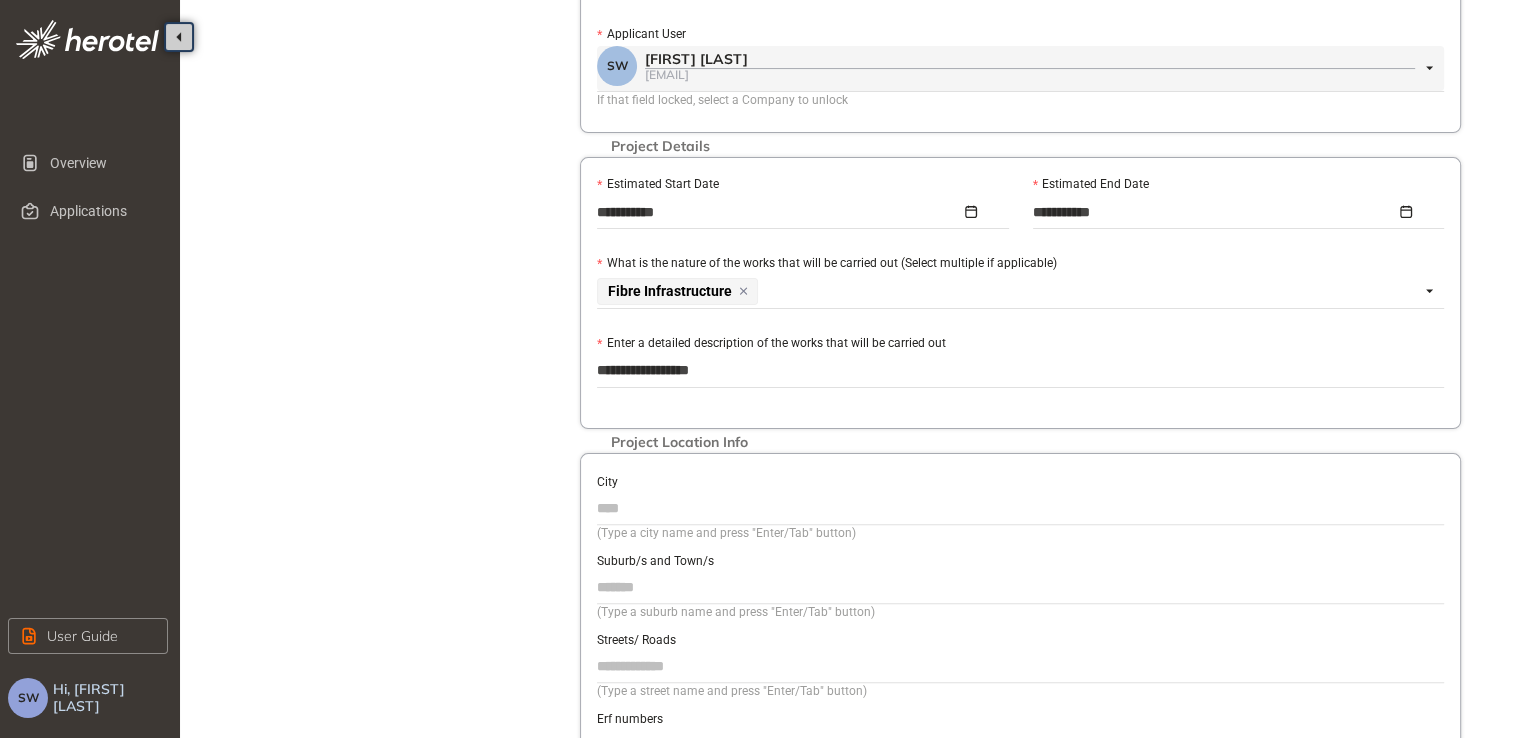 type on "**********" 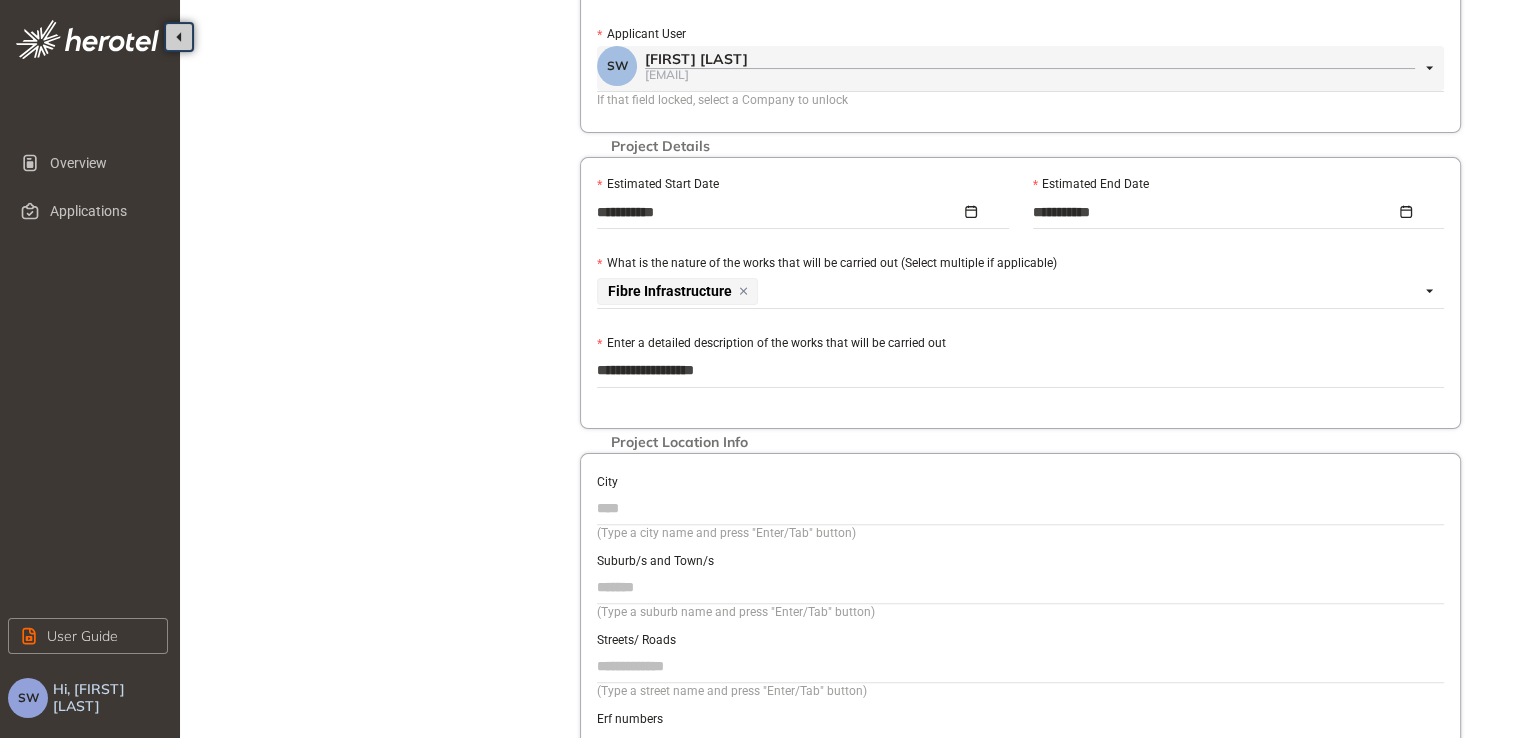 type on "**********" 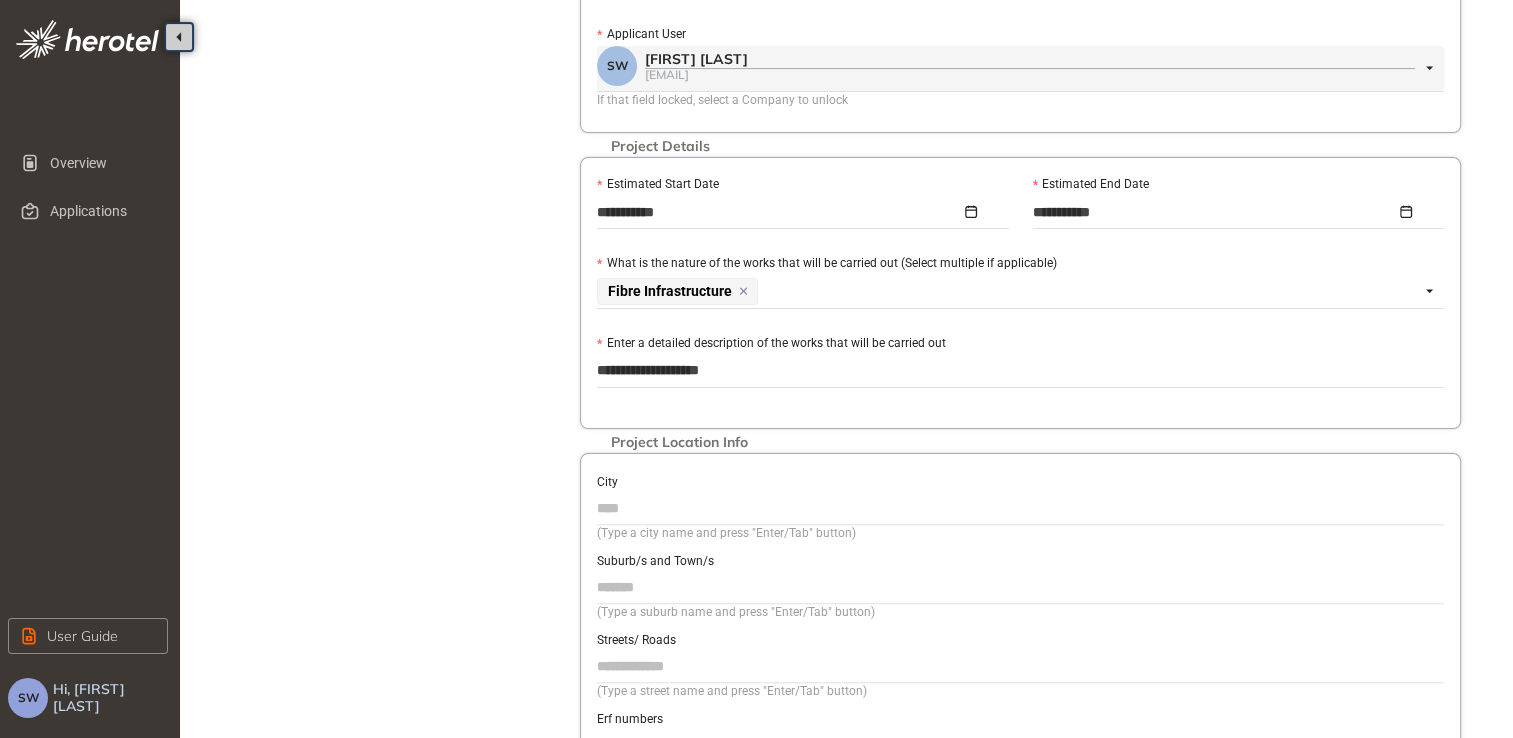 type on "**********" 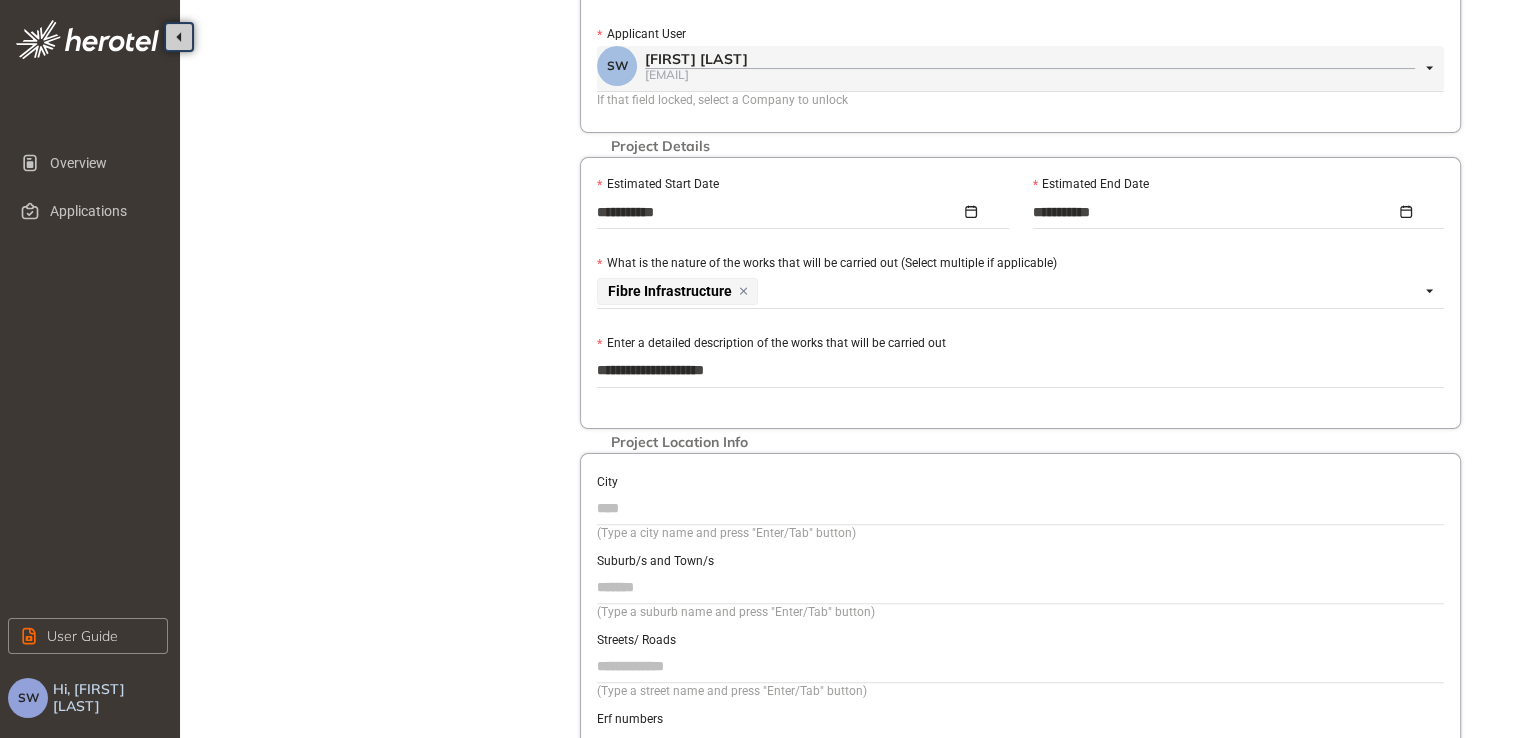 type on "**********" 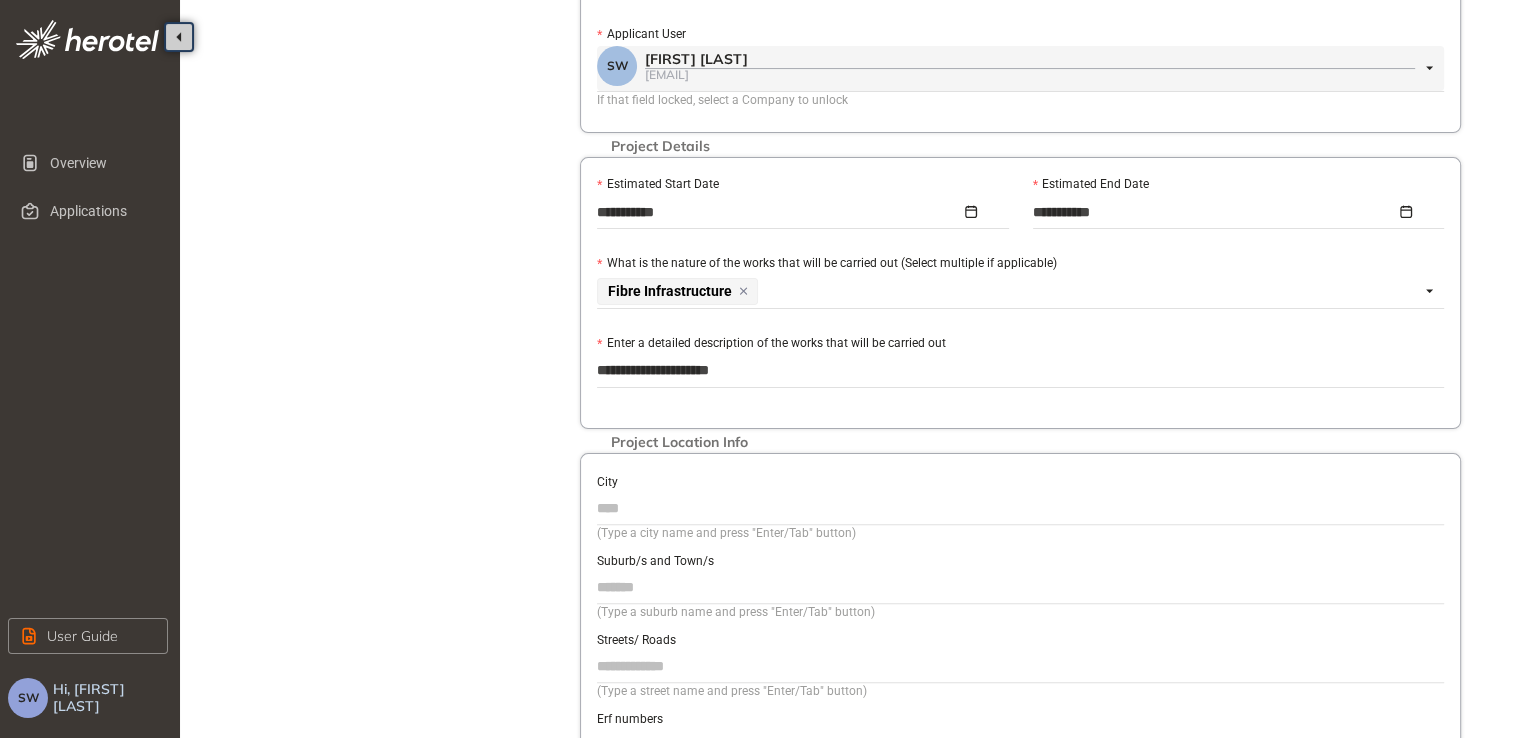 type on "**********" 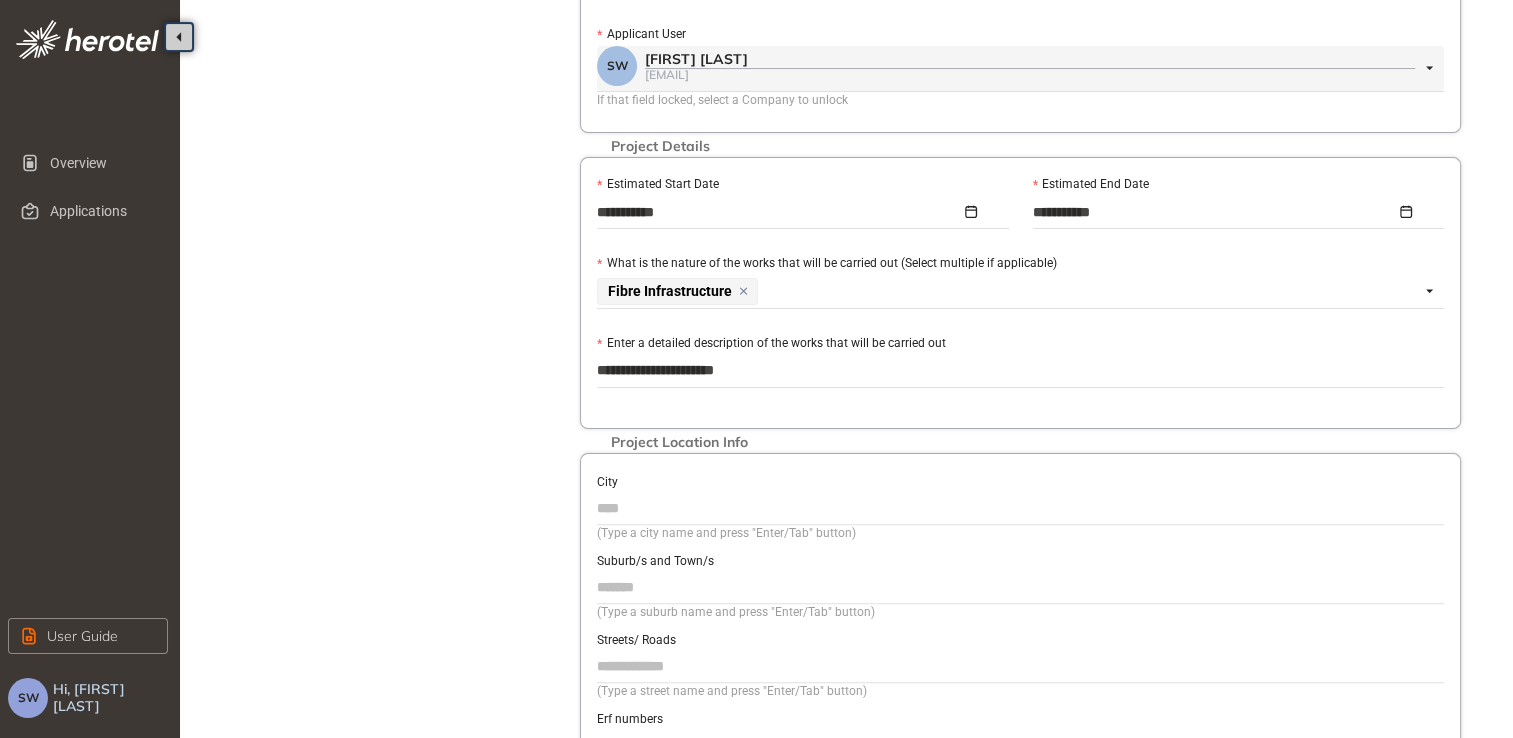 type on "**********" 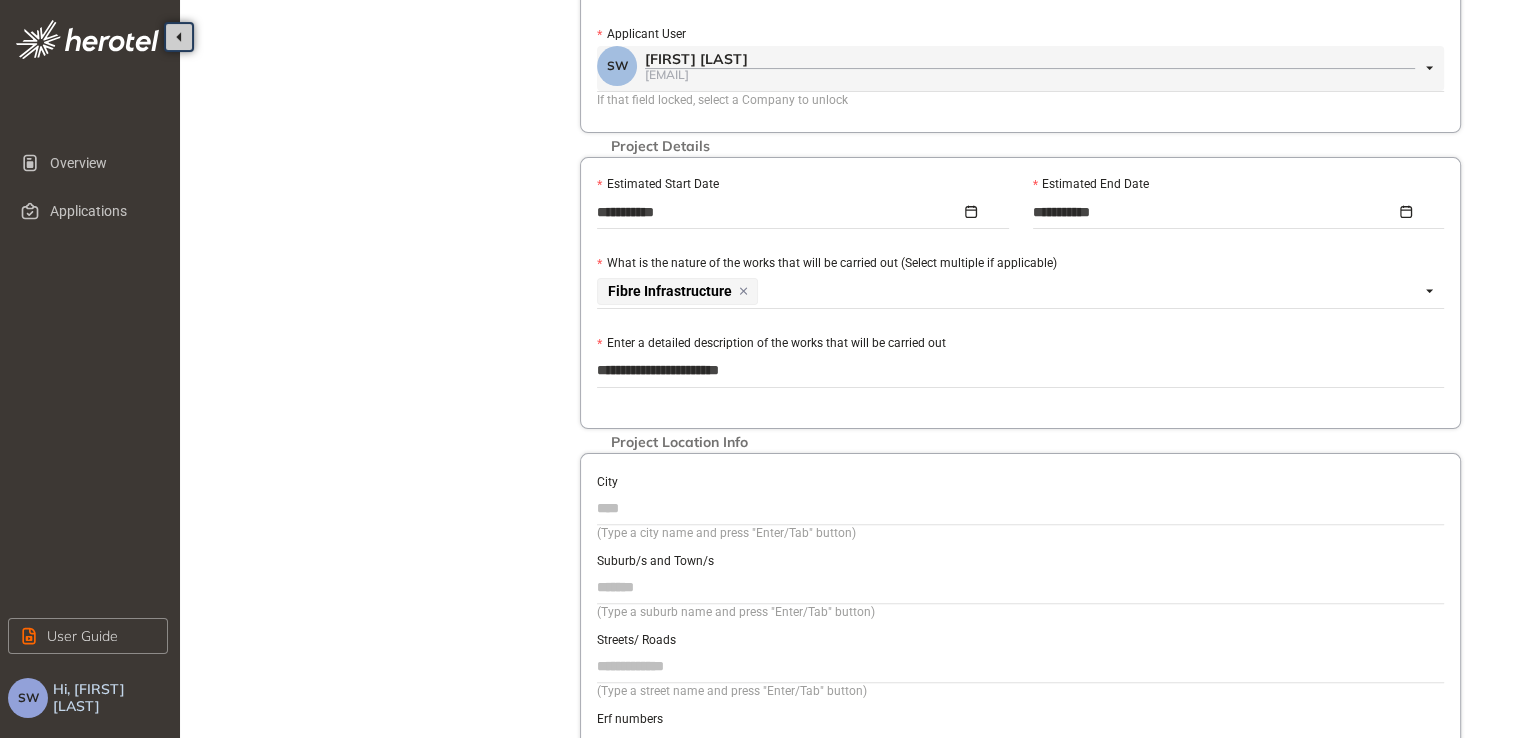 type on "**********" 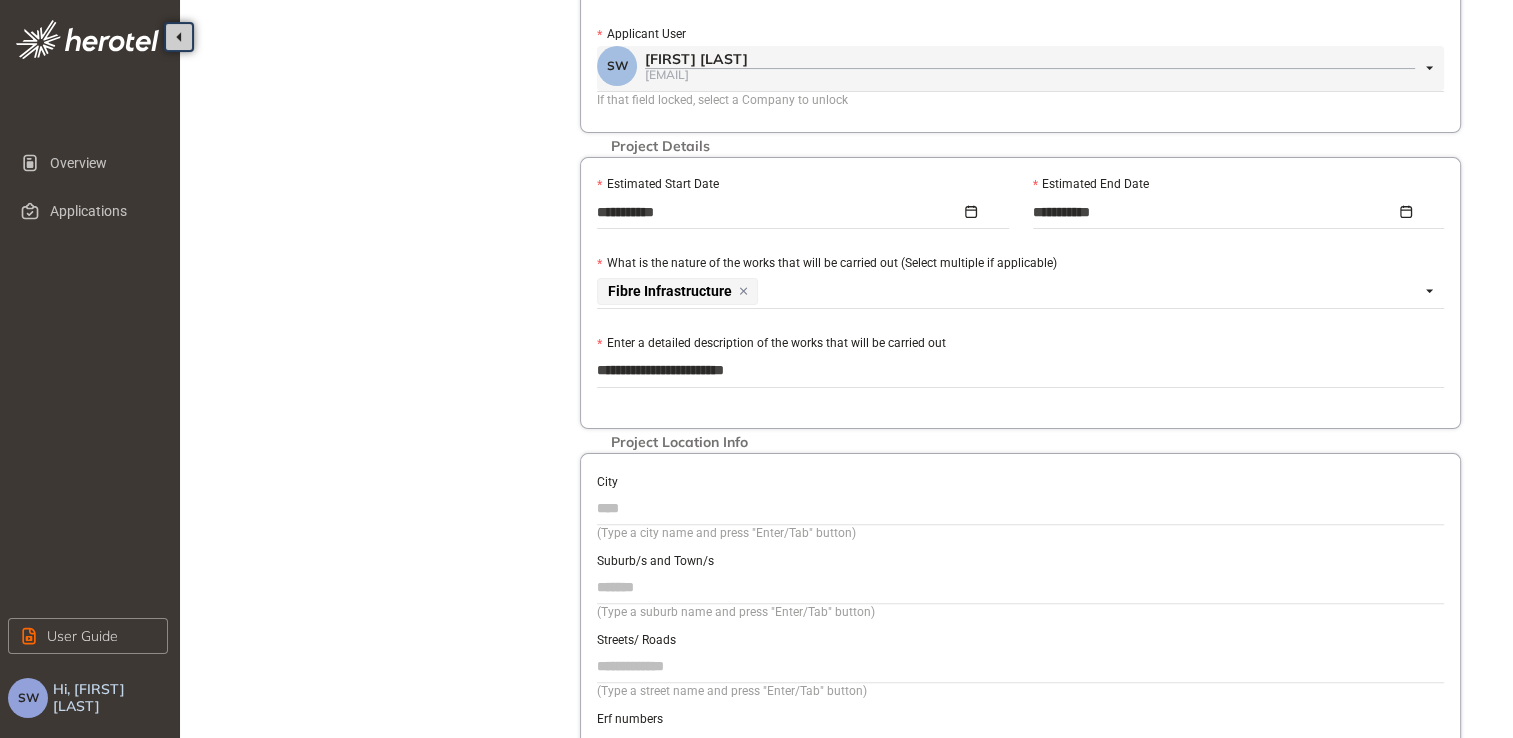 type on "**********" 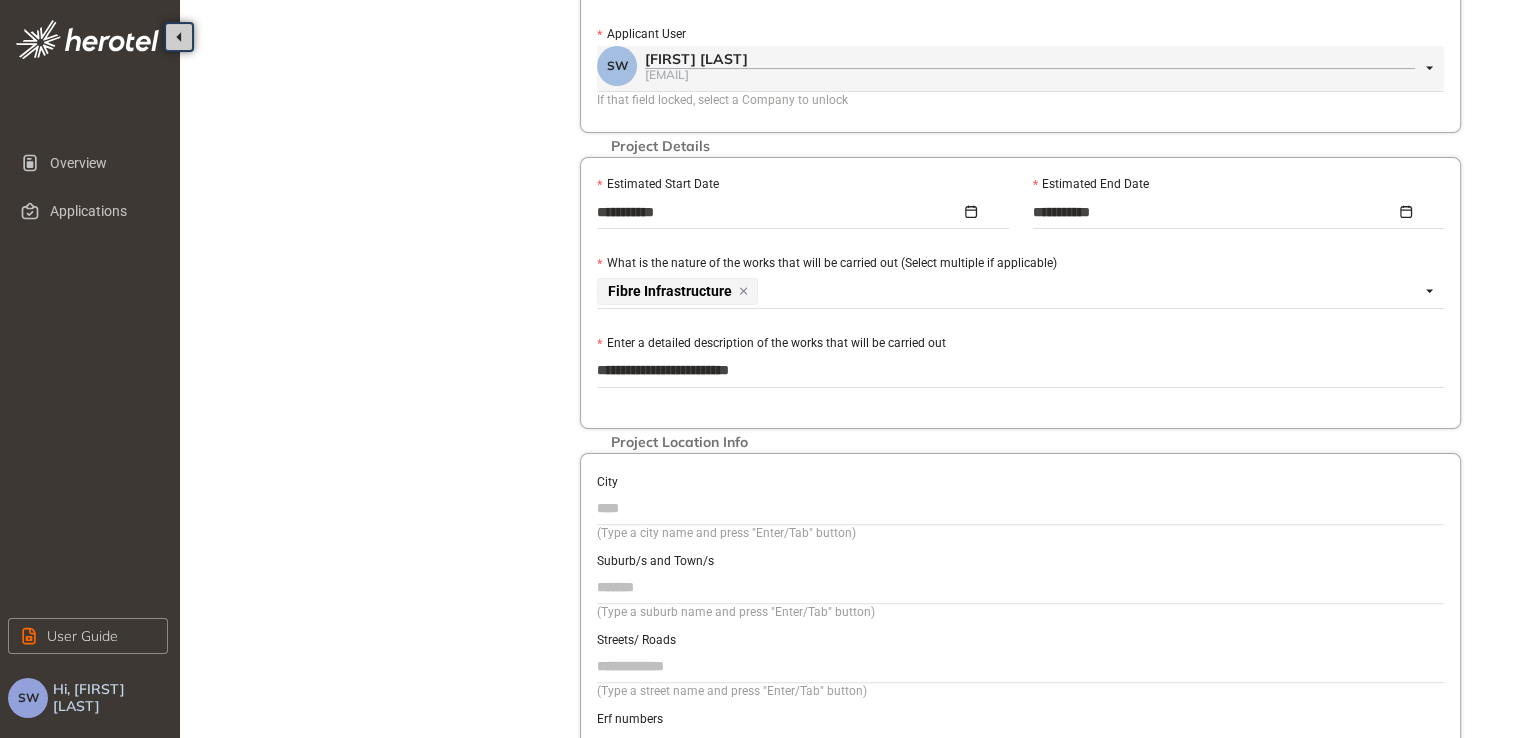 type on "**********" 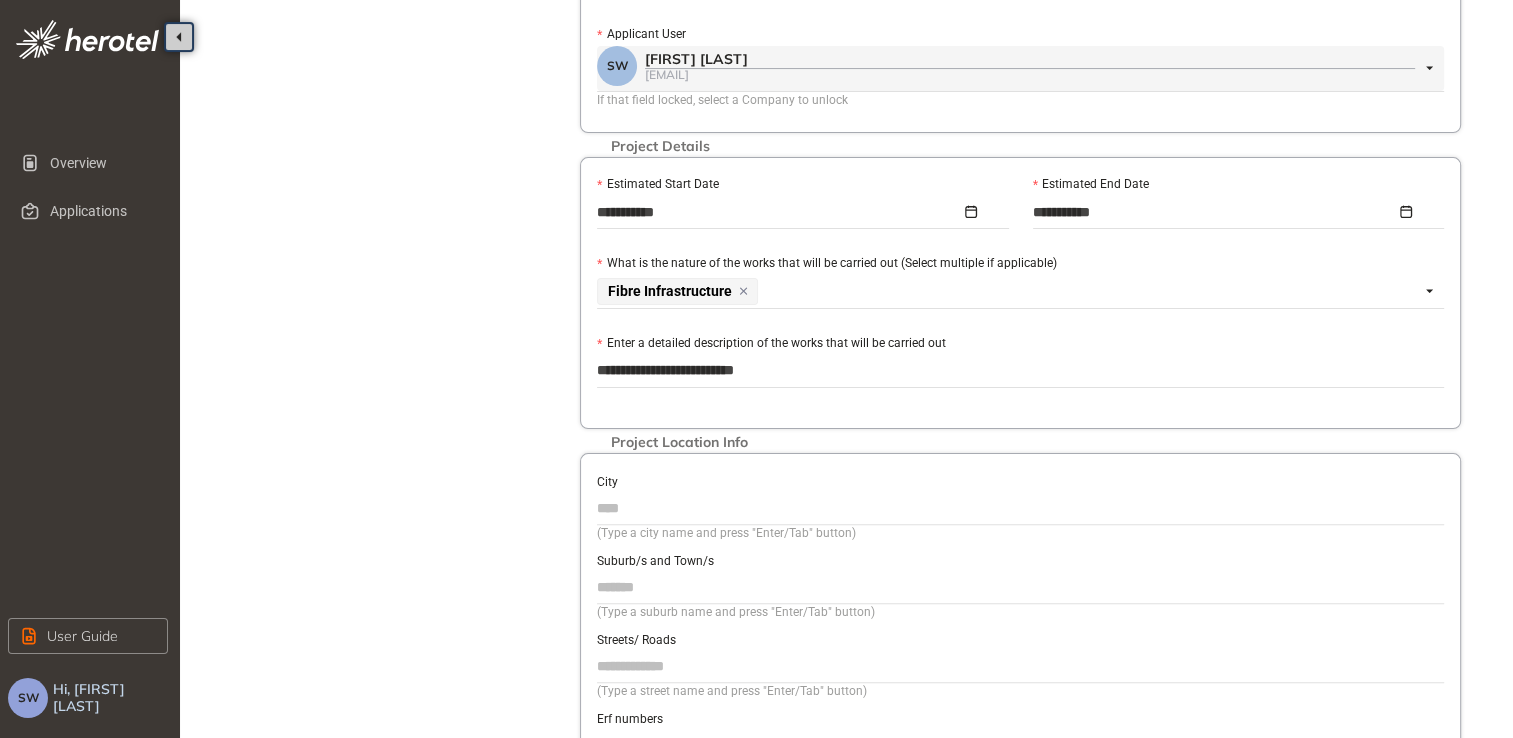 type on "**********" 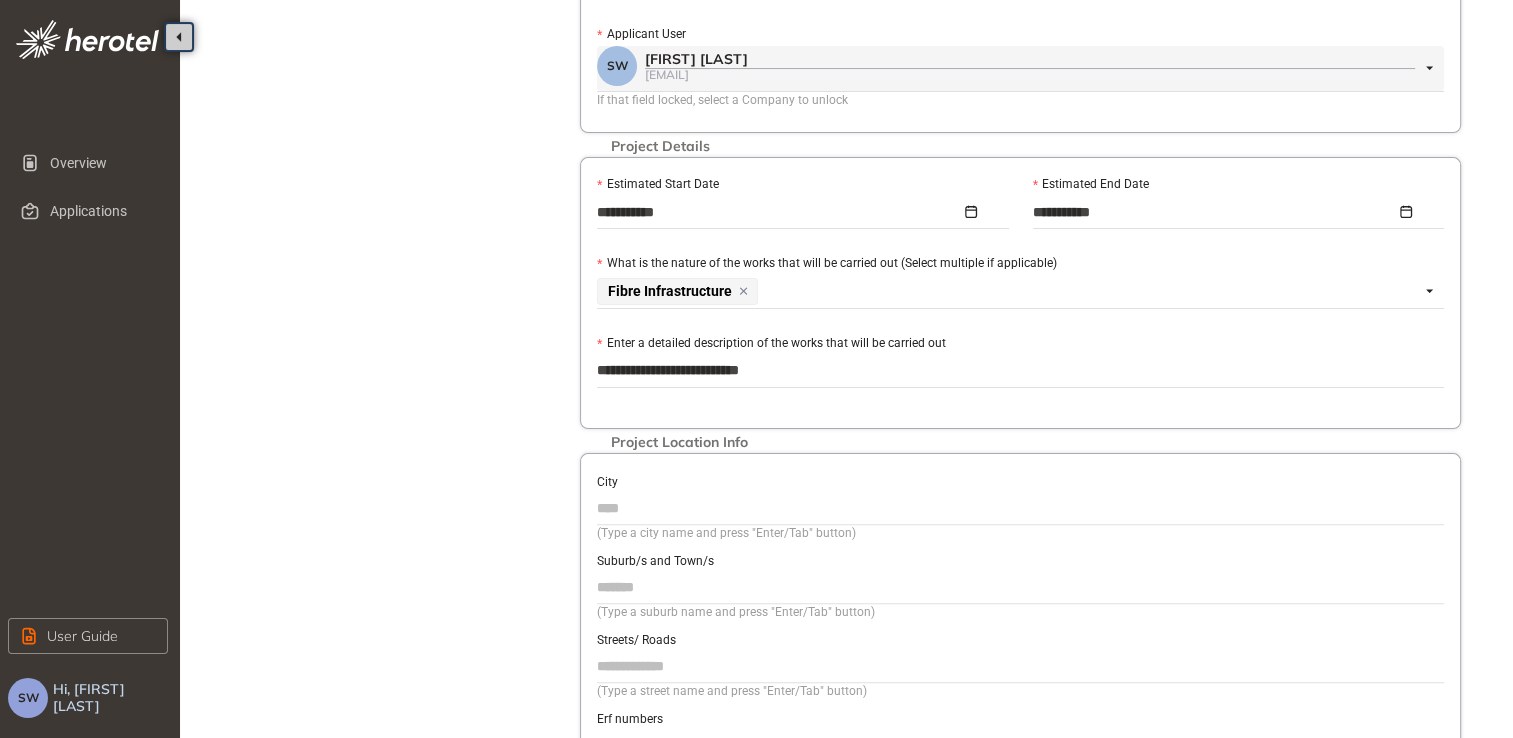 type on "**********" 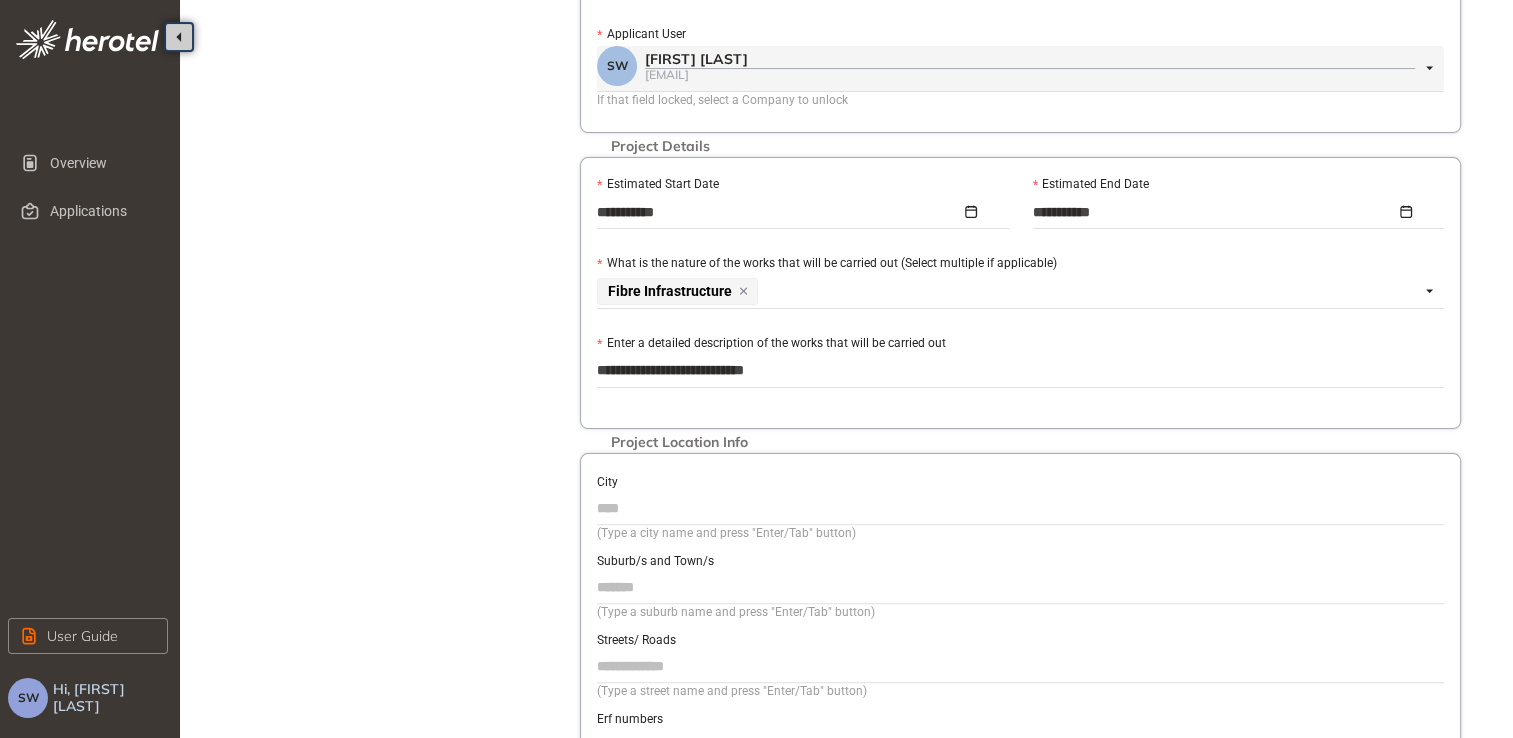 type on "**********" 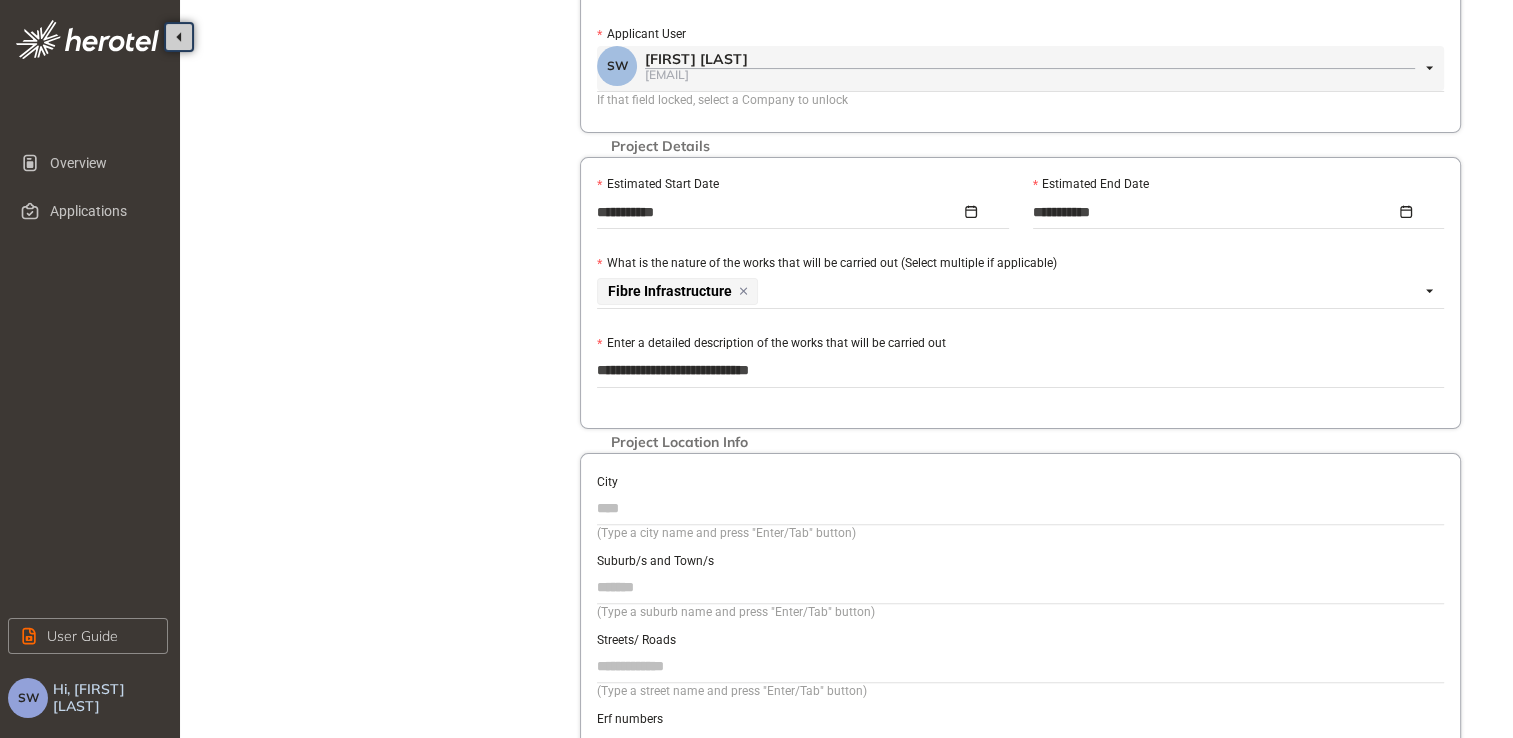 type on "**********" 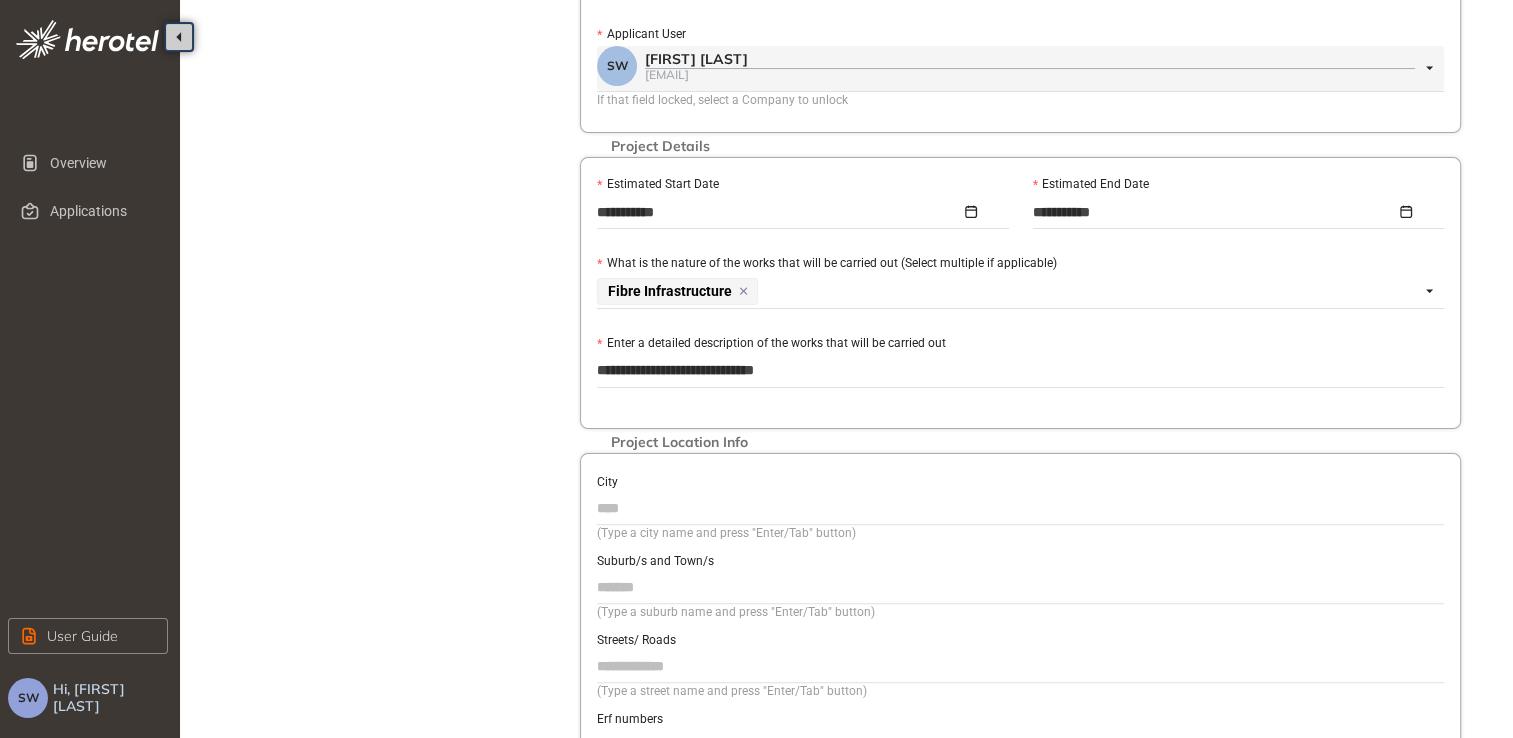 type on "**********" 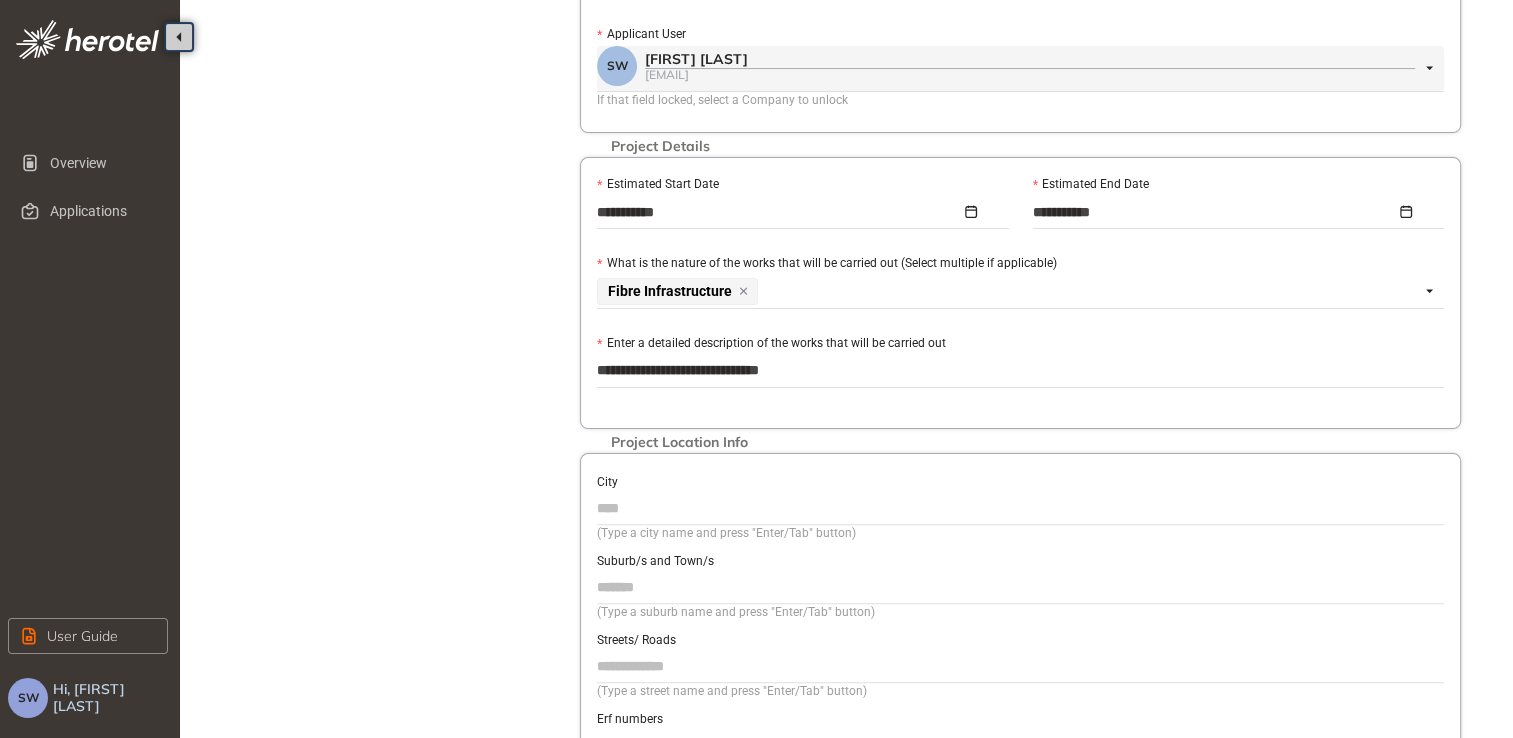 type on "**********" 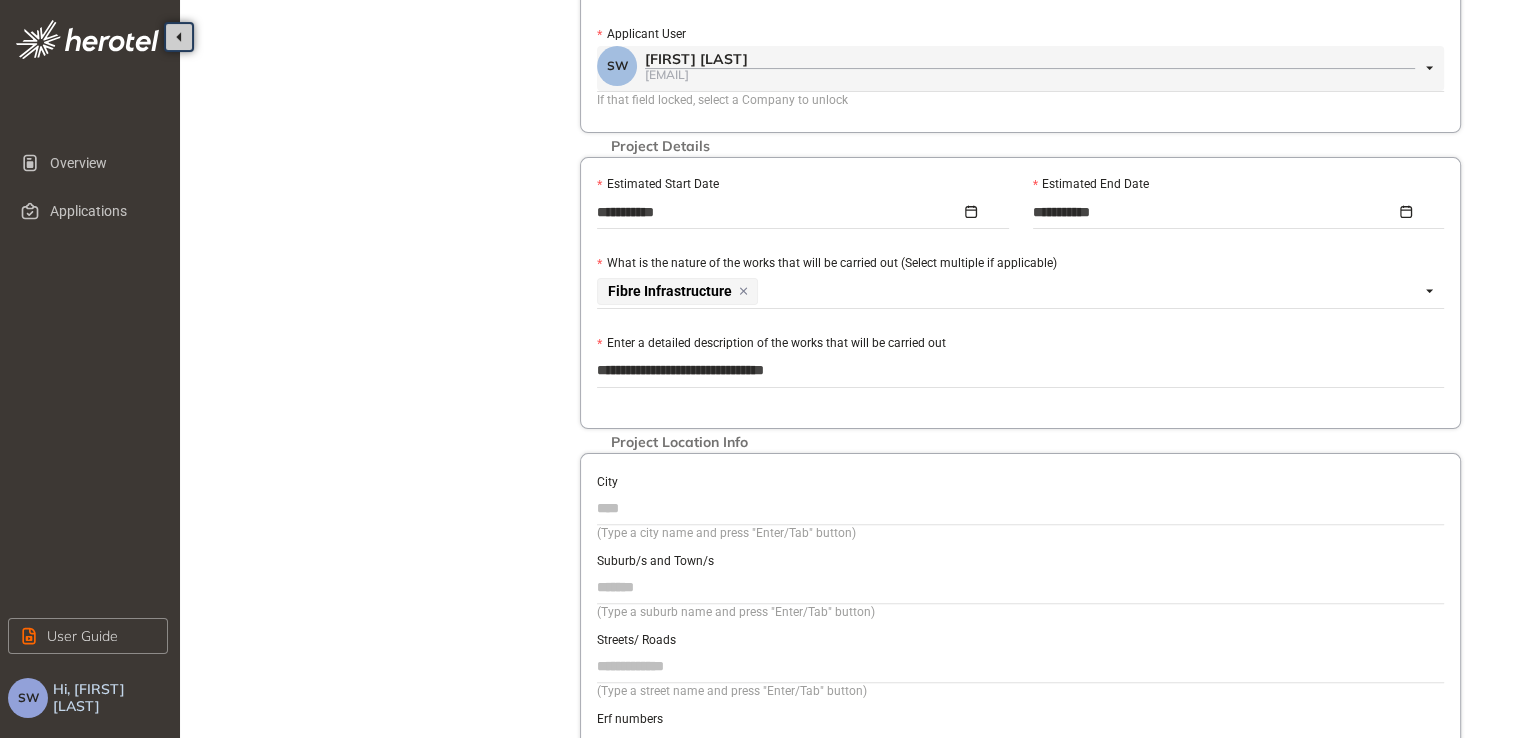 type on "**********" 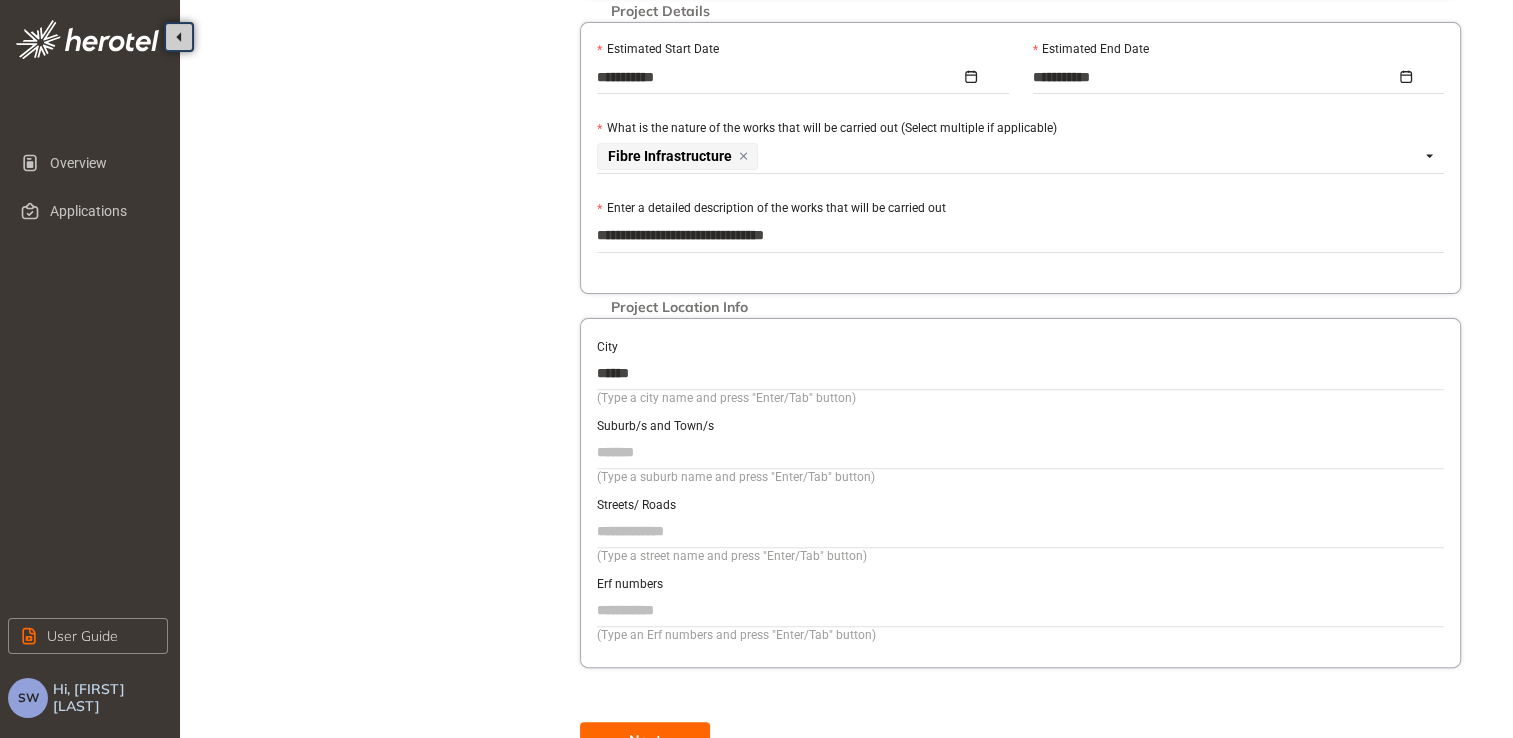 scroll, scrollTop: 640, scrollLeft: 0, axis: vertical 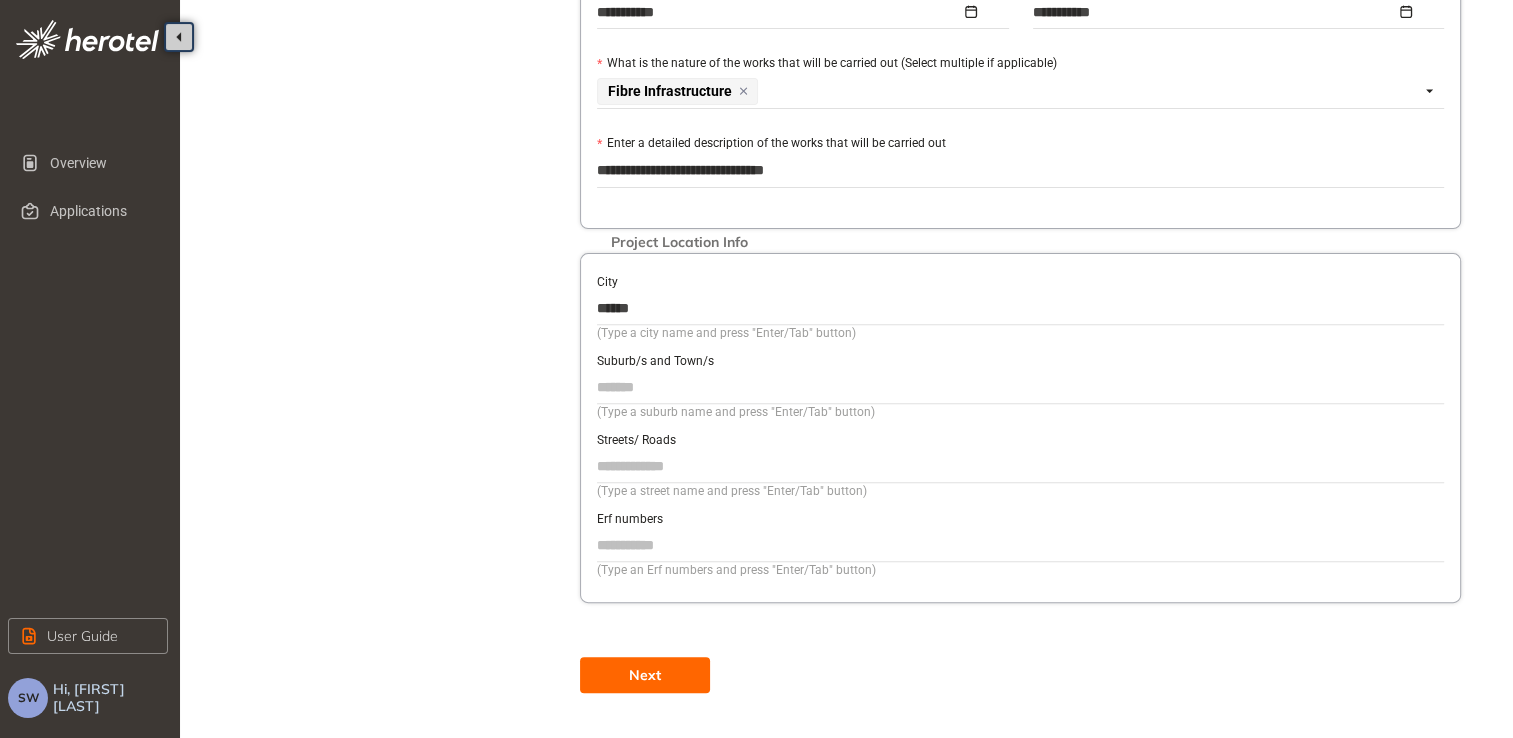 type on "******" 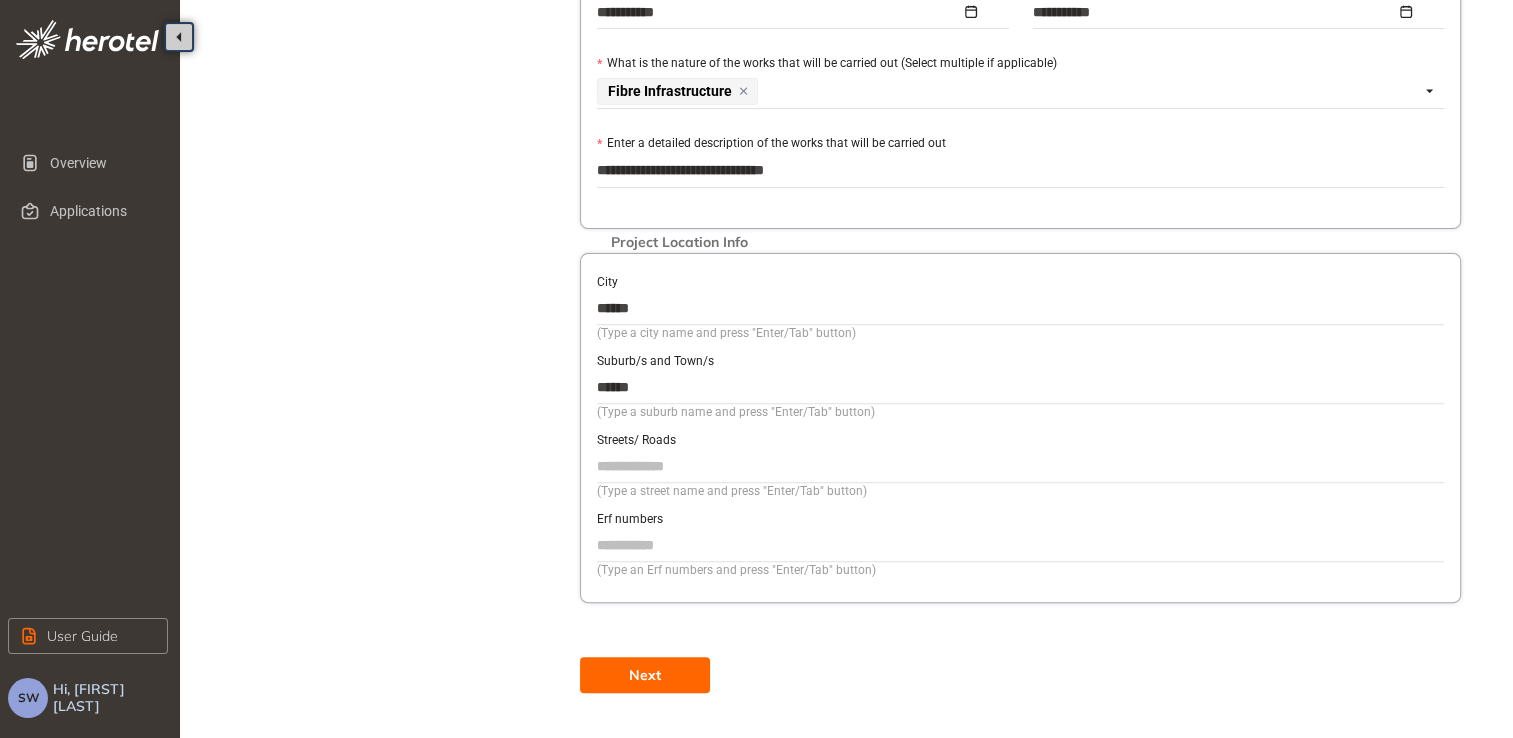 type on "******" 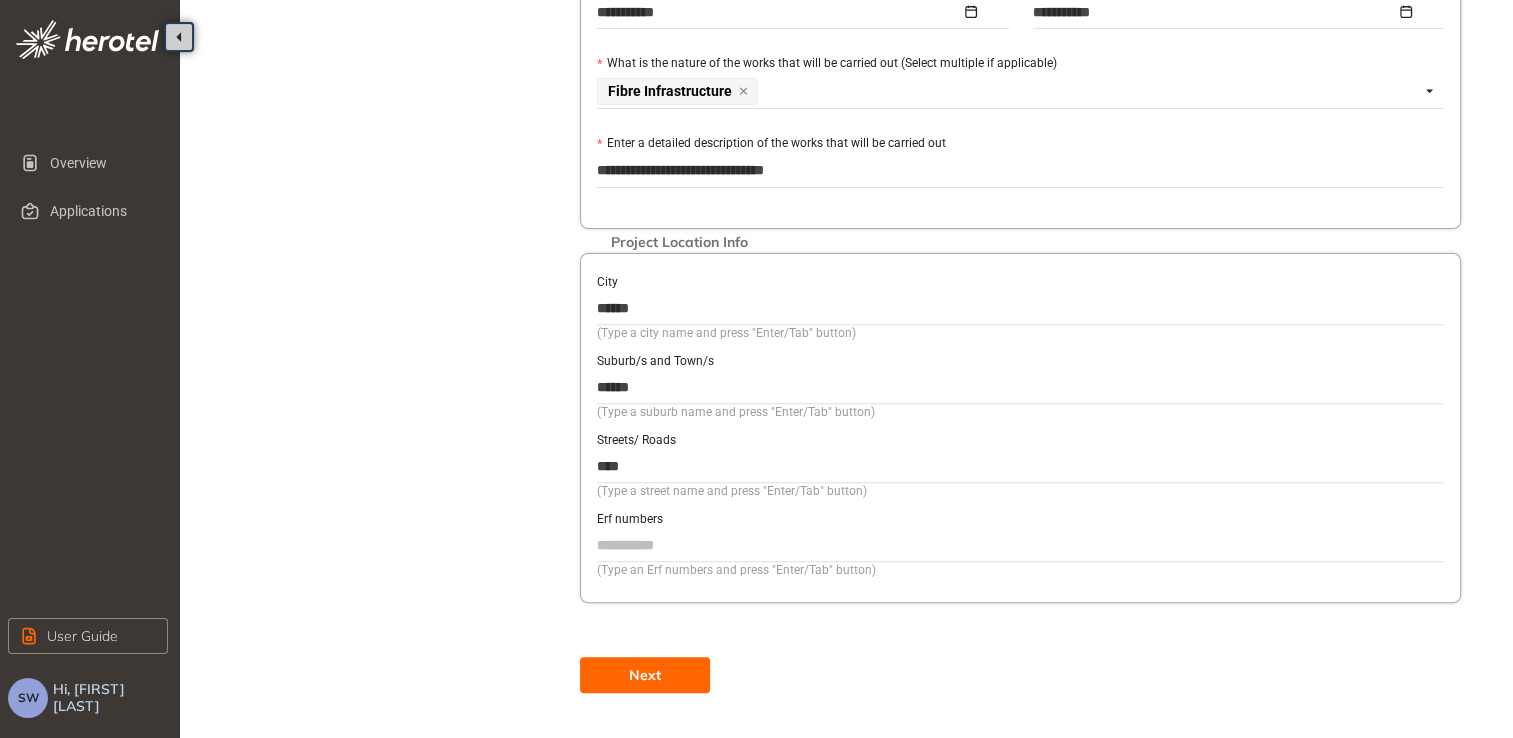 type on "****" 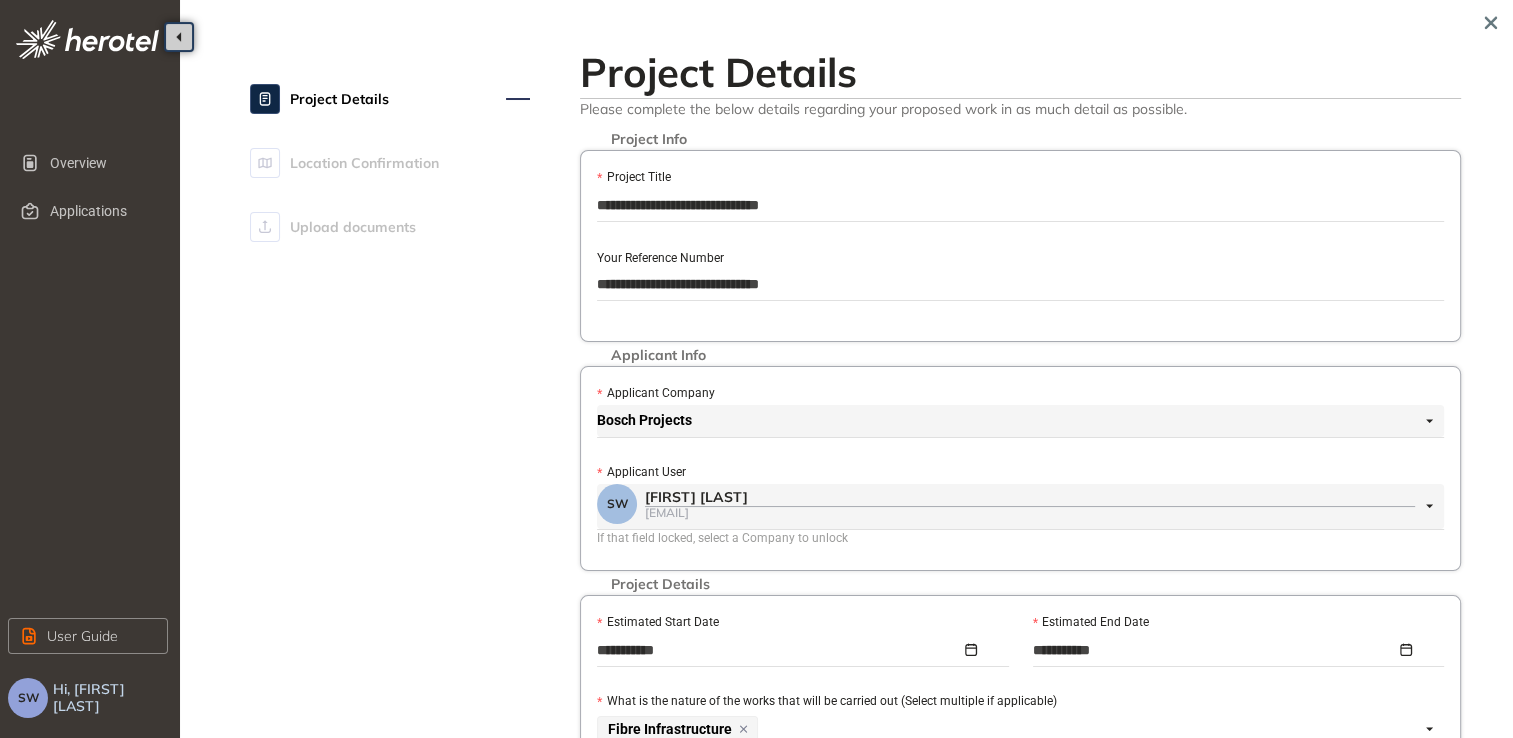scroll, scrollTop: 0, scrollLeft: 0, axis: both 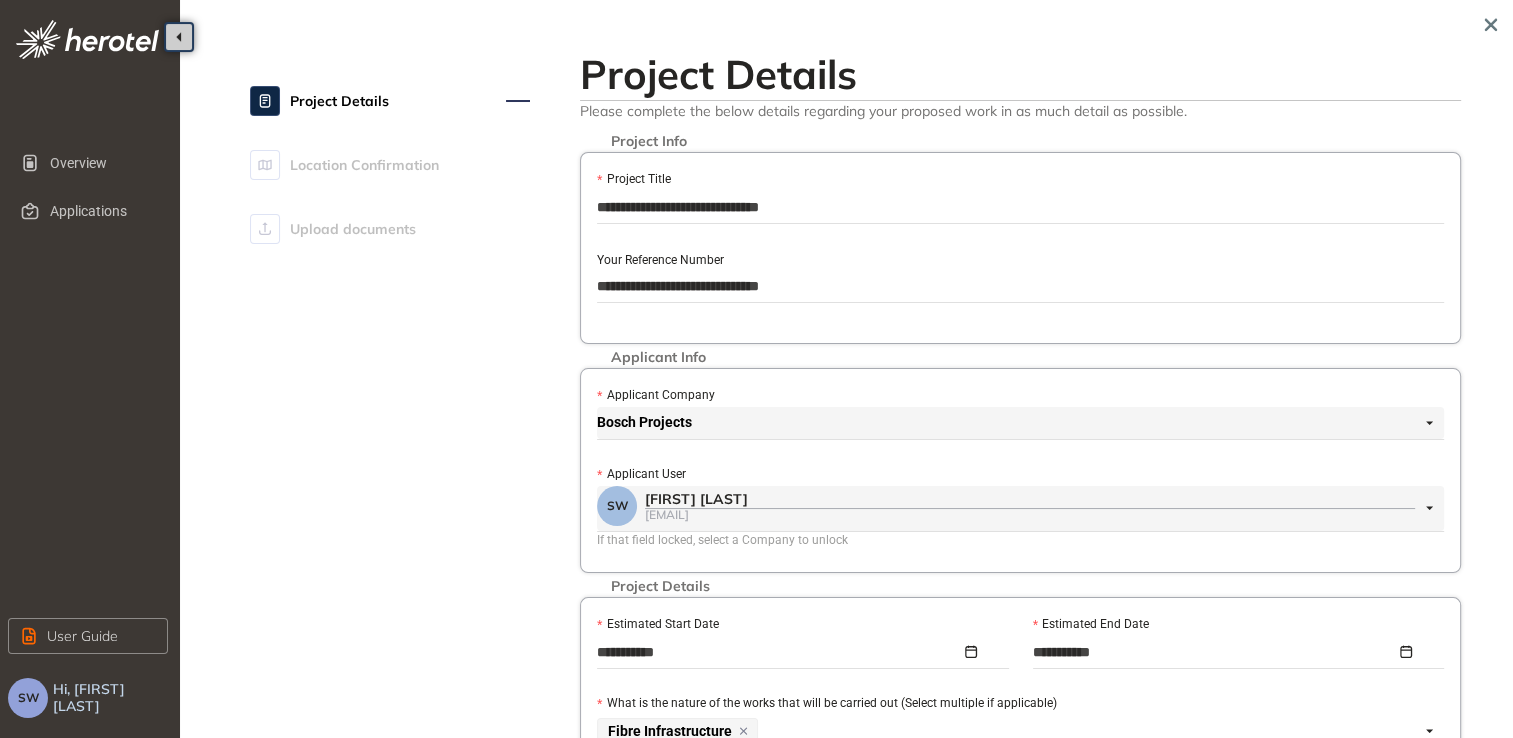 click on "Bosch Projects" at bounding box center [1015, 423] 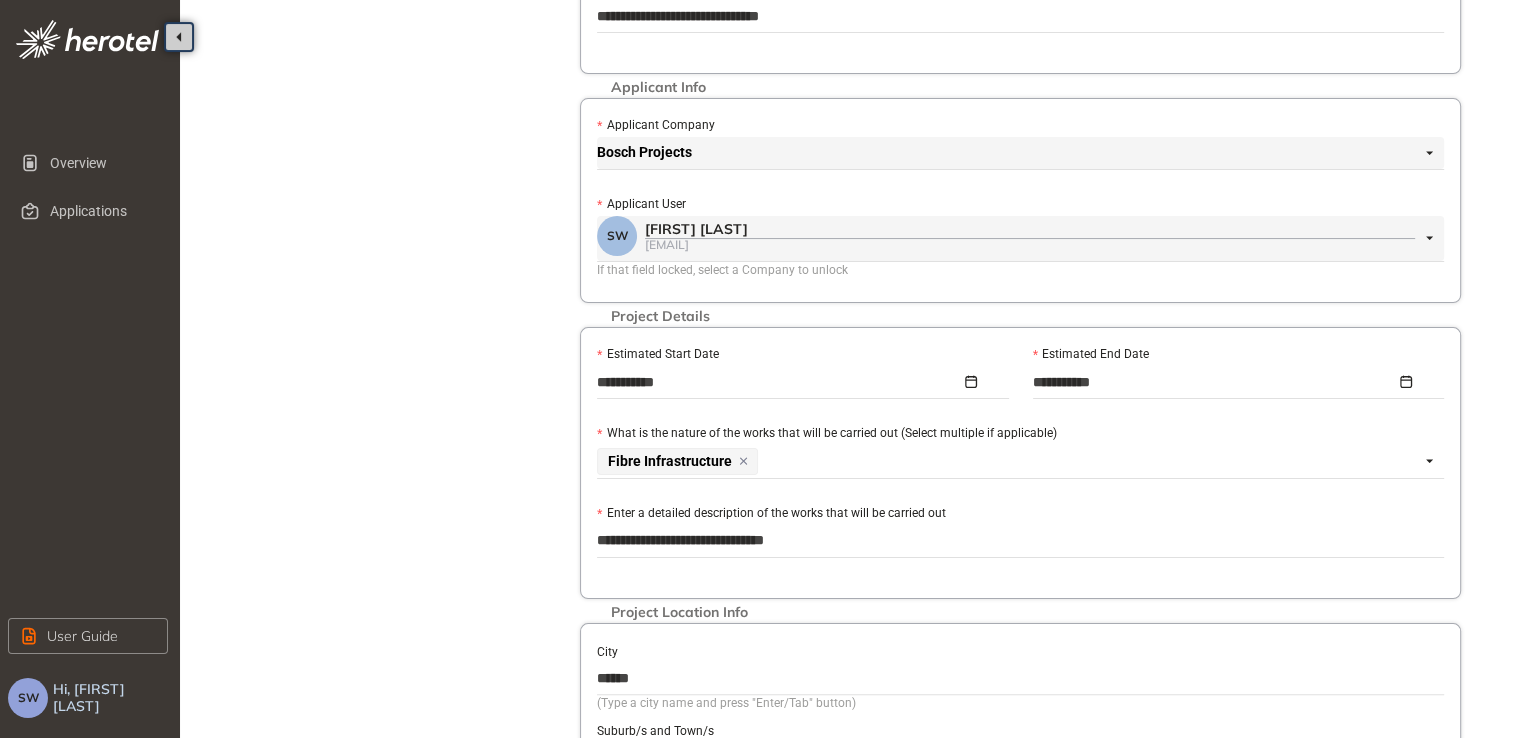 scroll, scrollTop: 0, scrollLeft: 0, axis: both 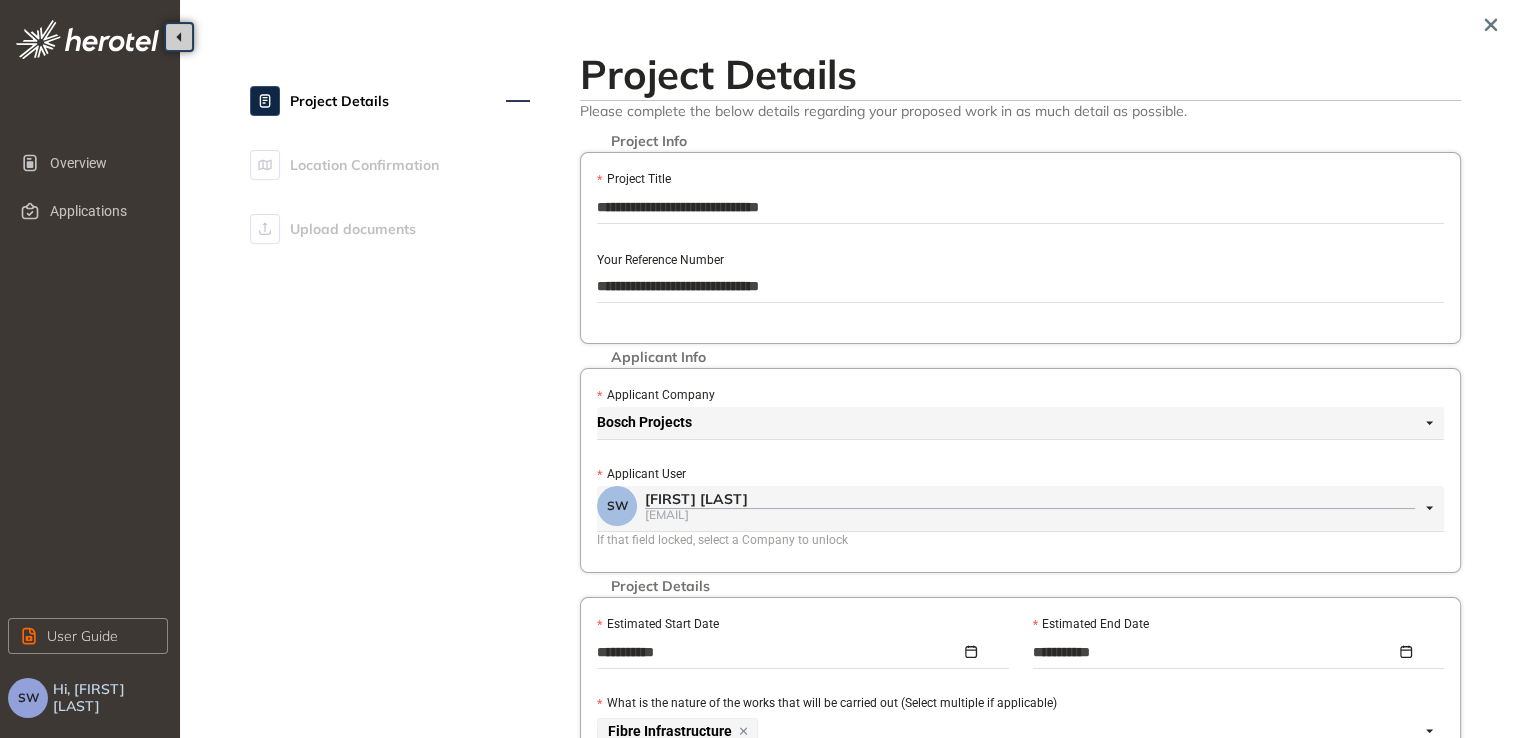 click on "[EMAIL]" at bounding box center (1030, 514) 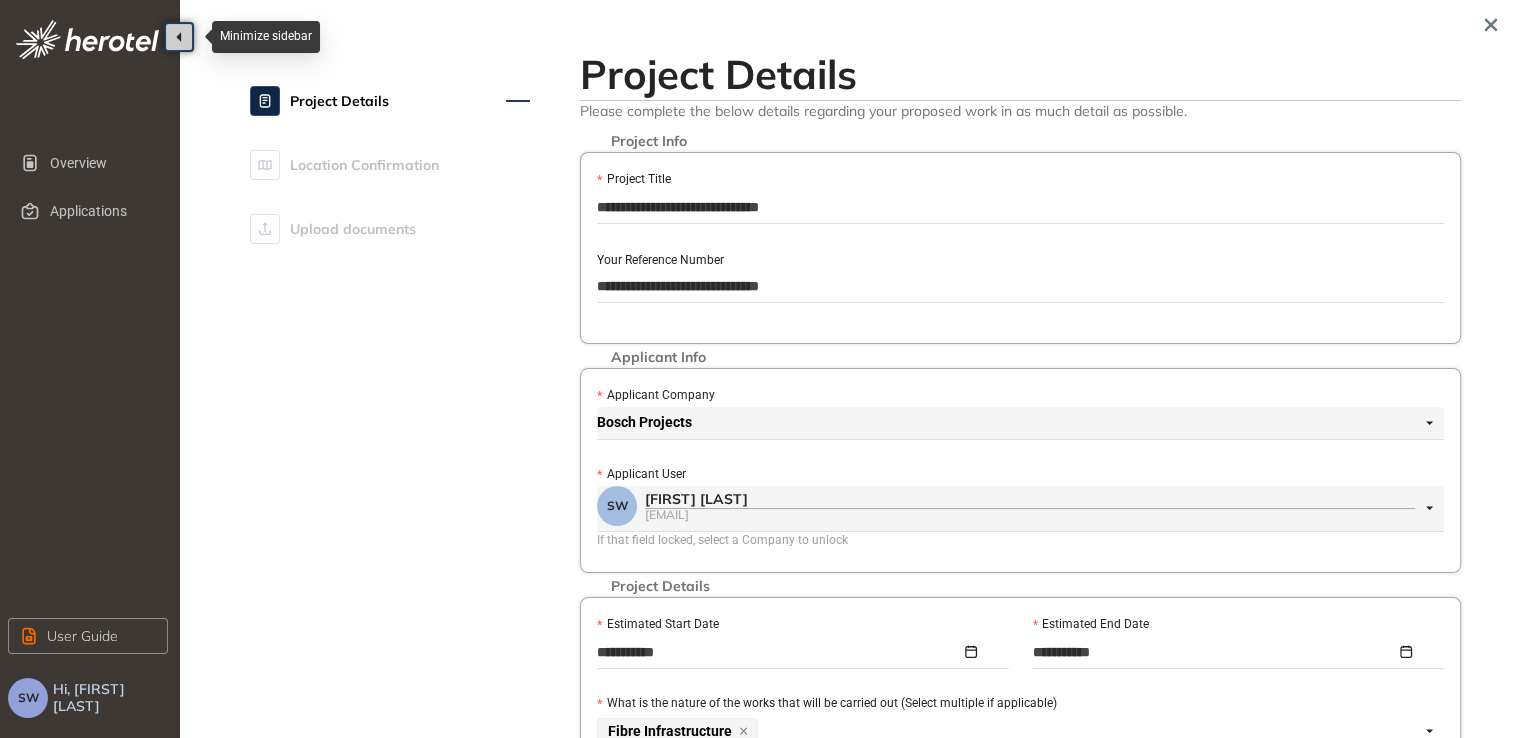 click at bounding box center (179, 37) 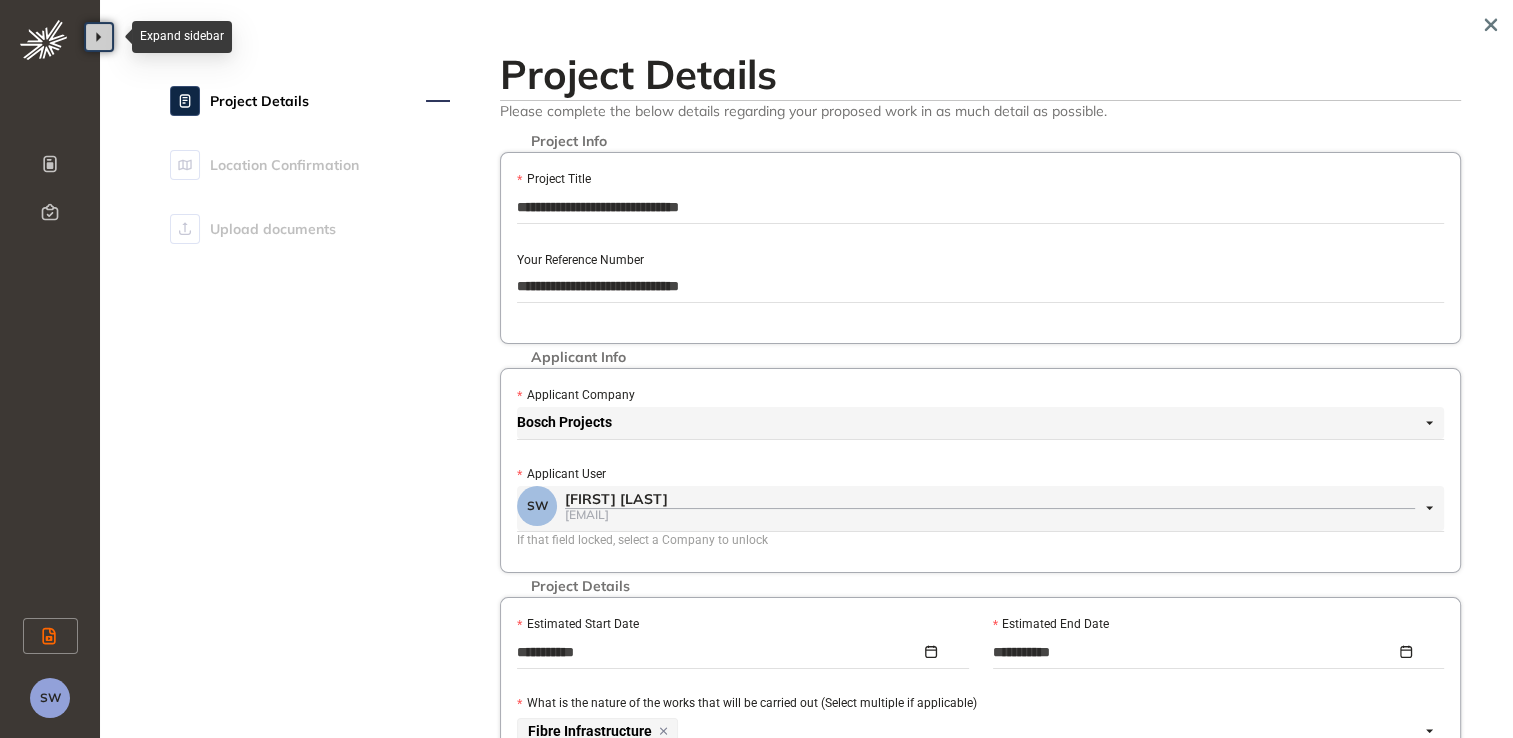 click 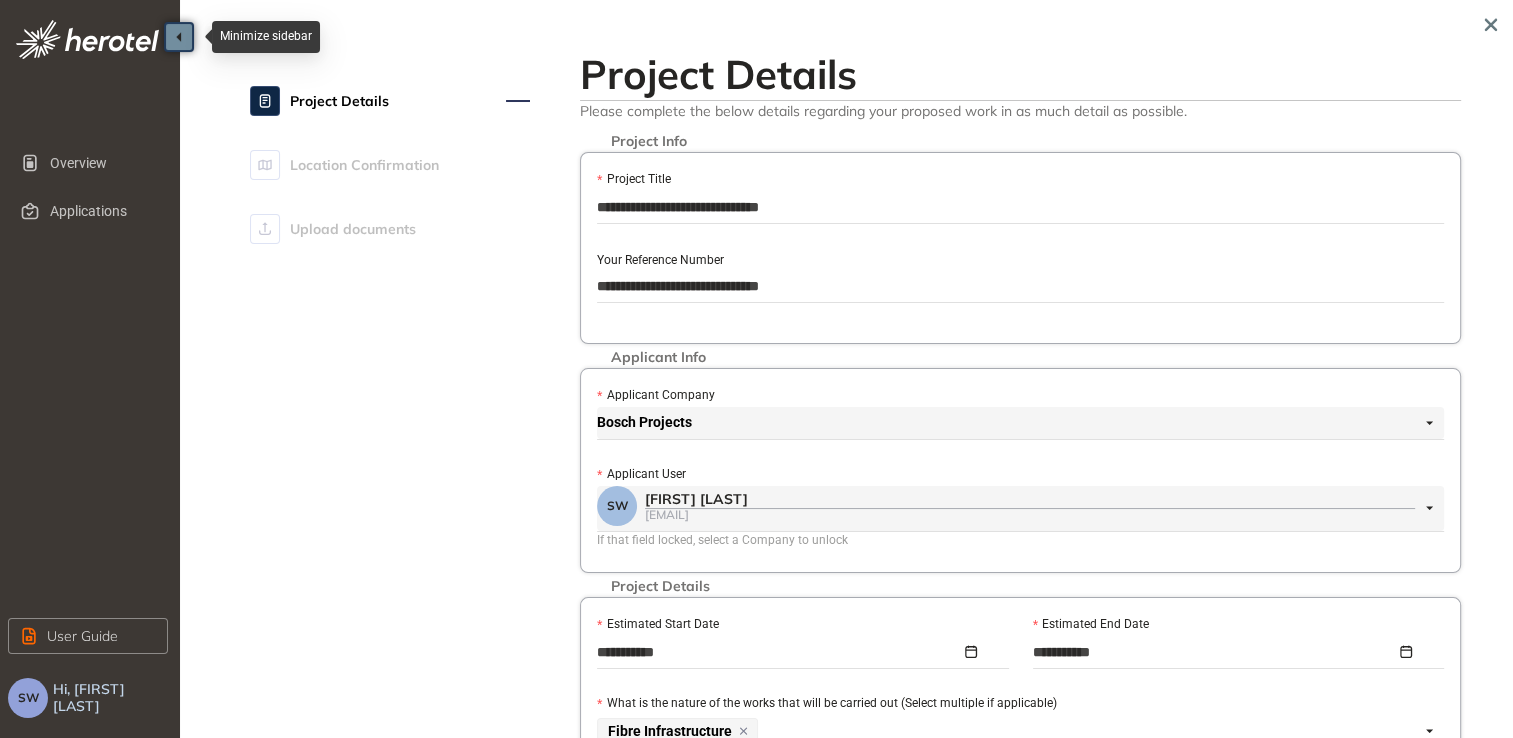 click on "Hi, [FIRST] [LAST]" at bounding box center [112, 698] 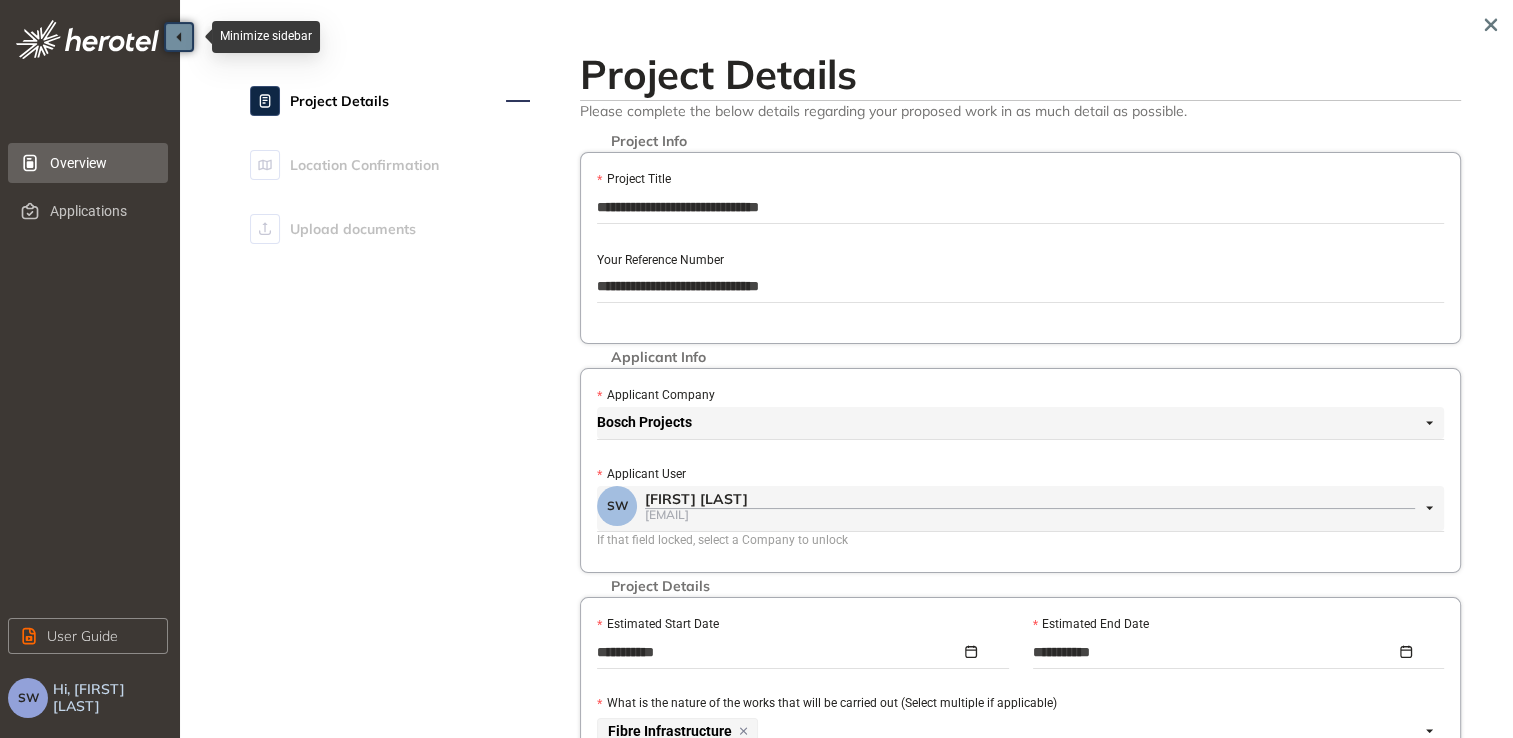 click on "Overview" at bounding box center (101, 163) 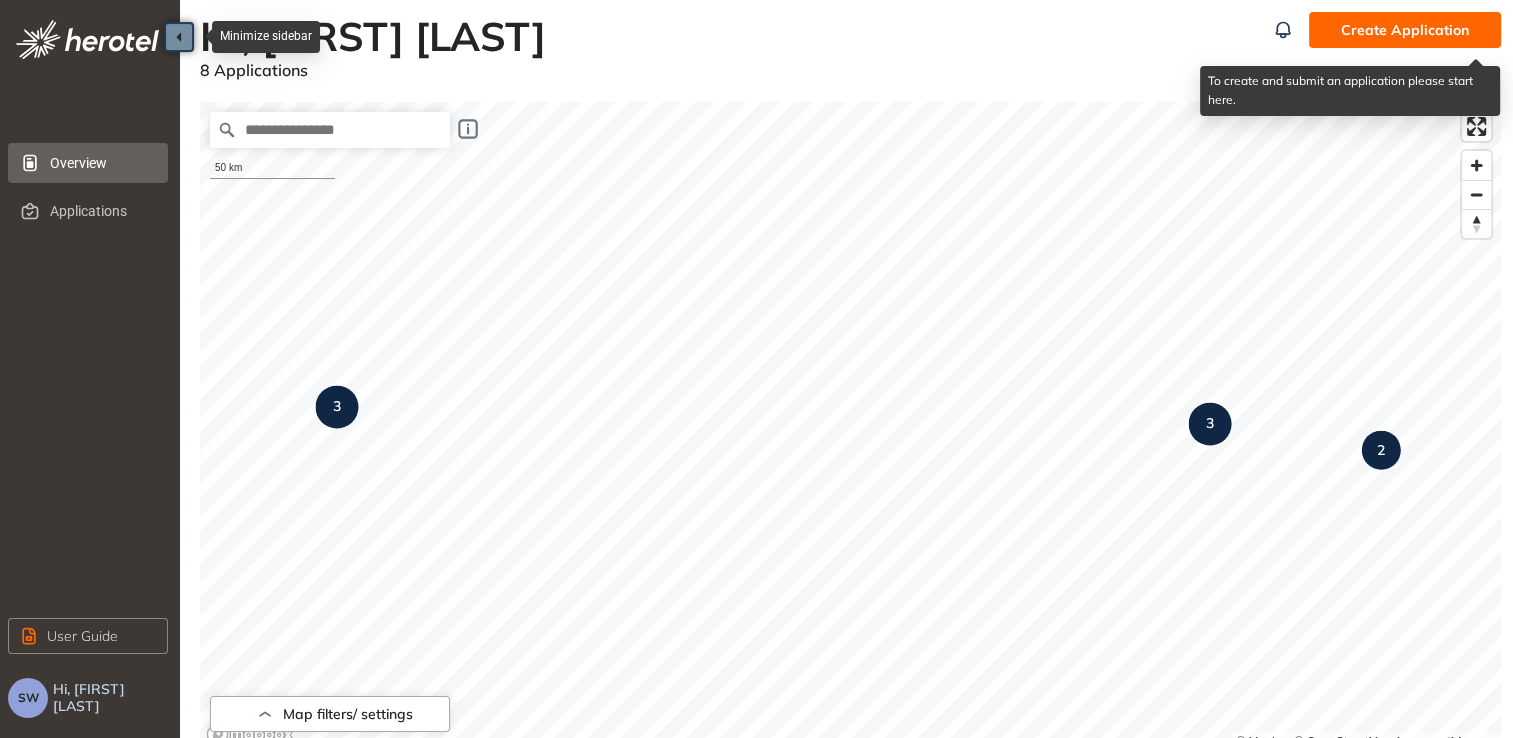 click on "Create Application" at bounding box center (1405, 30) 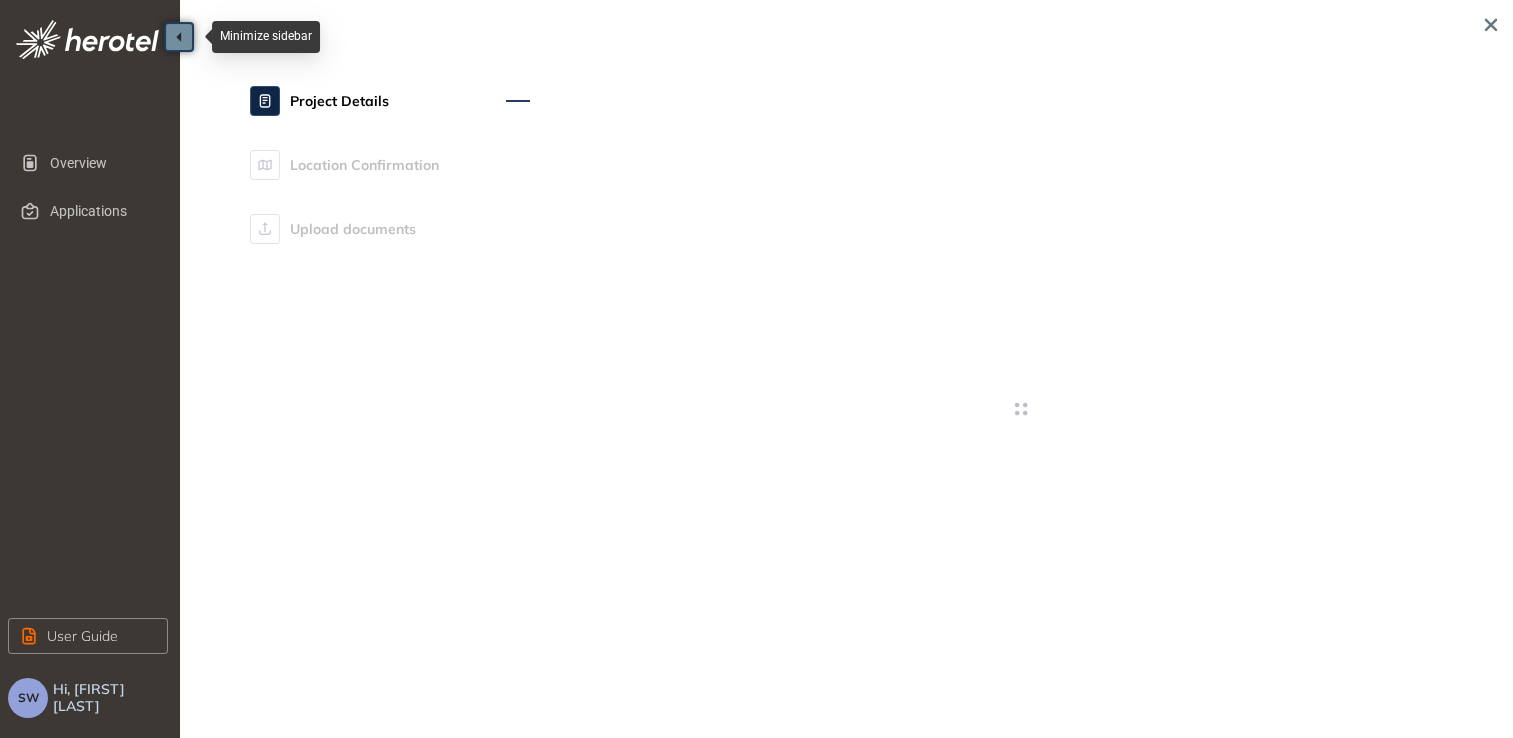 type on "**********" 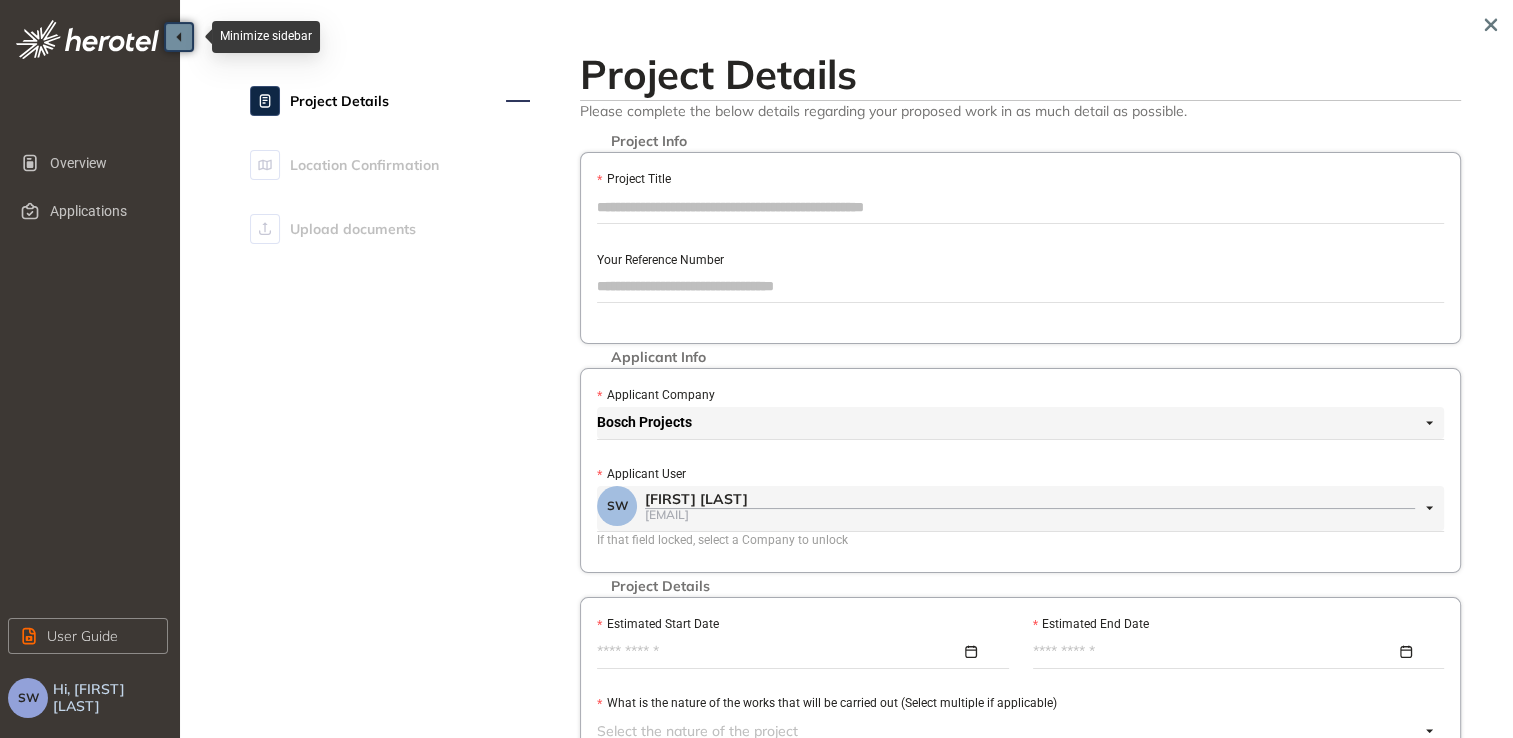 click on "Project Title" at bounding box center (1020, 207) 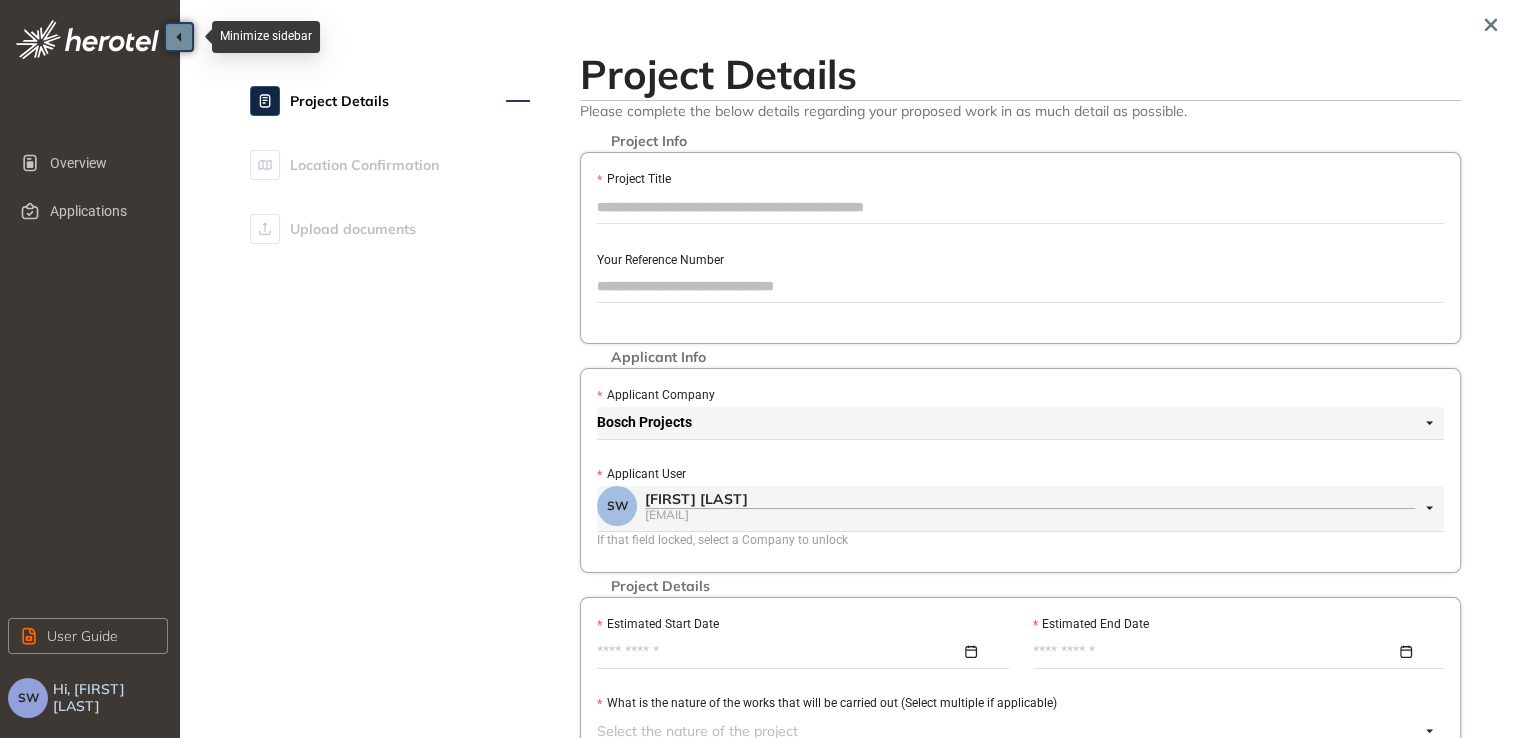 click on "Project Details" at bounding box center [390, 101] 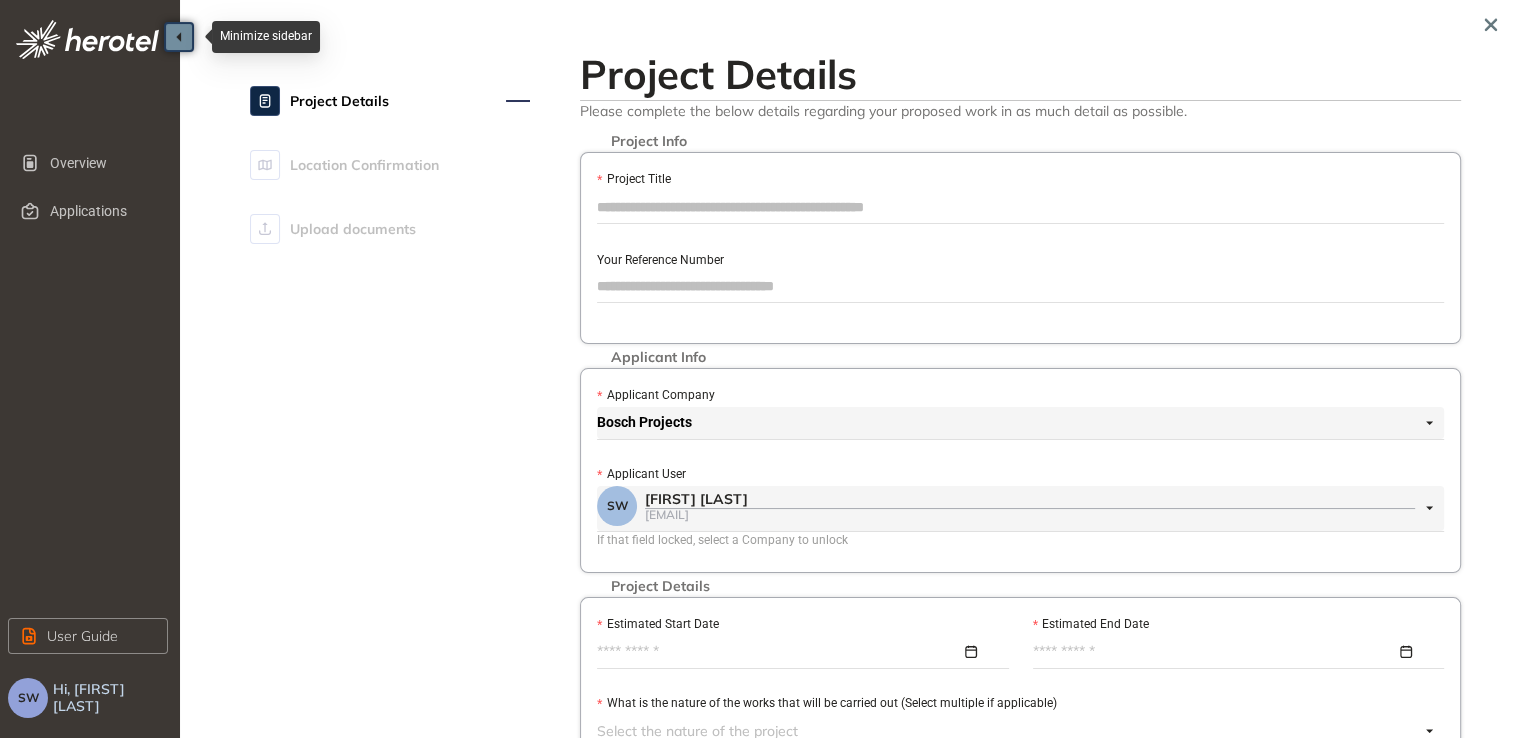 click on "Project Title" at bounding box center (1020, 207) 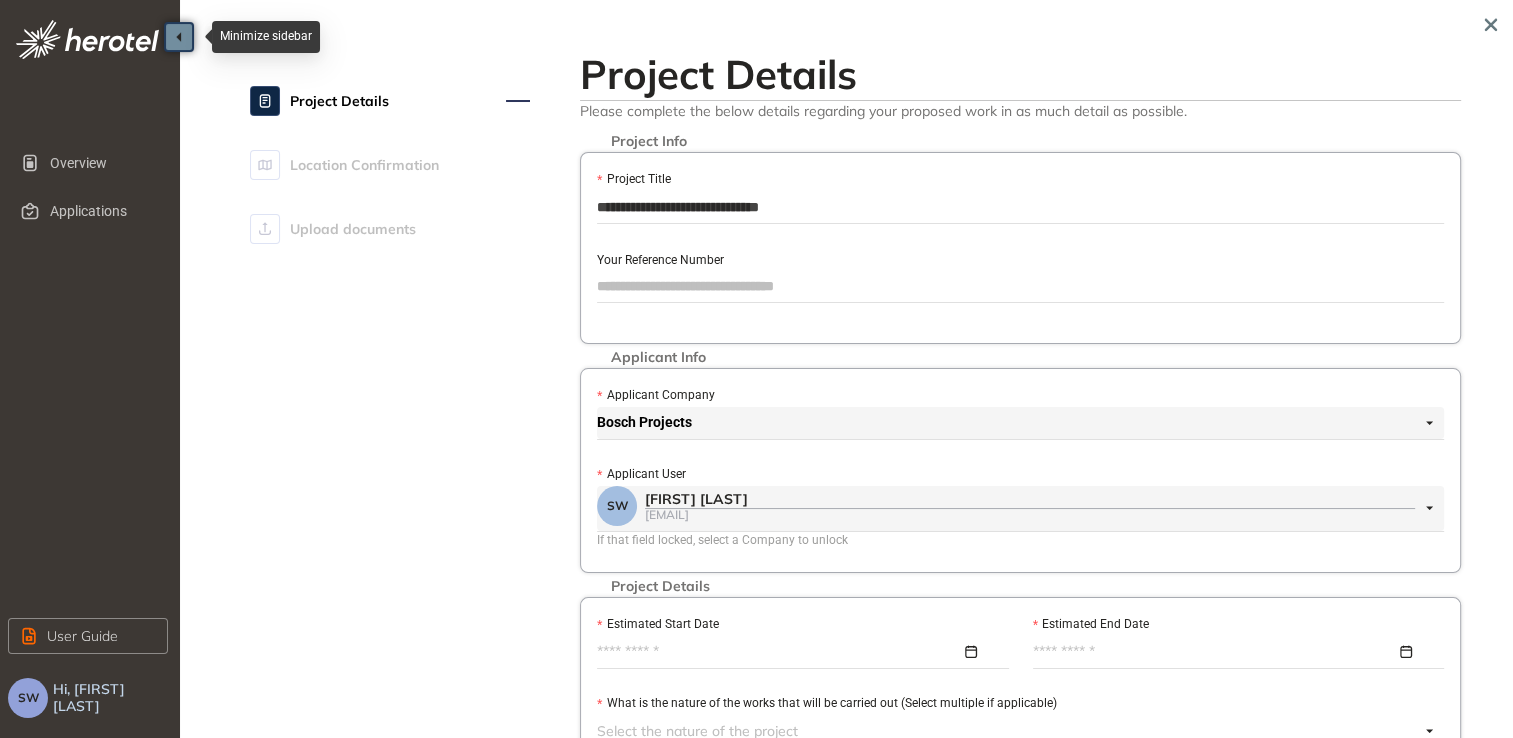 type on "**********" 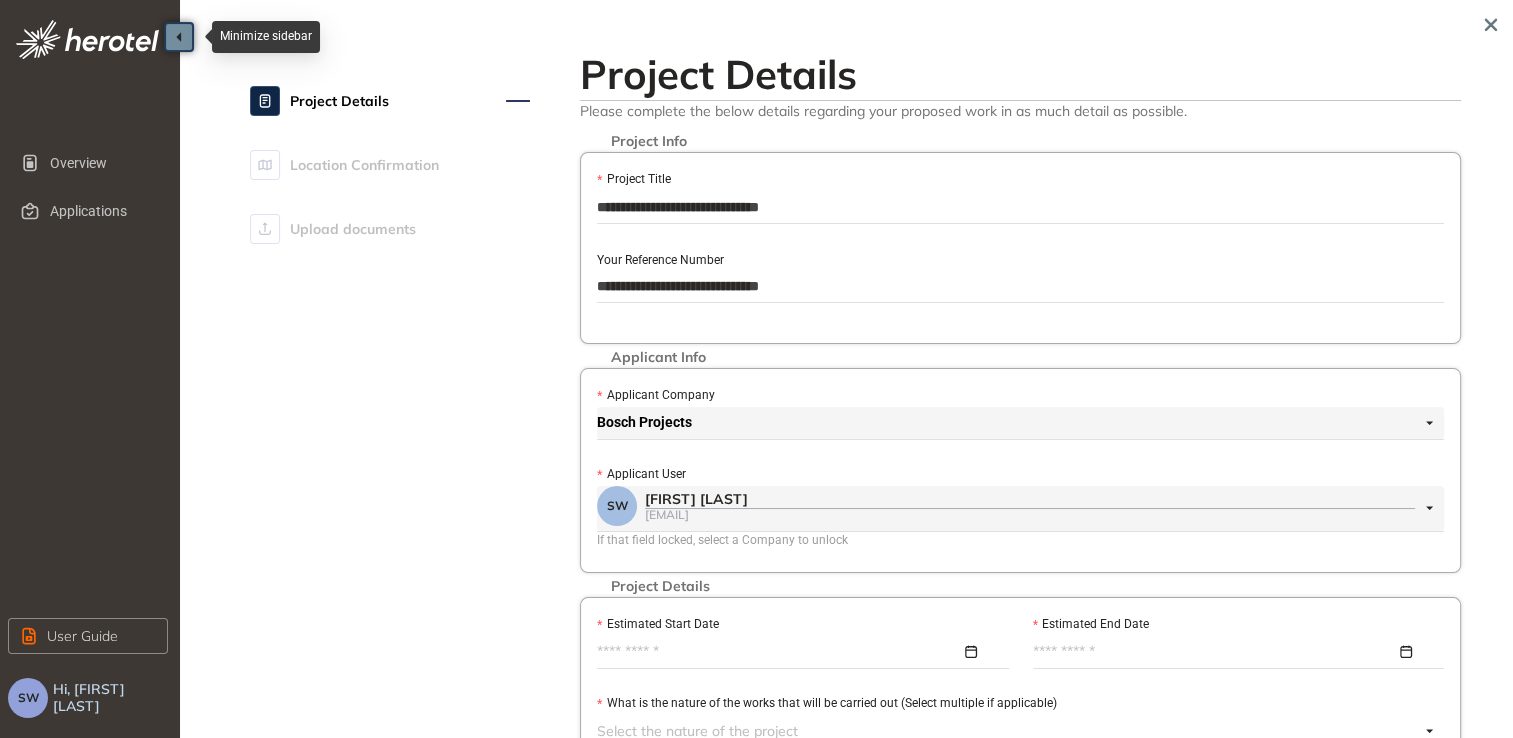 type on "******" 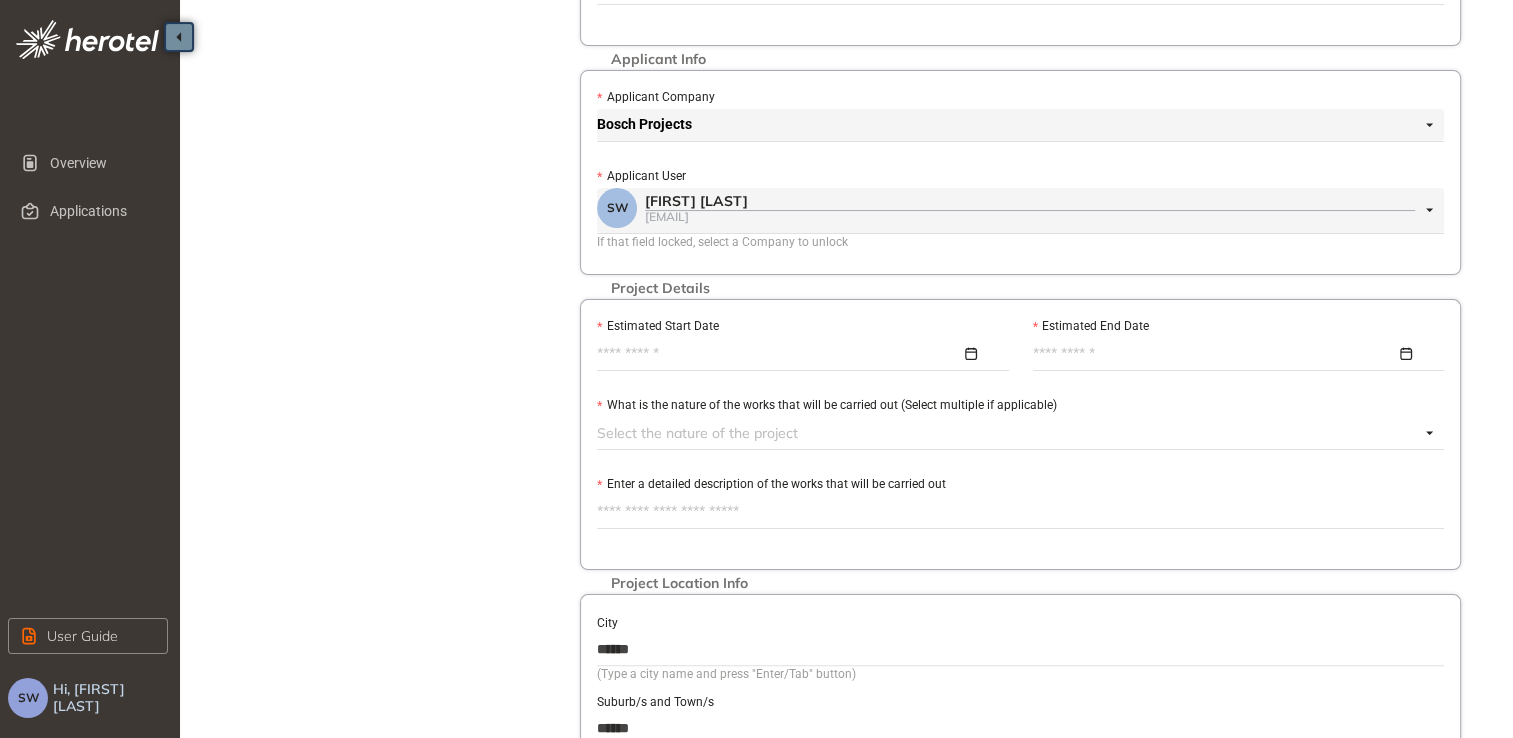 scroll, scrollTop: 300, scrollLeft: 0, axis: vertical 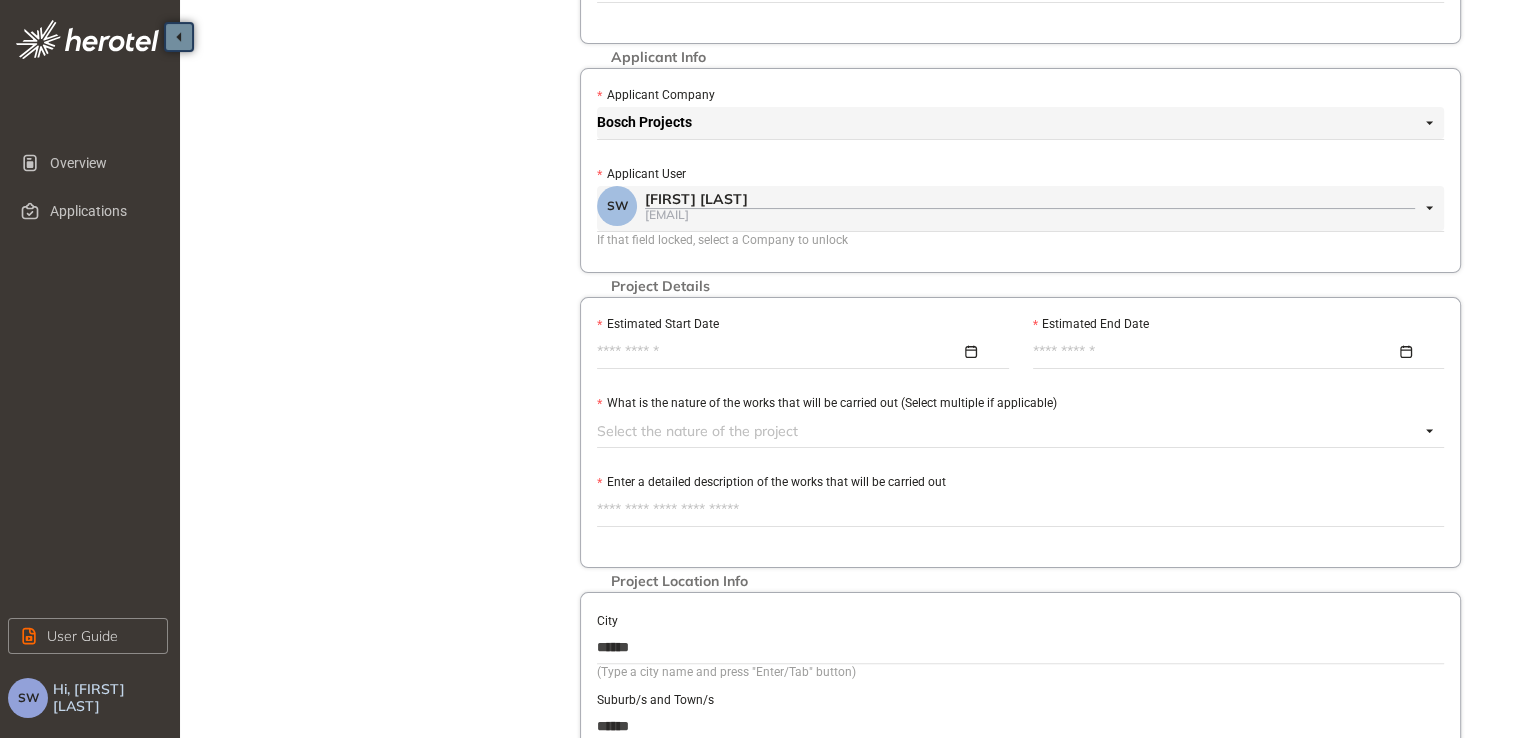 click on "[FIRST] [LAST]" at bounding box center [1030, 199] 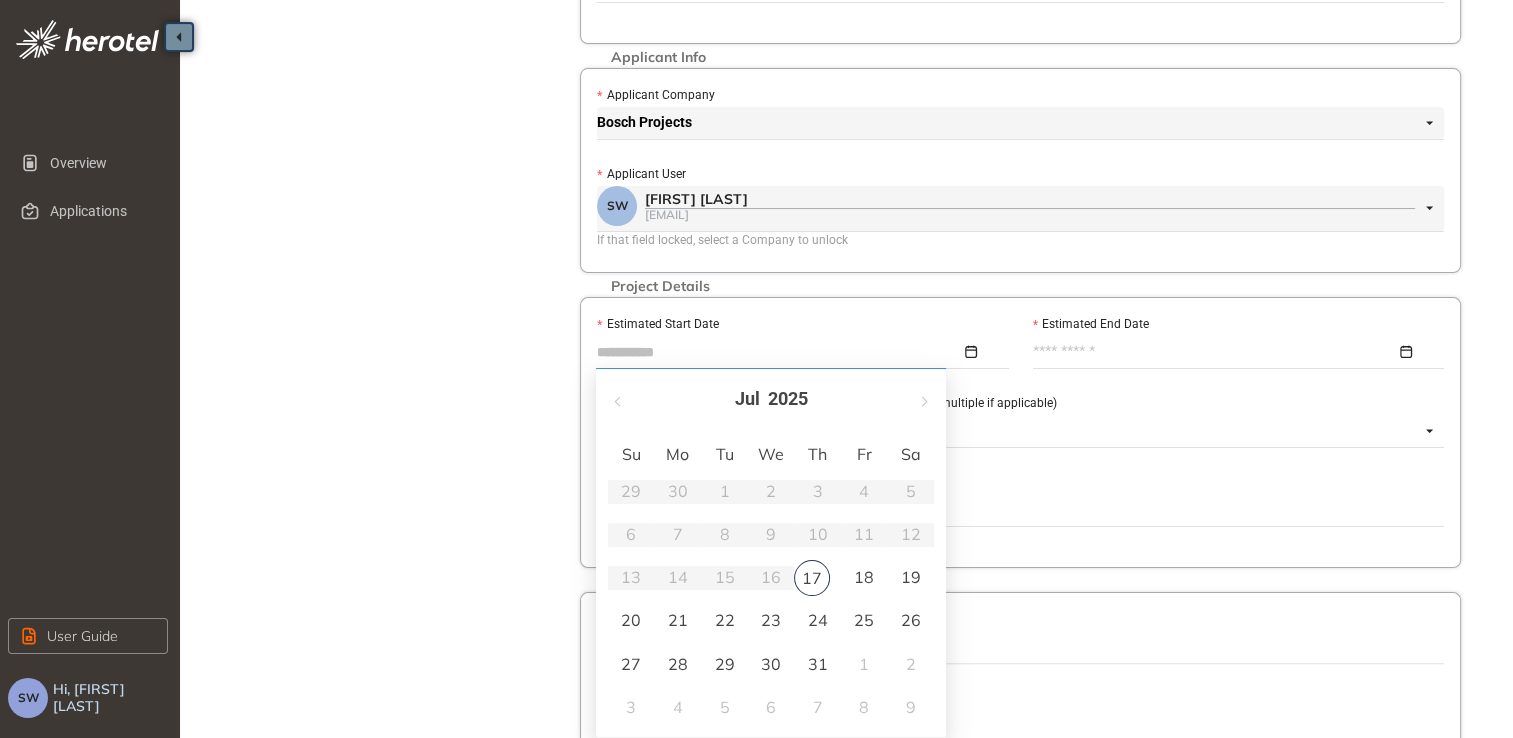 type on "**********" 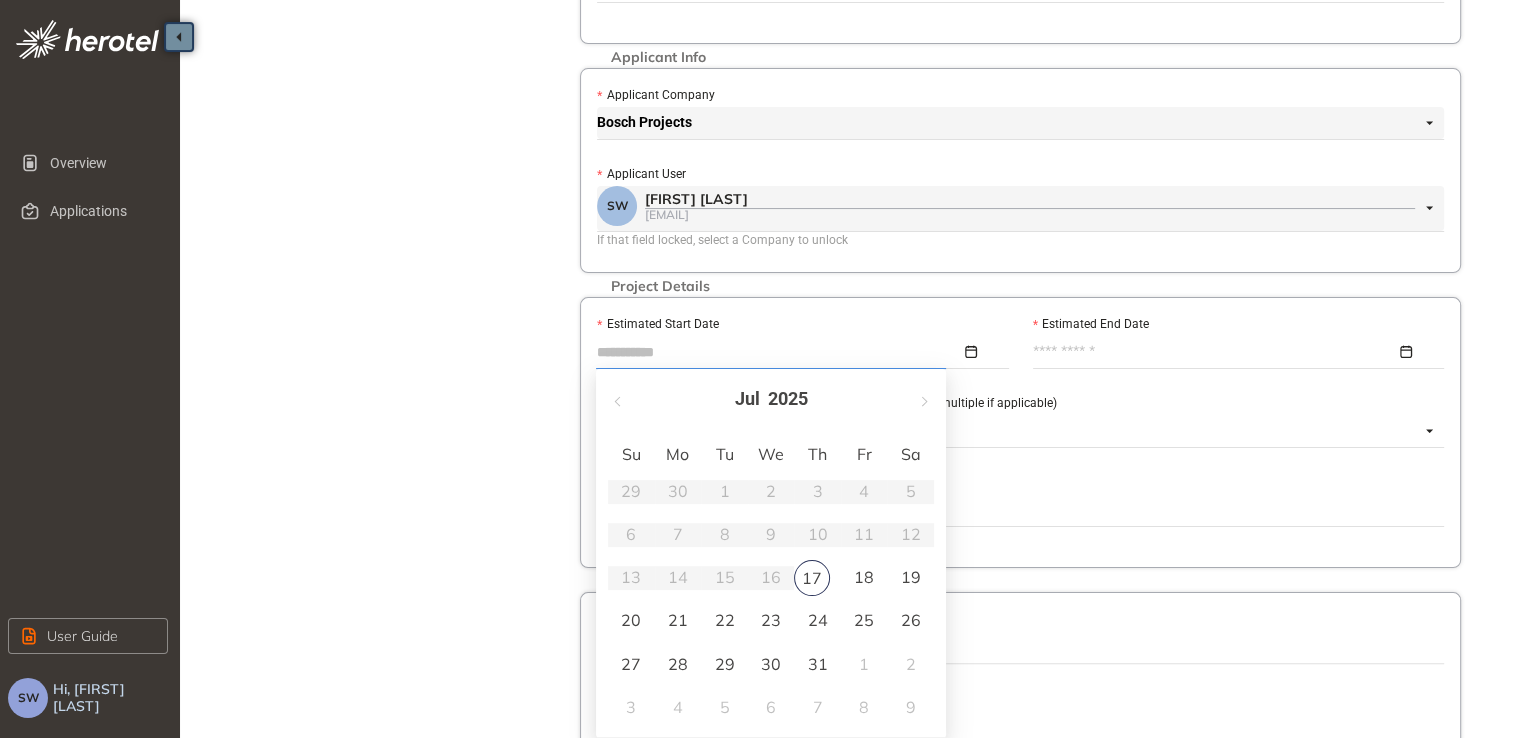 click on "31" at bounding box center [818, 664] 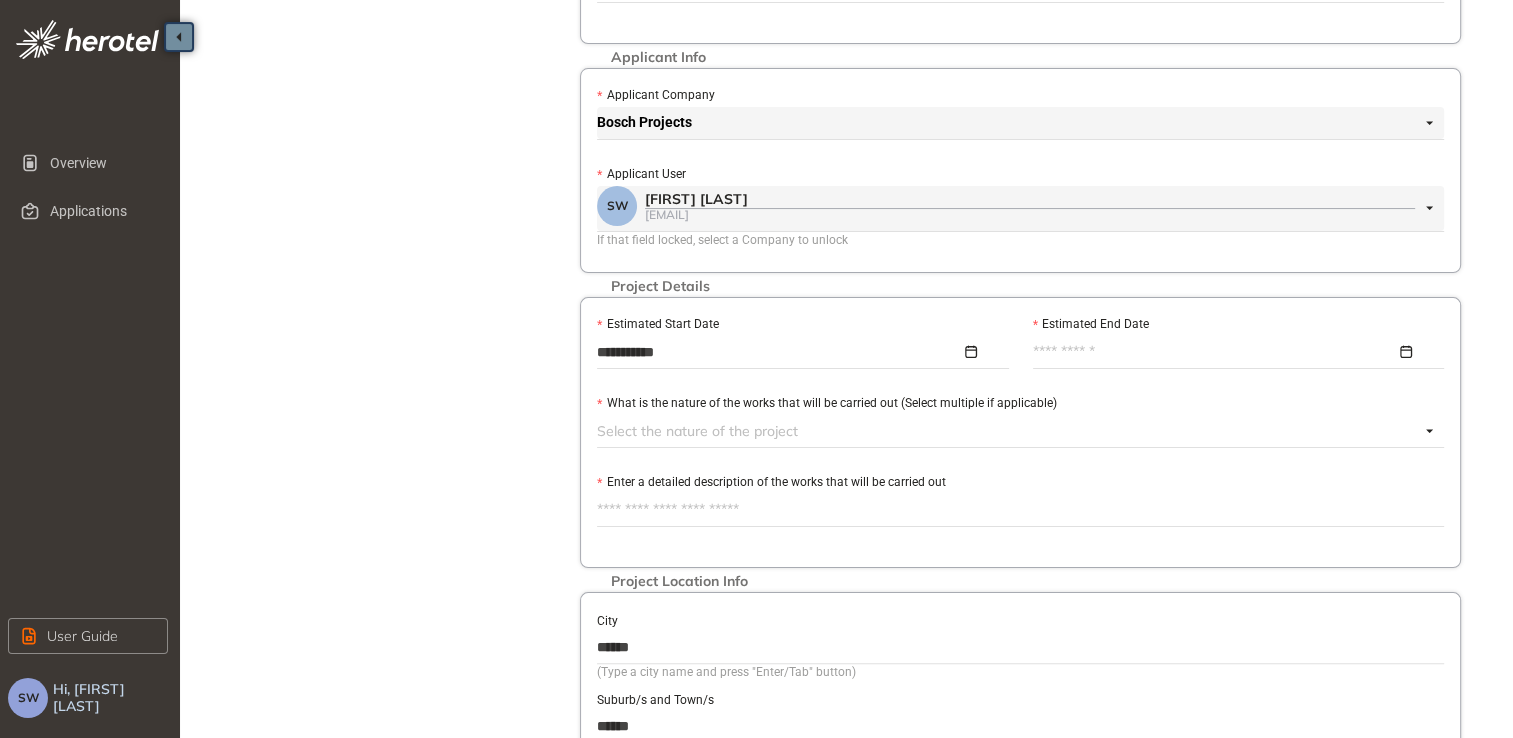 click at bounding box center (1233, 352) 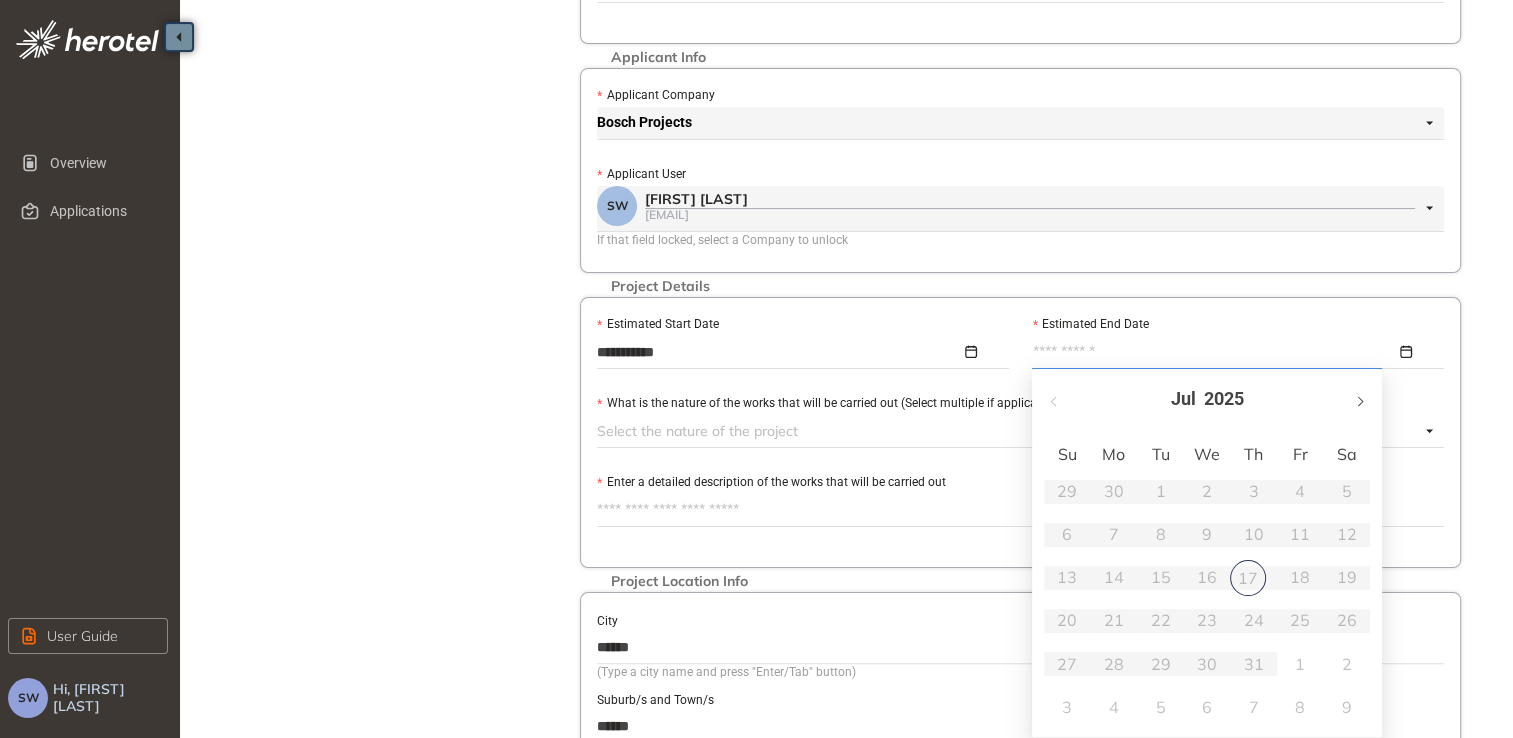 click at bounding box center (1359, 399) 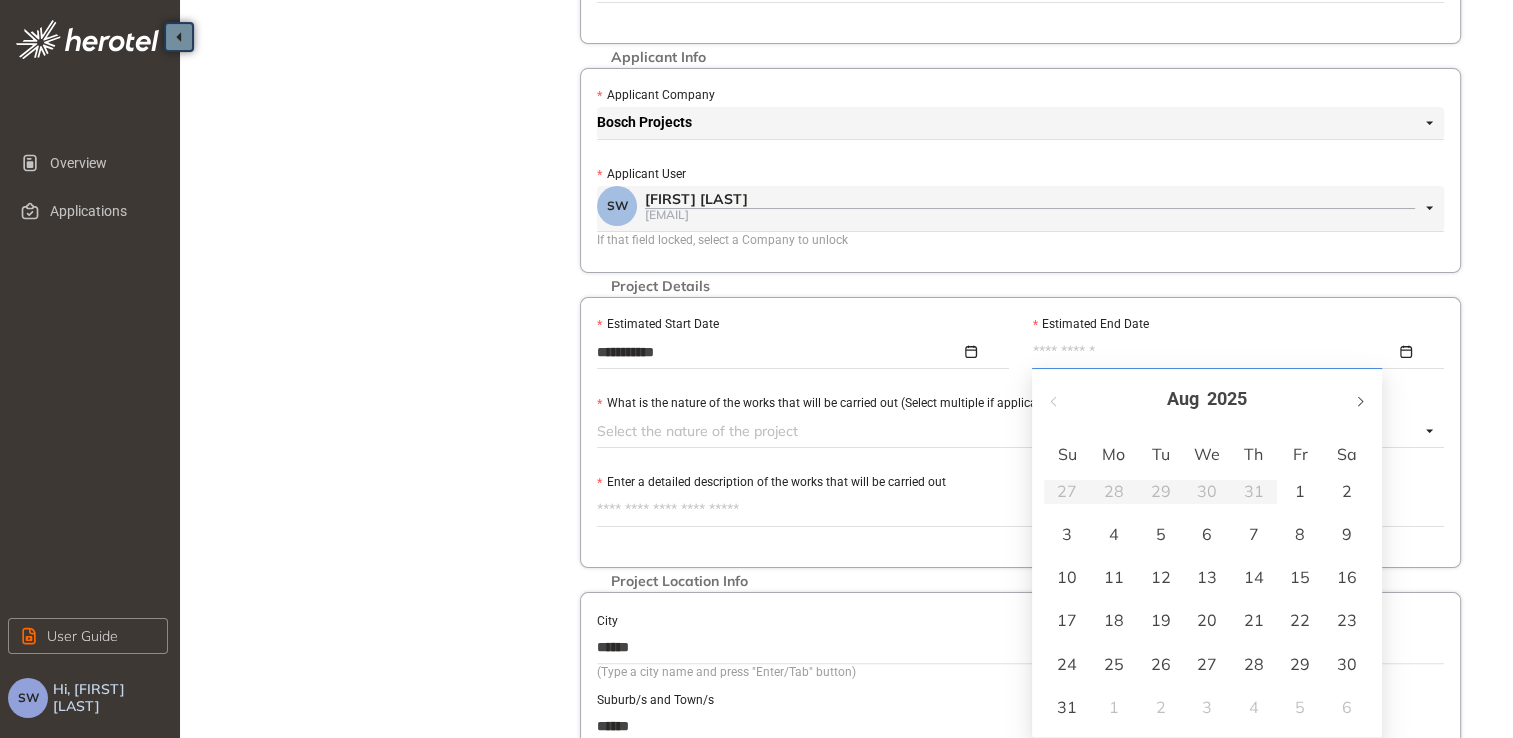 click at bounding box center [1359, 401] 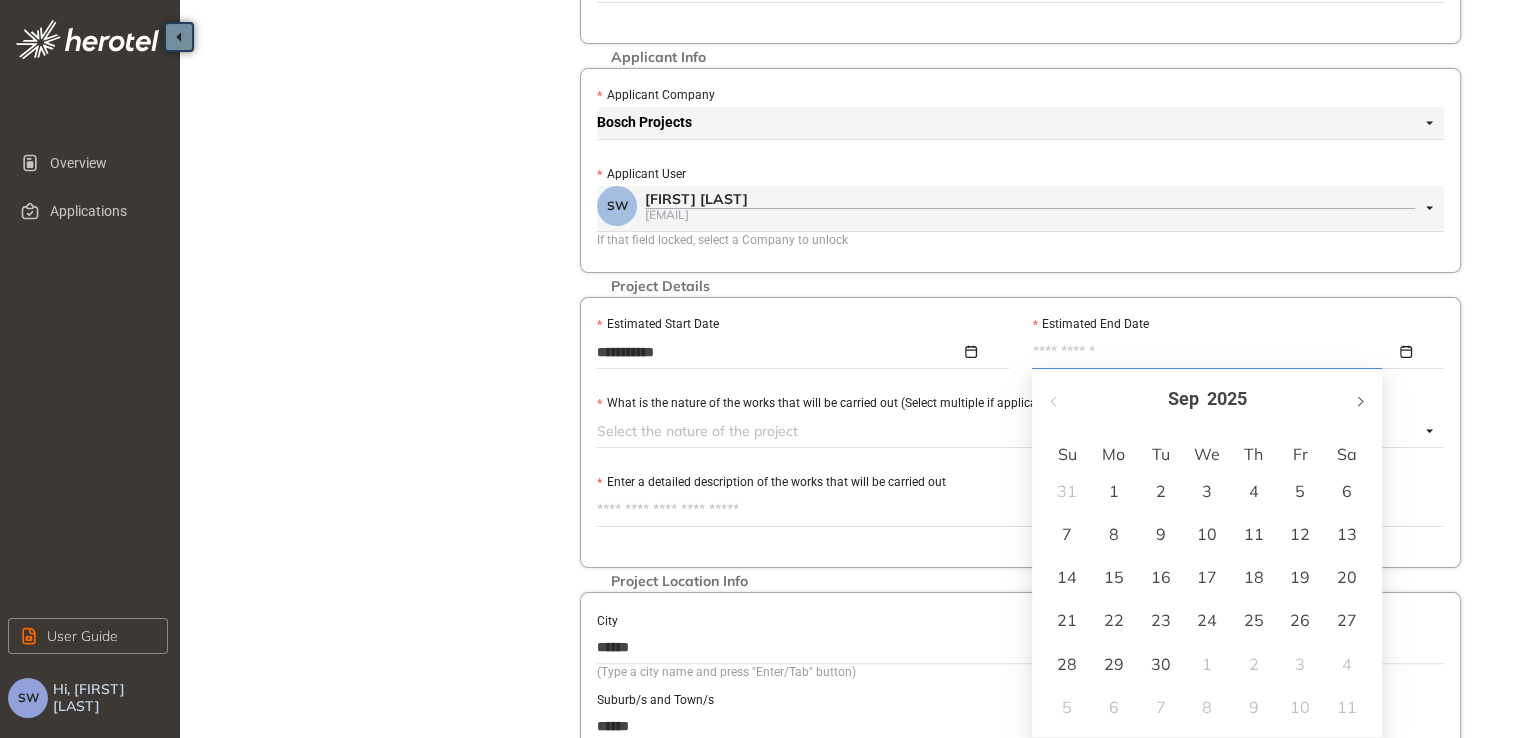 click at bounding box center (1359, 401) 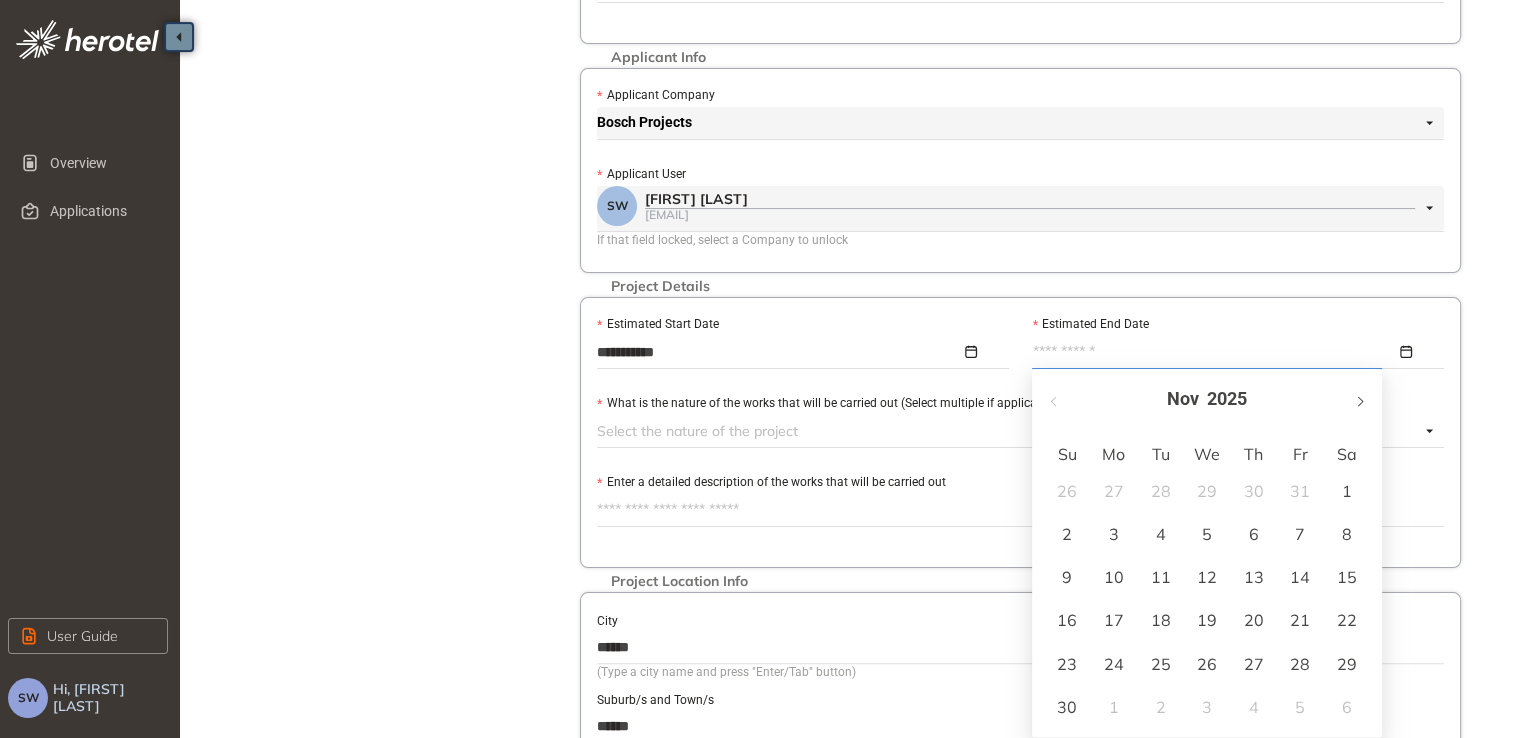 click at bounding box center [1359, 401] 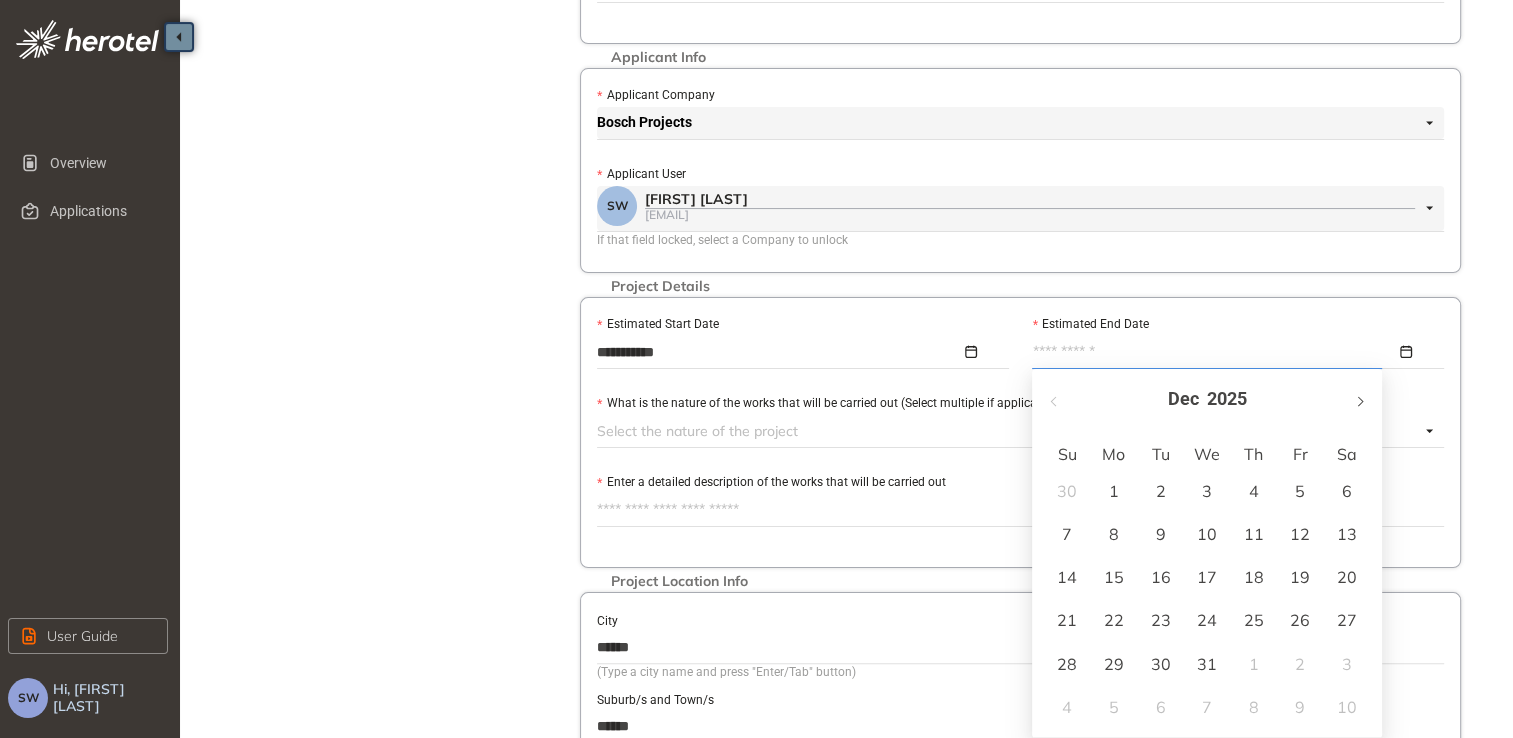 click at bounding box center [1359, 401] 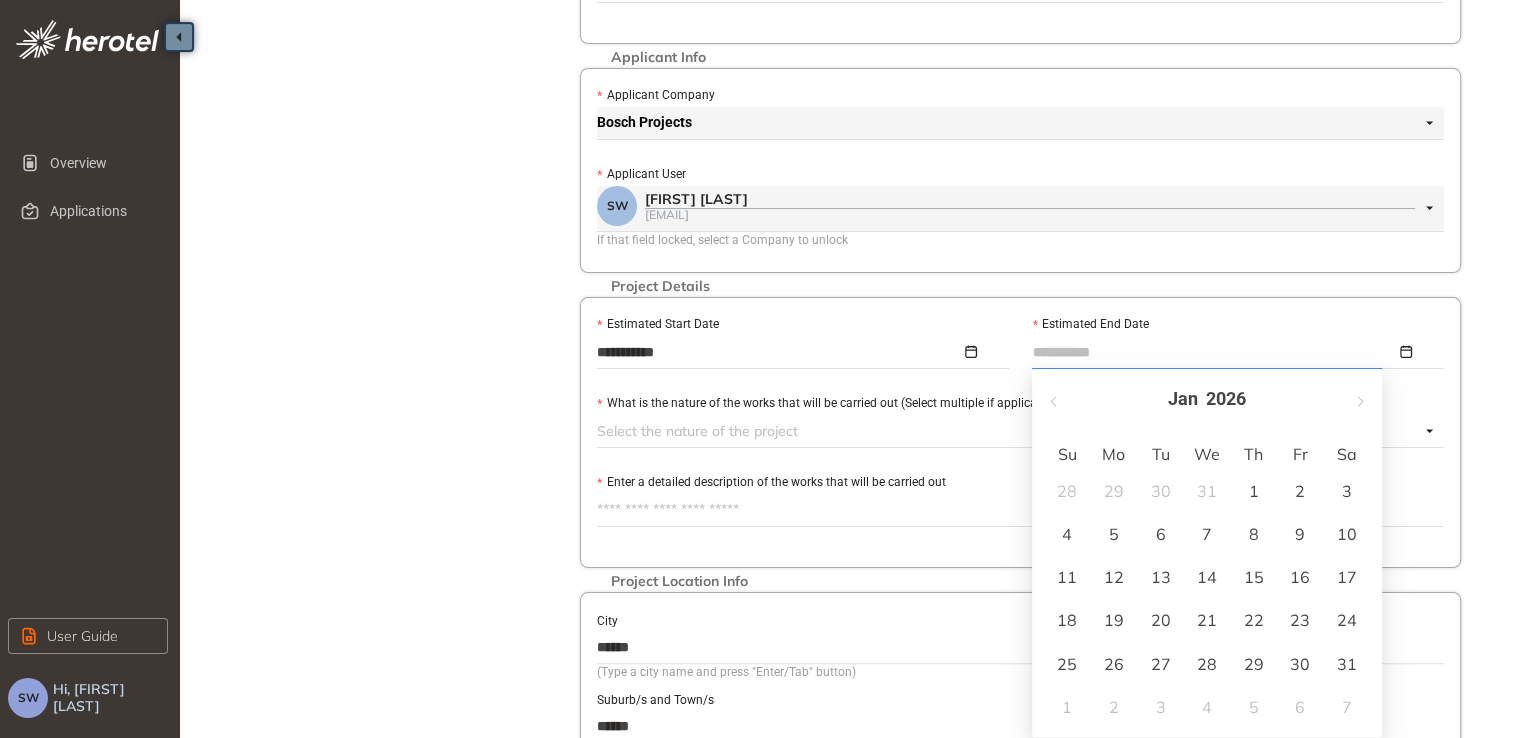 type on "**********" 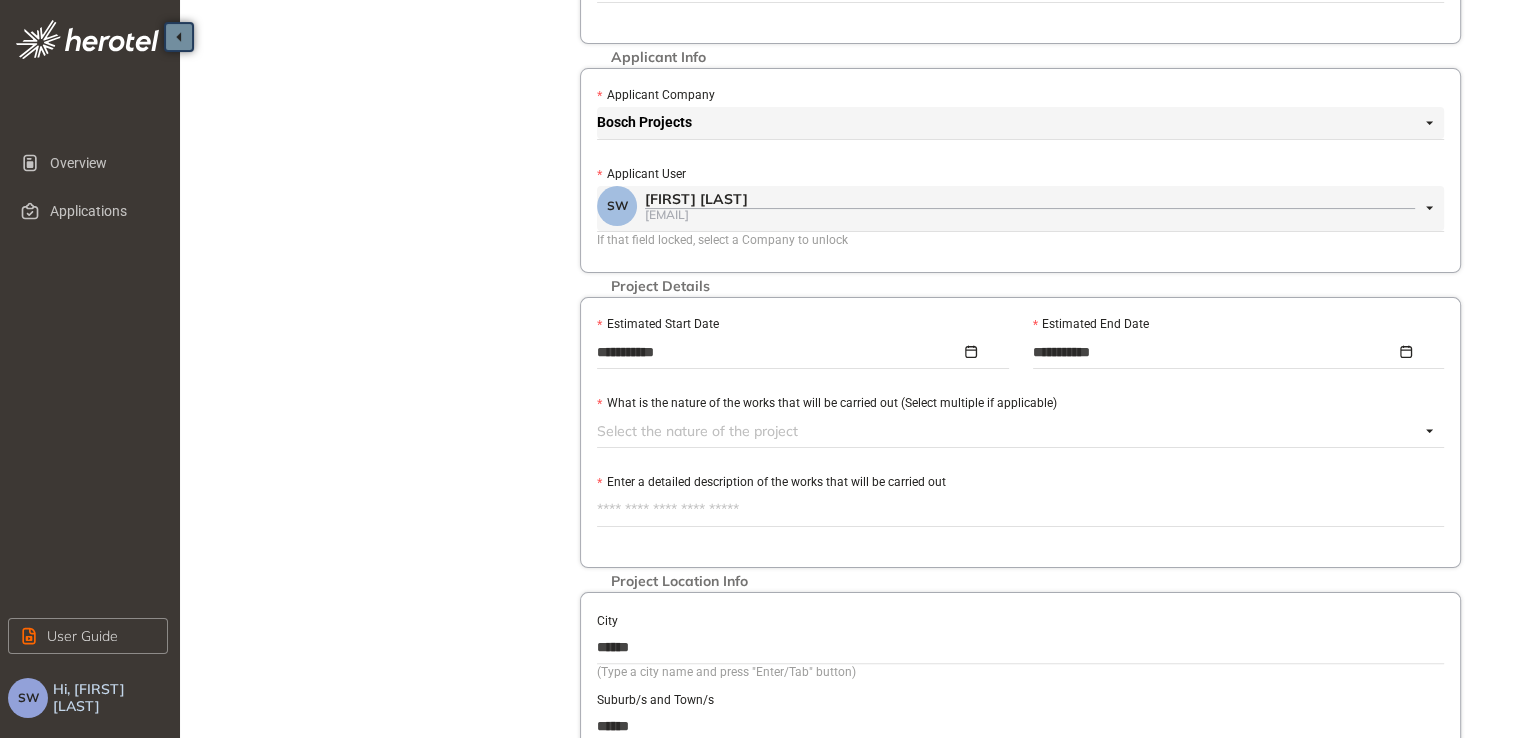 click on "**********" at bounding box center (1020, 432) 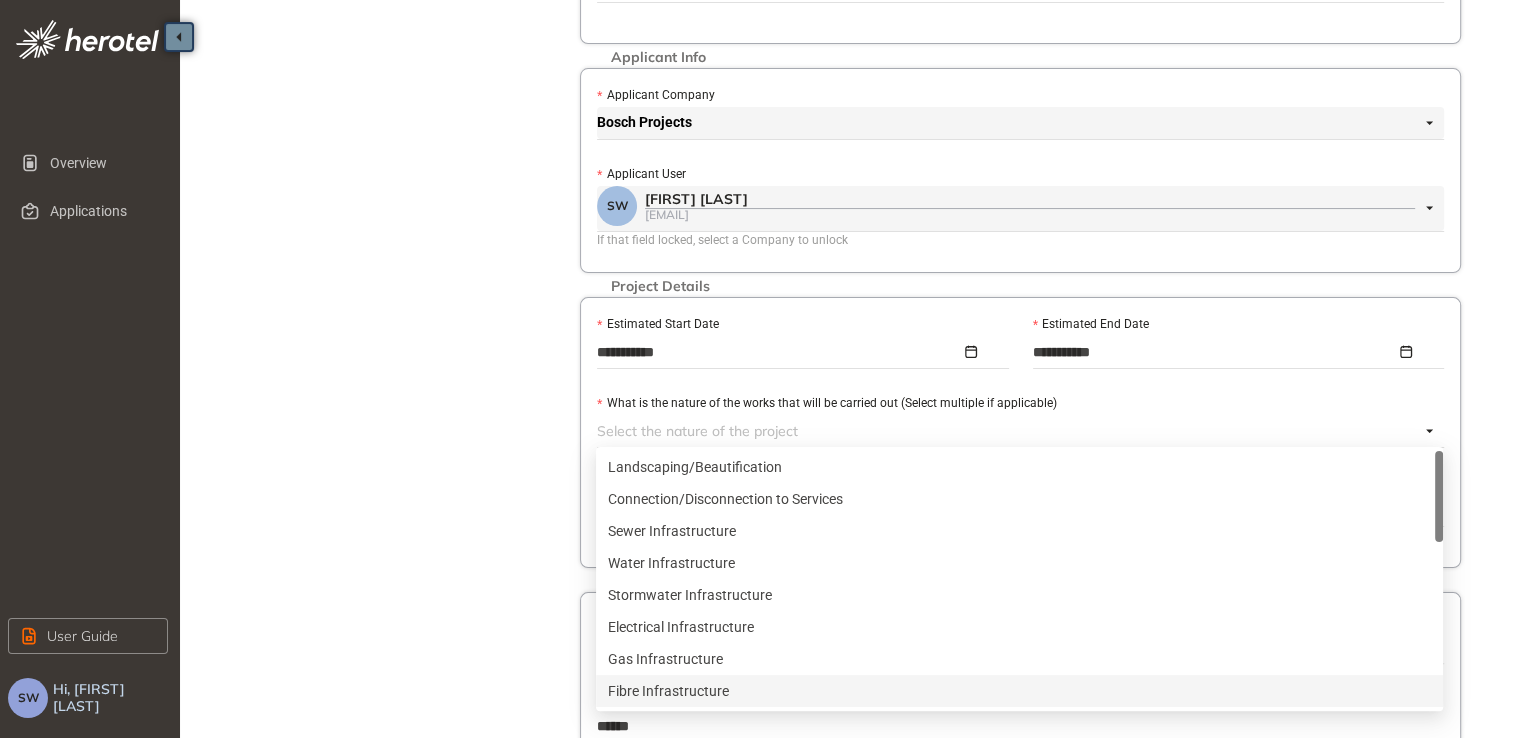 click on "Fibre Infrastructure" at bounding box center (1019, 691) 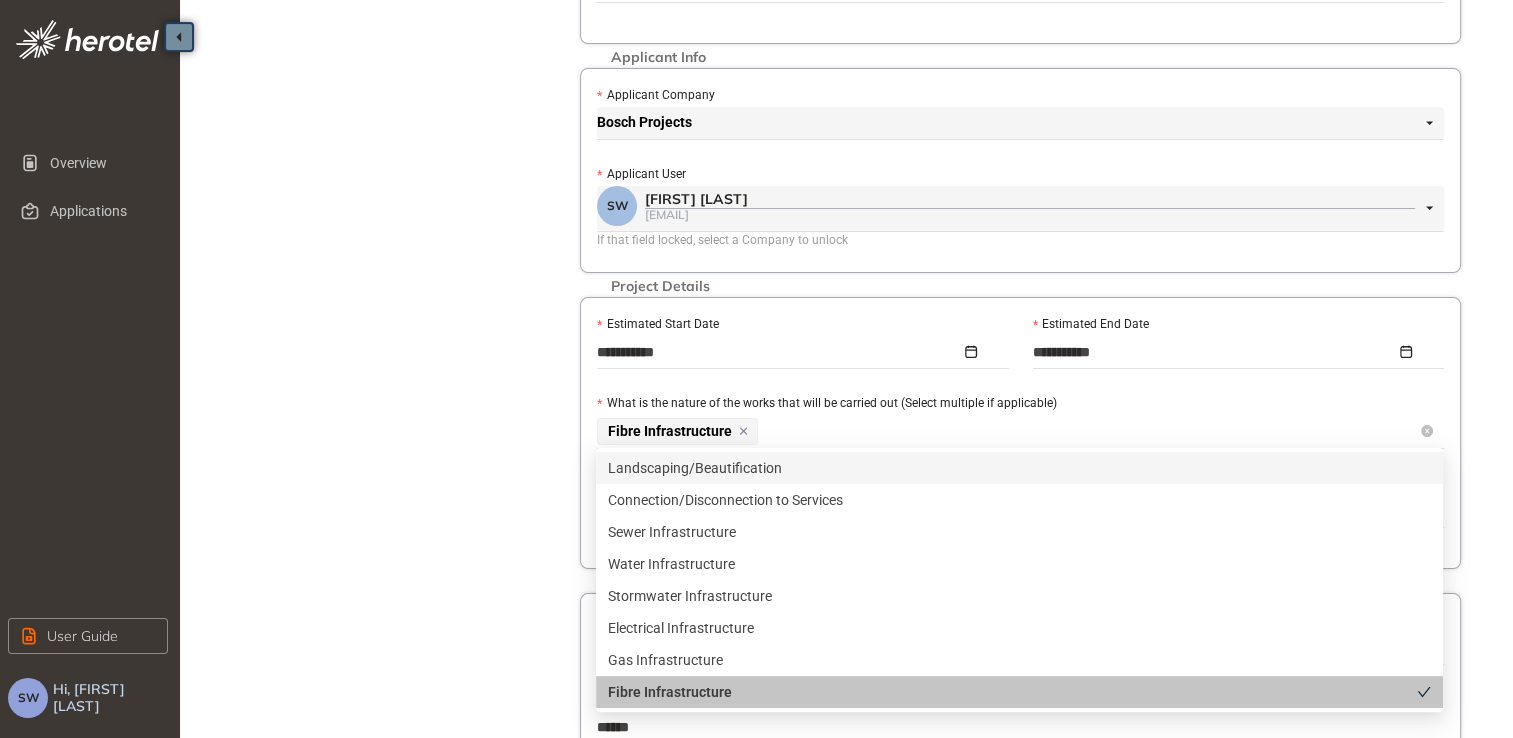 click on "Fibre Infrastructure" at bounding box center (1008, 431) 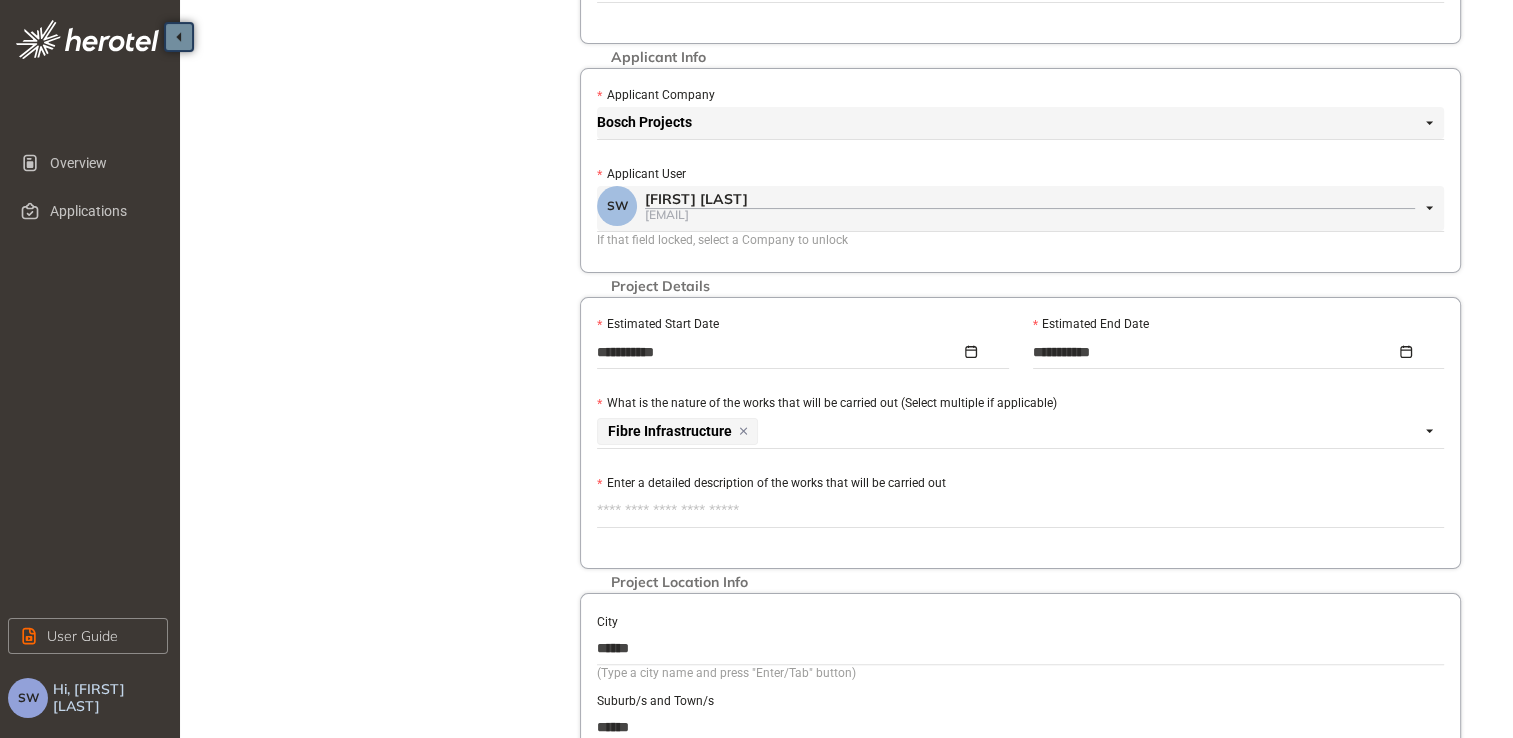 click on "Enter a detailed description of the works that will be carried out" at bounding box center [1020, 511] 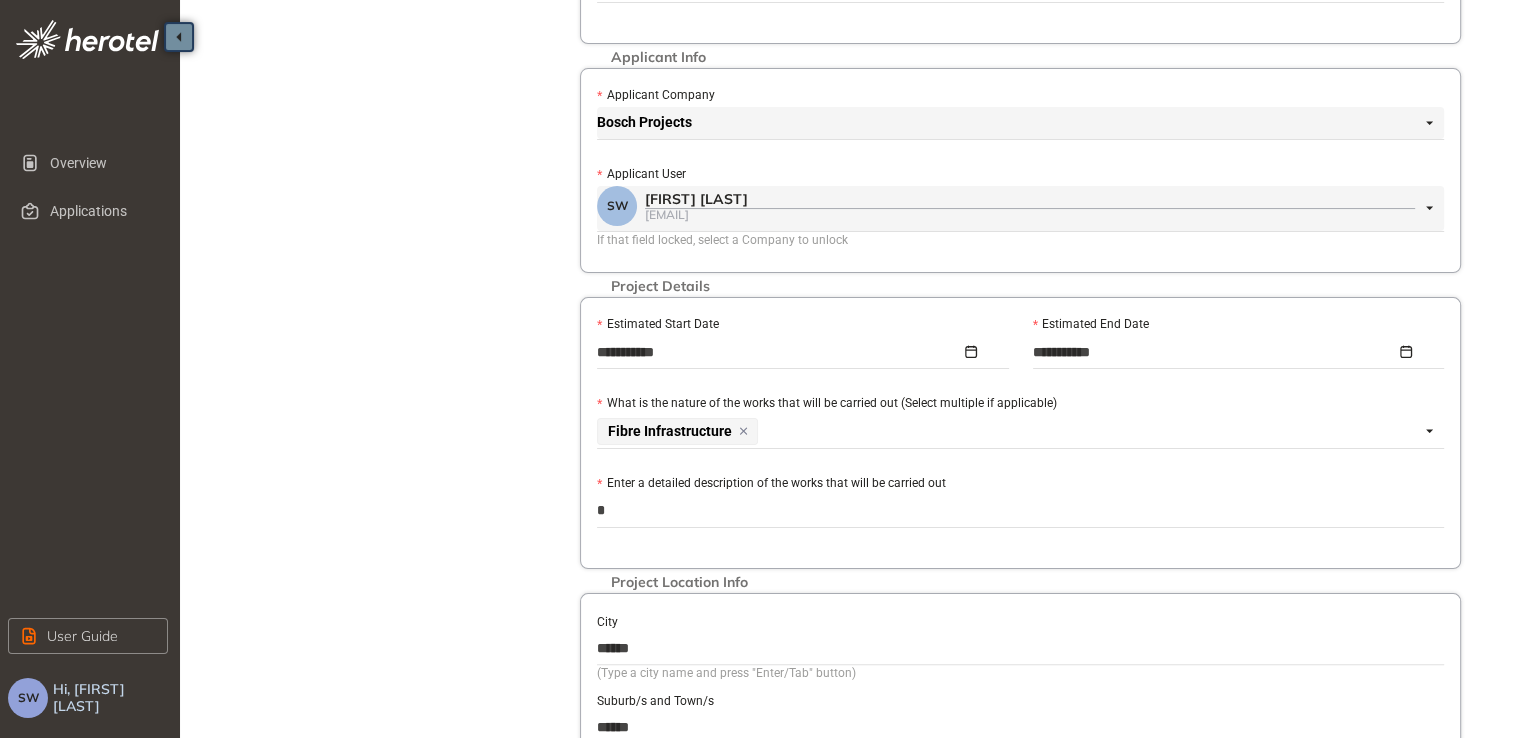 type on "**" 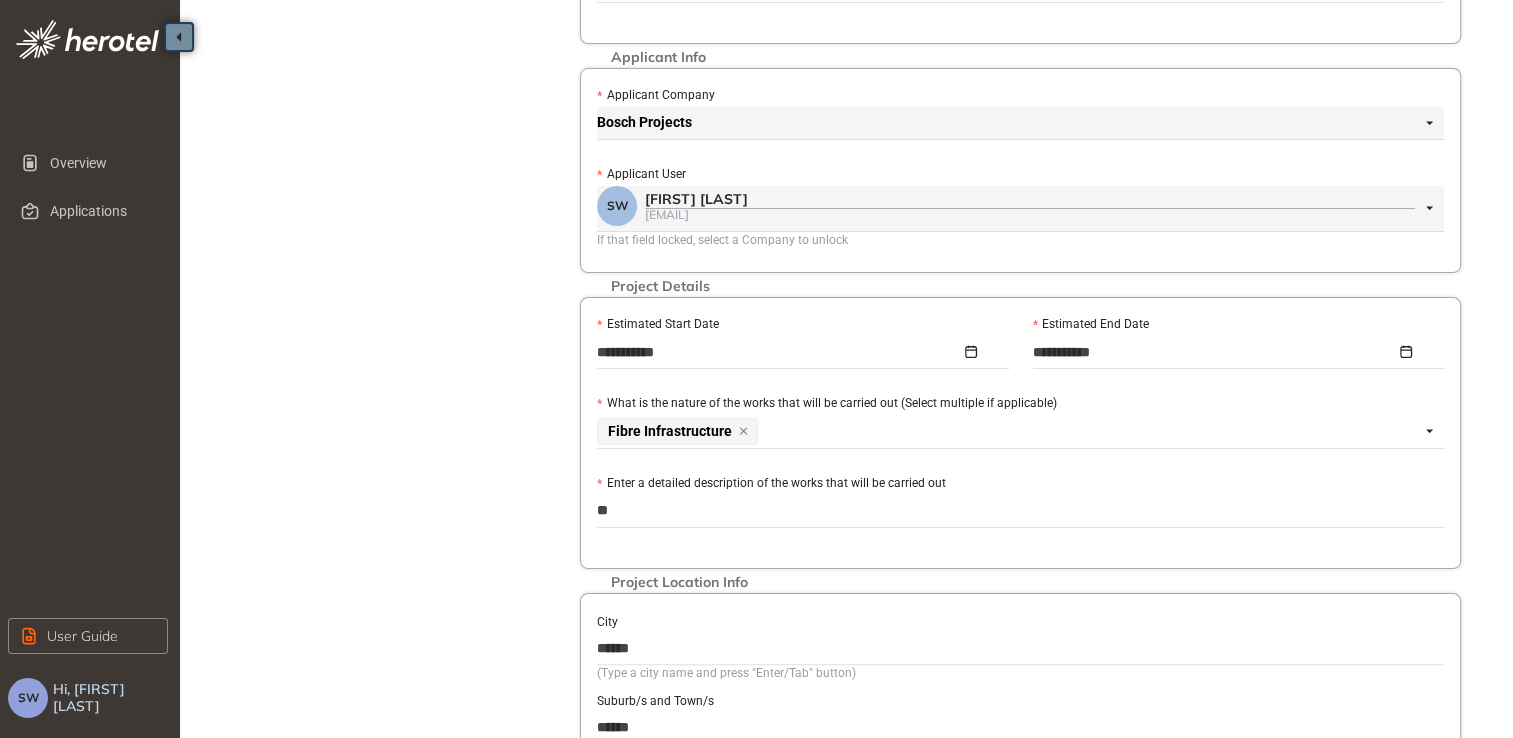 type on "***" 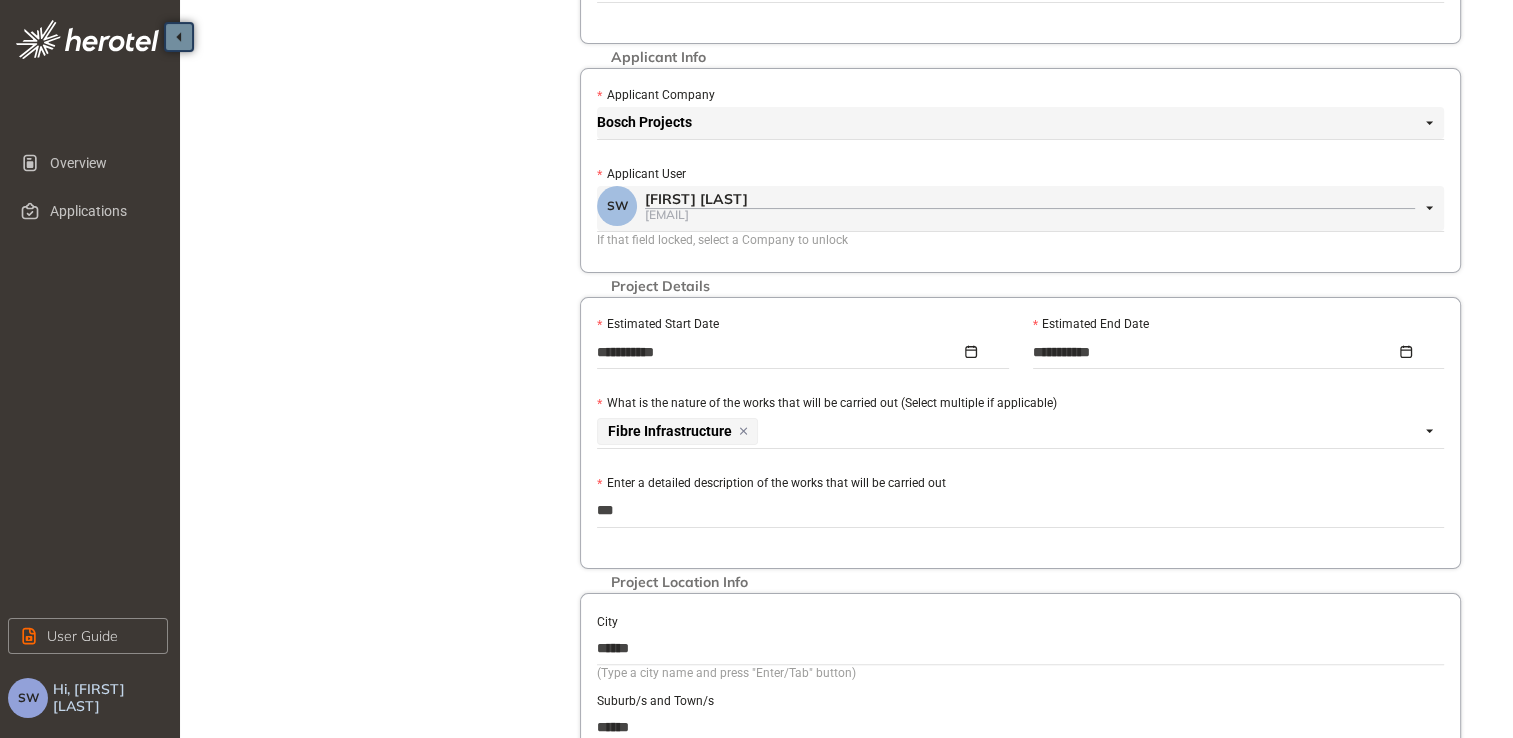 type on "****" 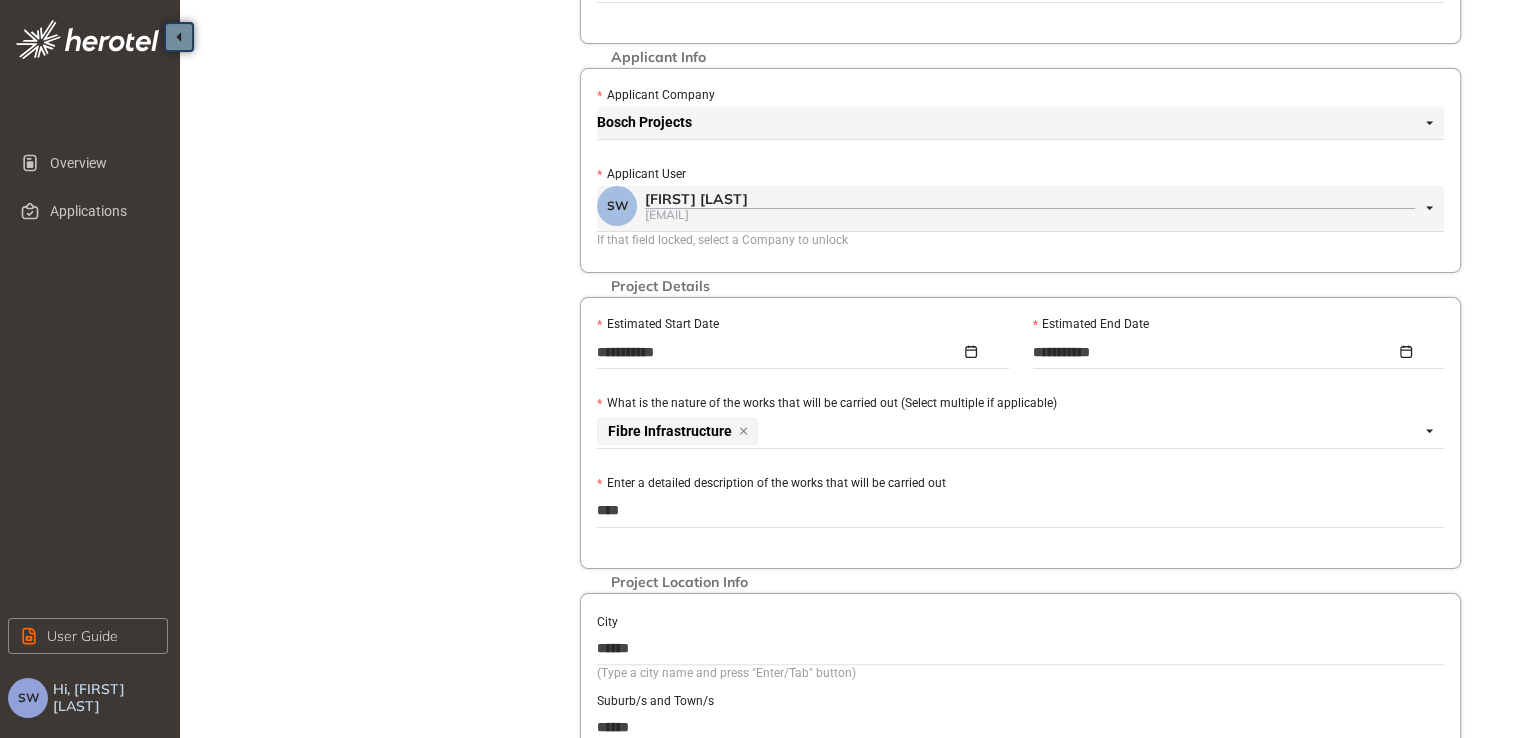type on "*****" 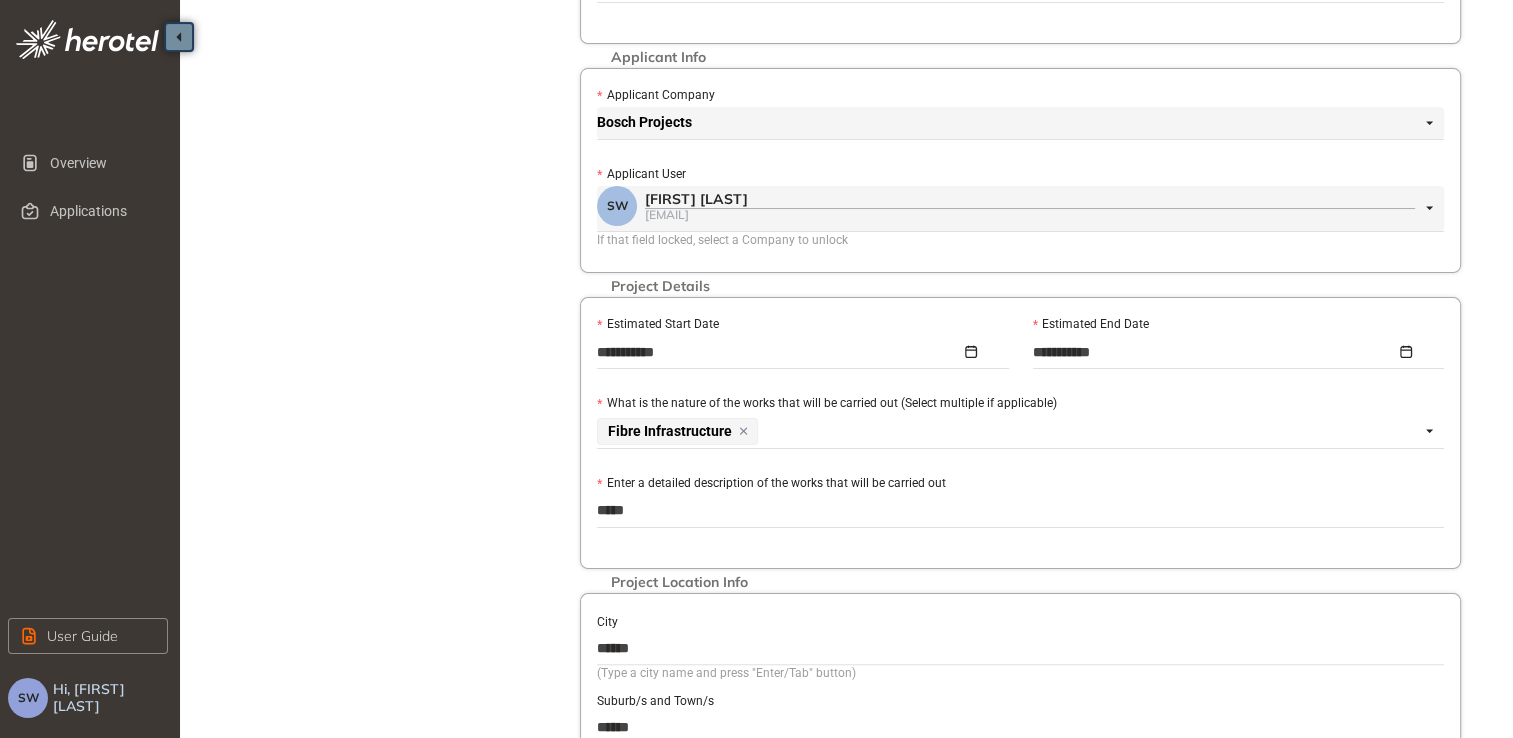 type on "******" 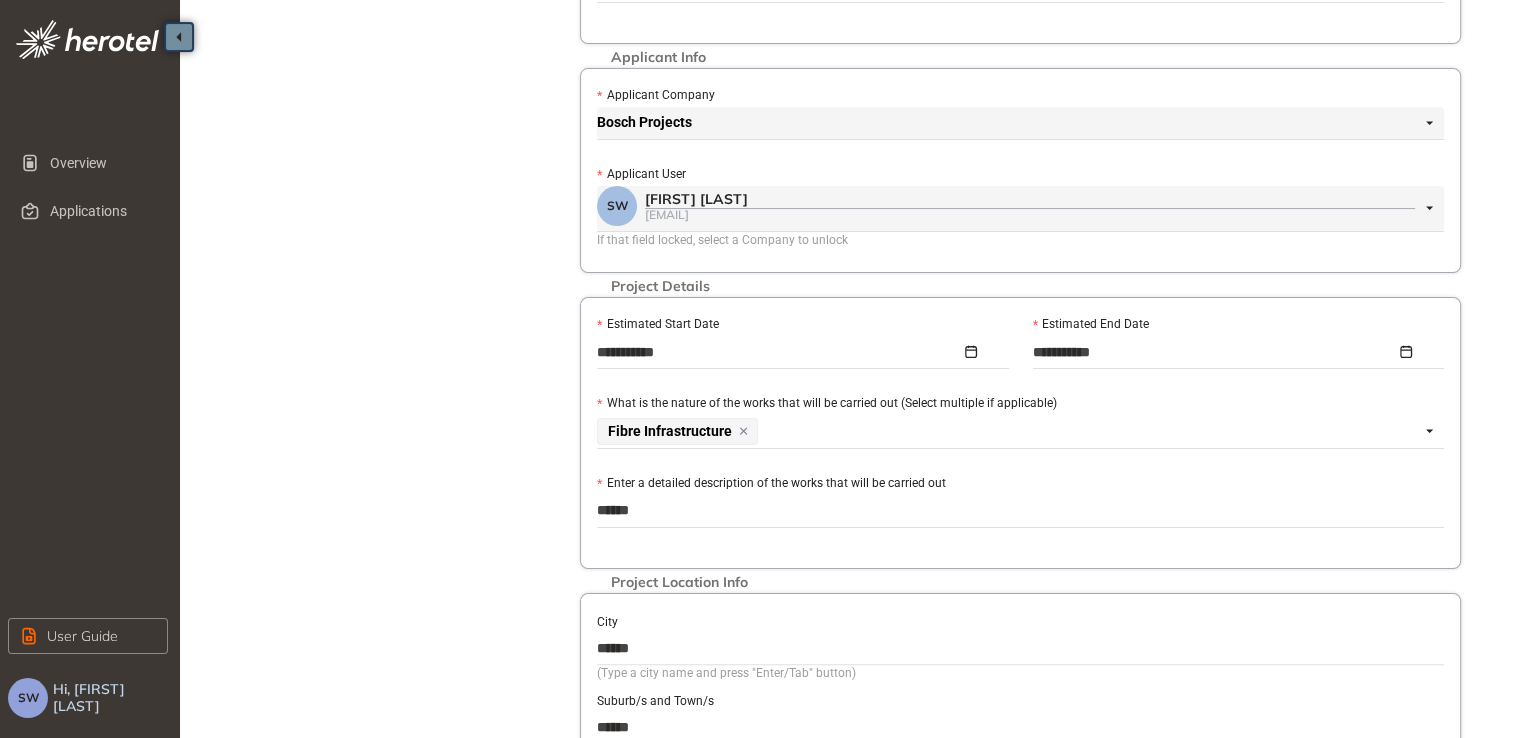 type on "*******" 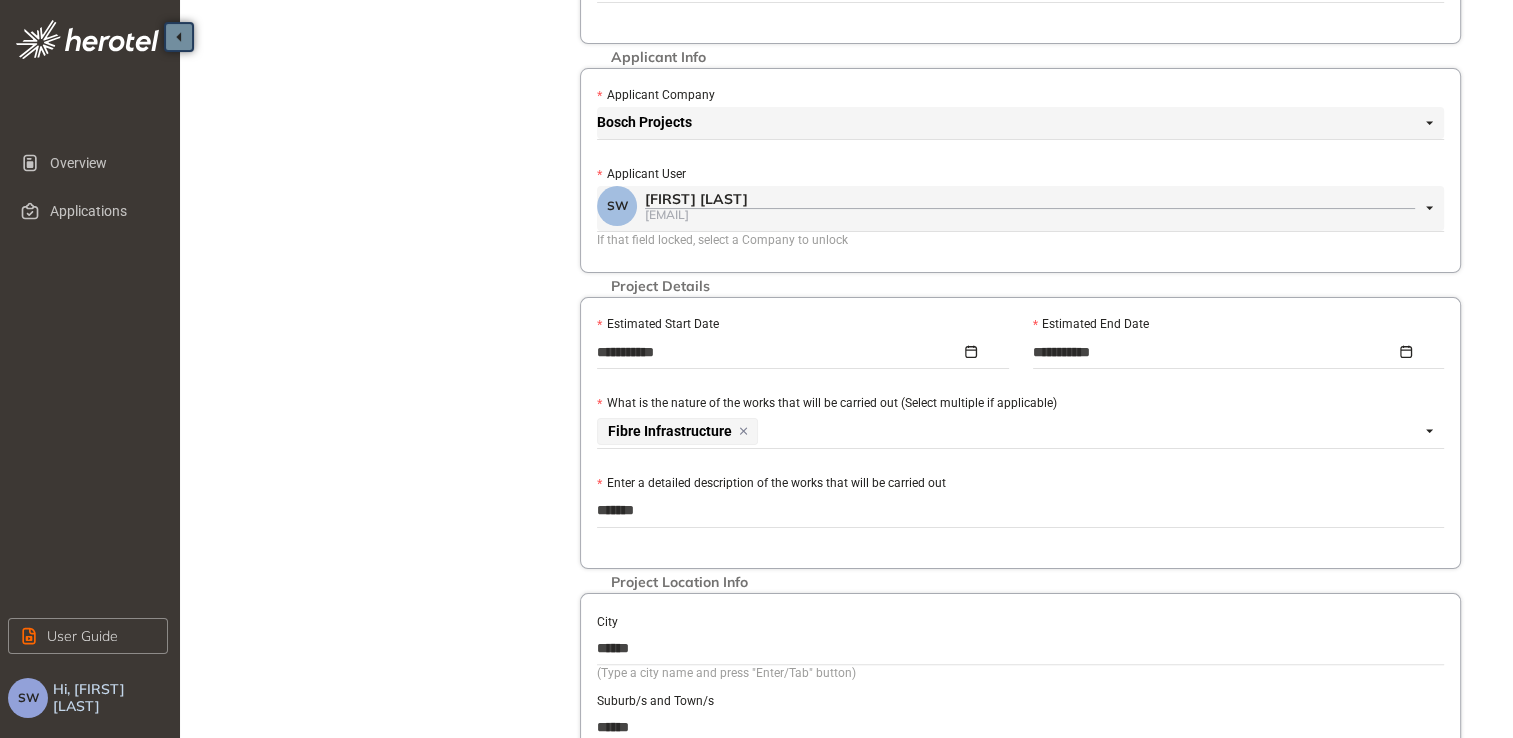 type on "********" 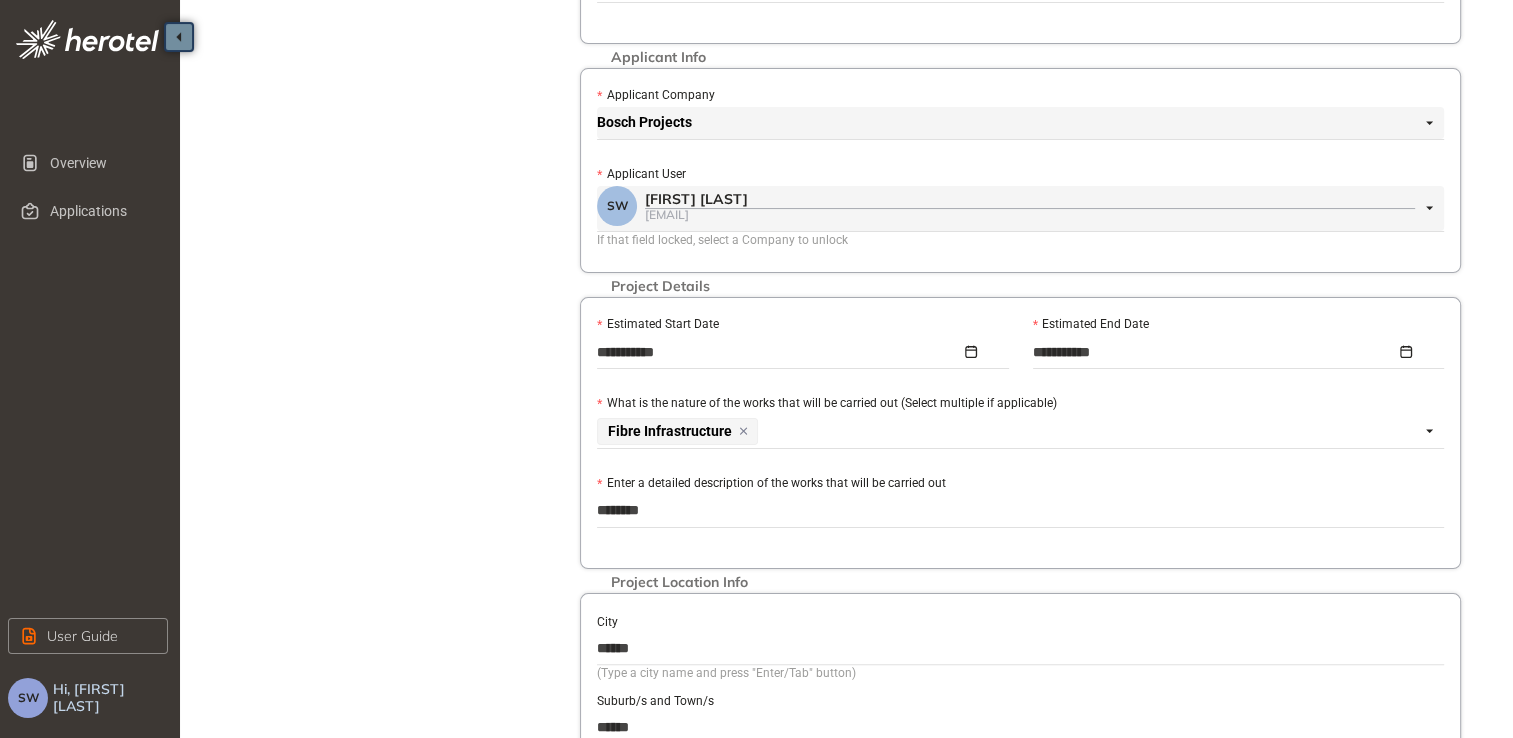 type on "*********" 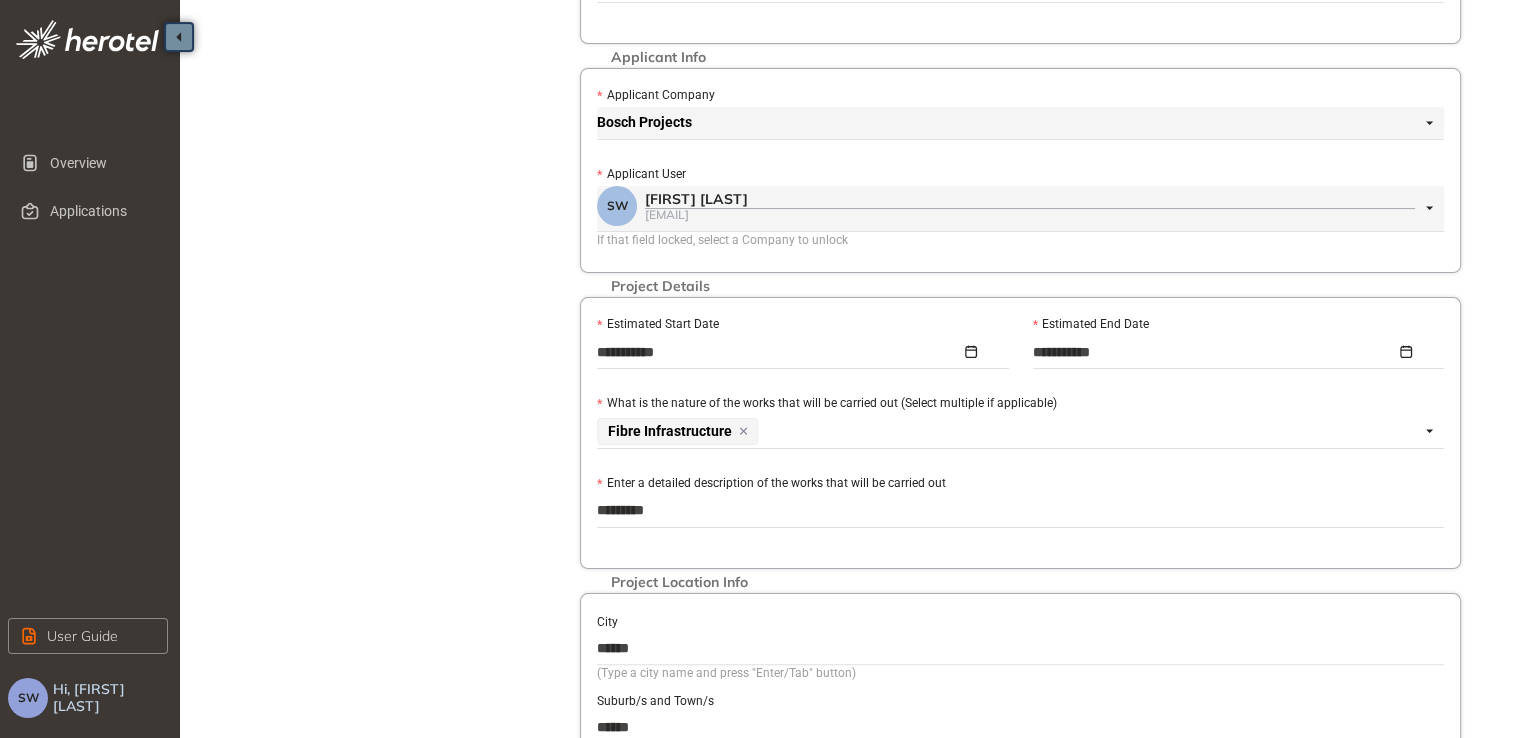 type on "**********" 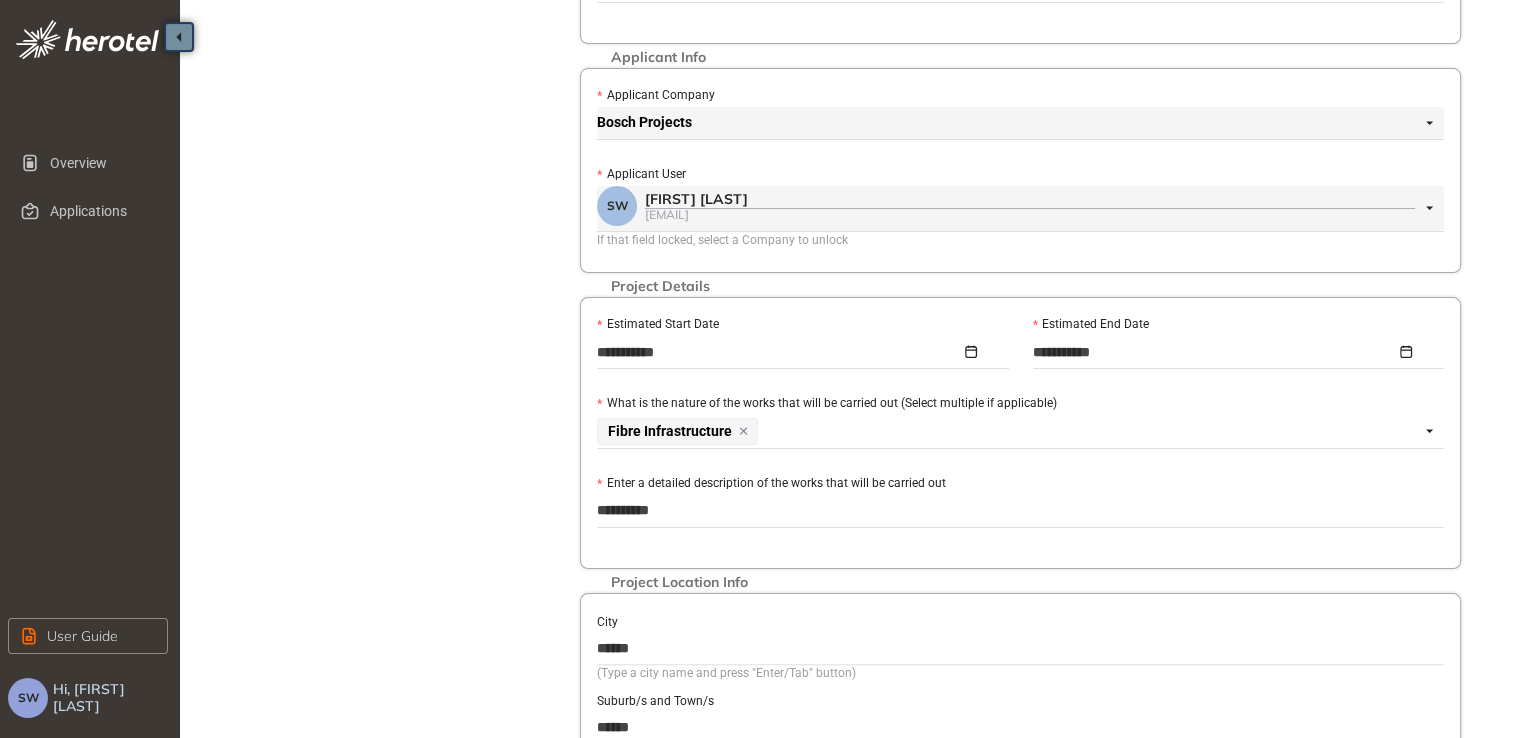 type on "**********" 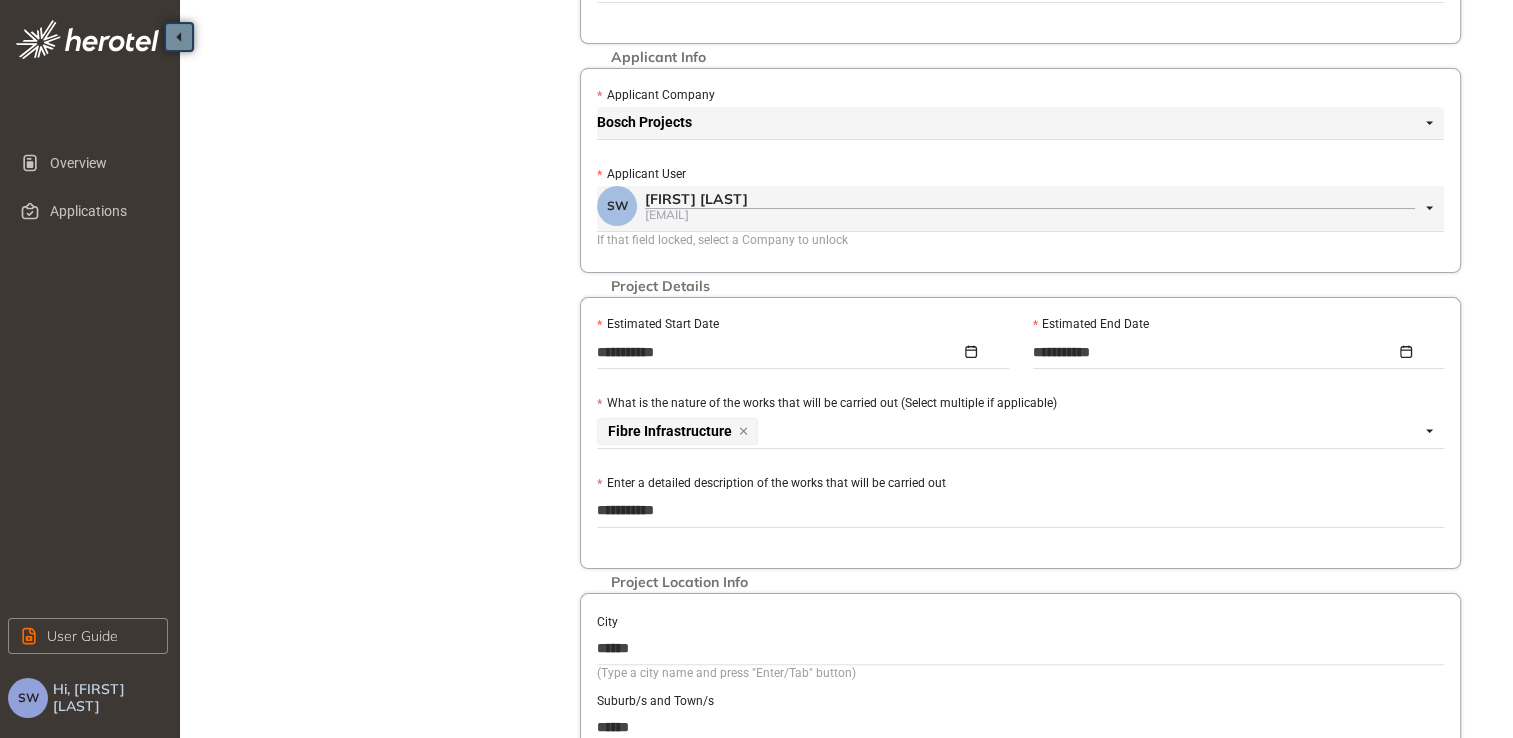 type on "**********" 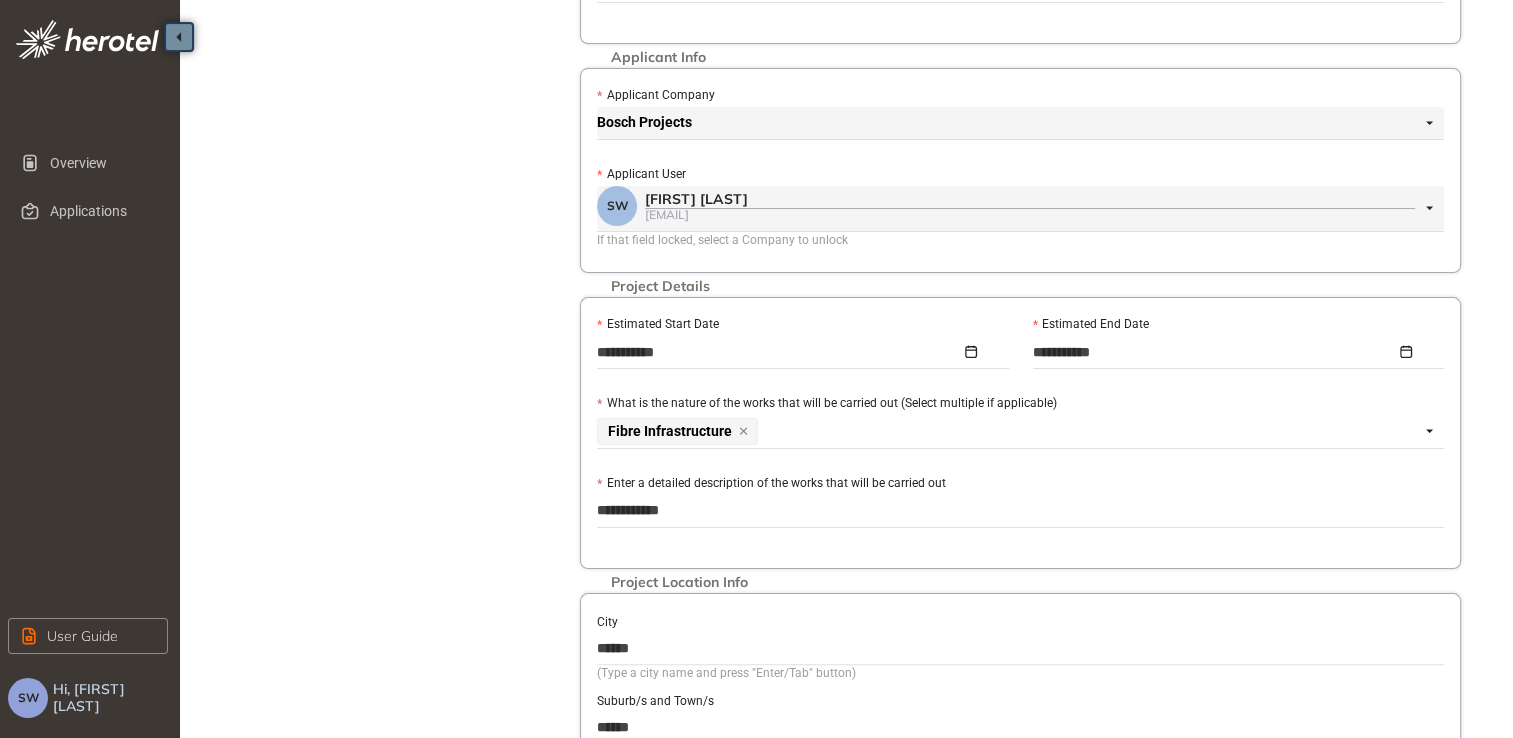 type on "**********" 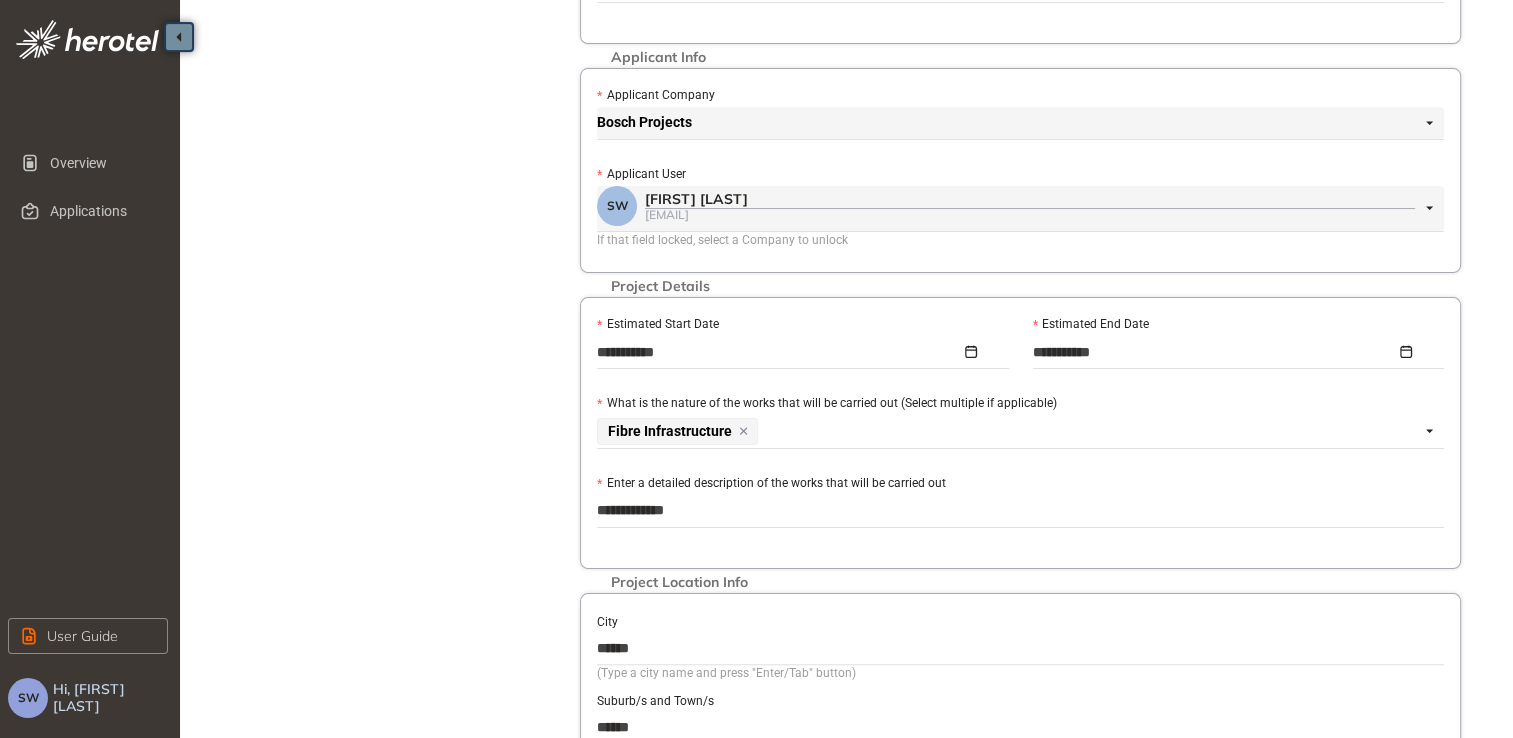 type on "**********" 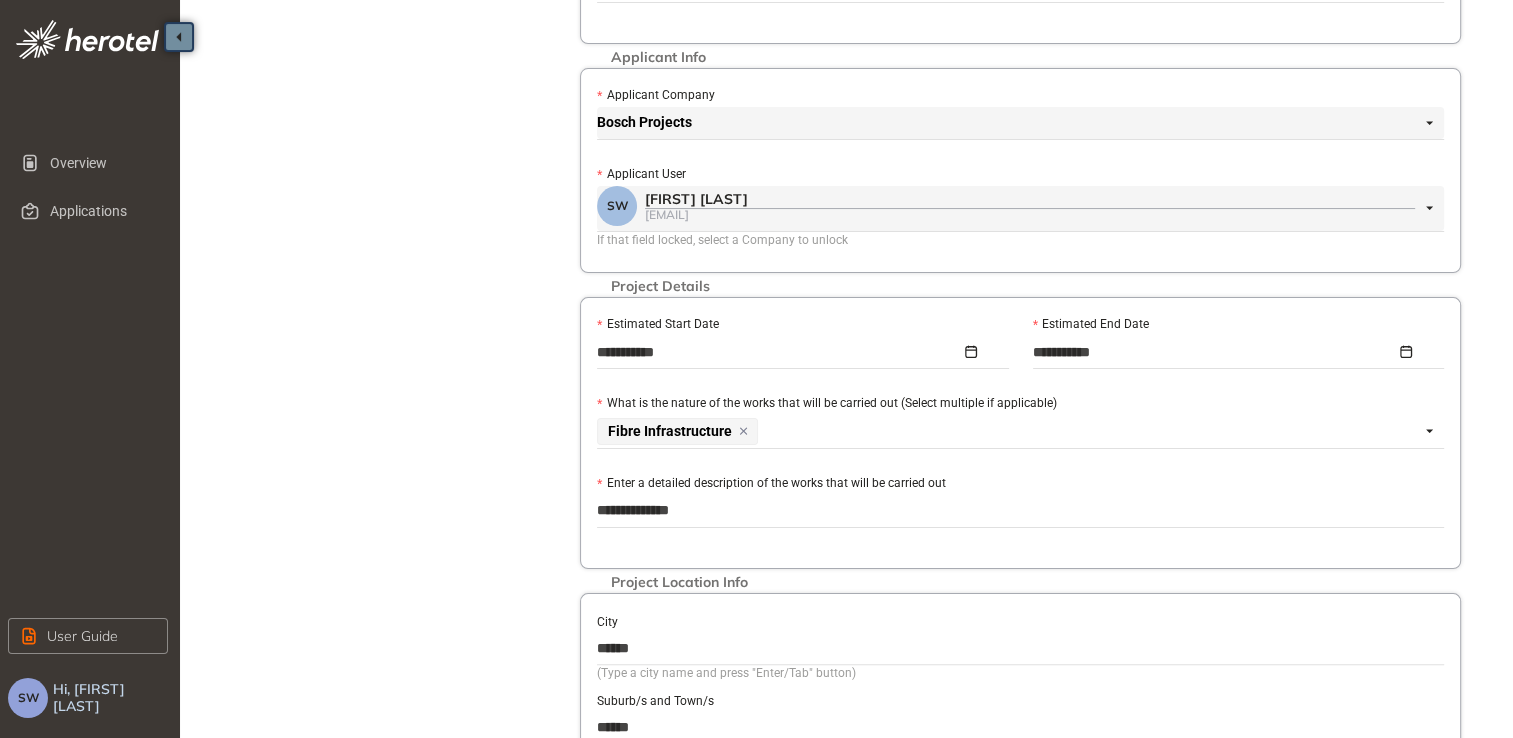 type on "**********" 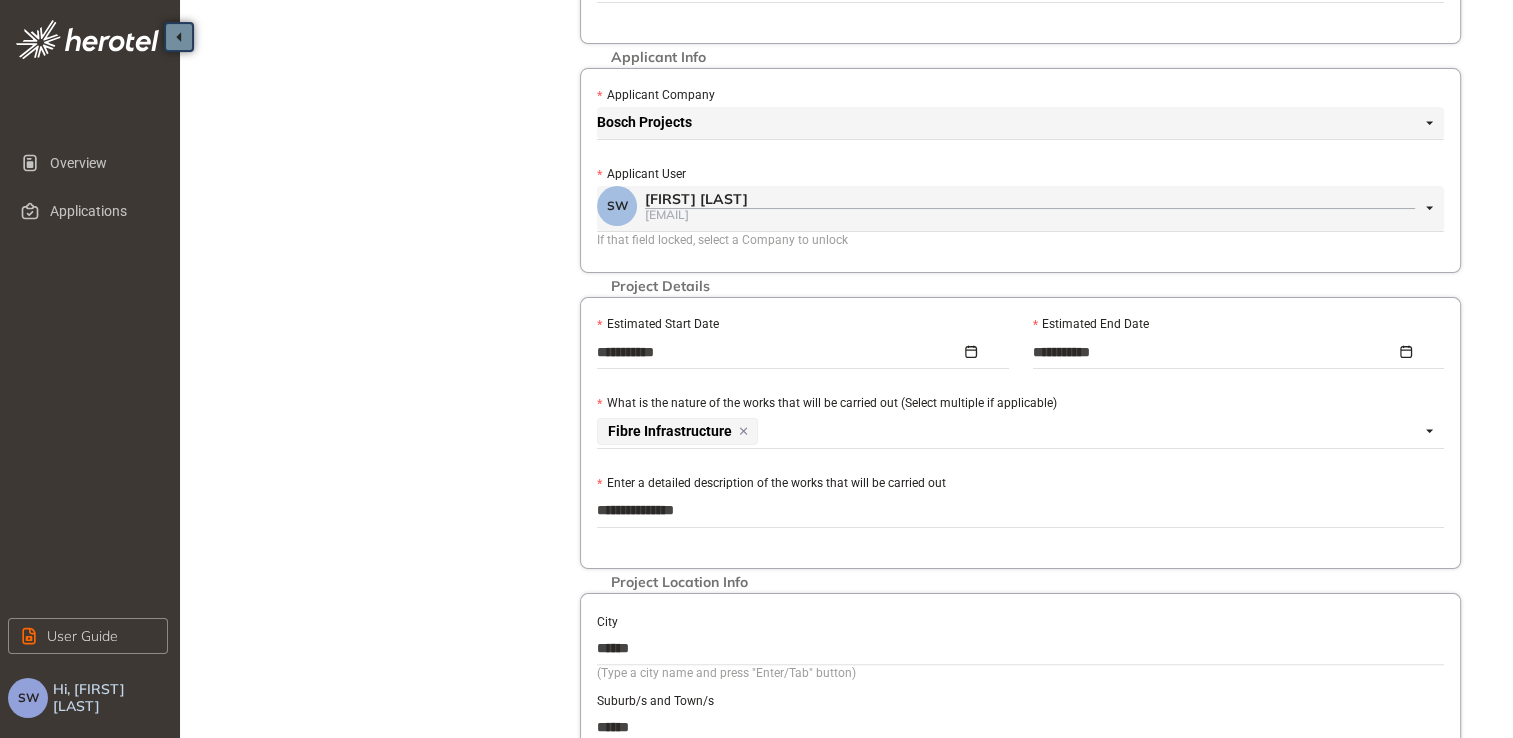 type on "**********" 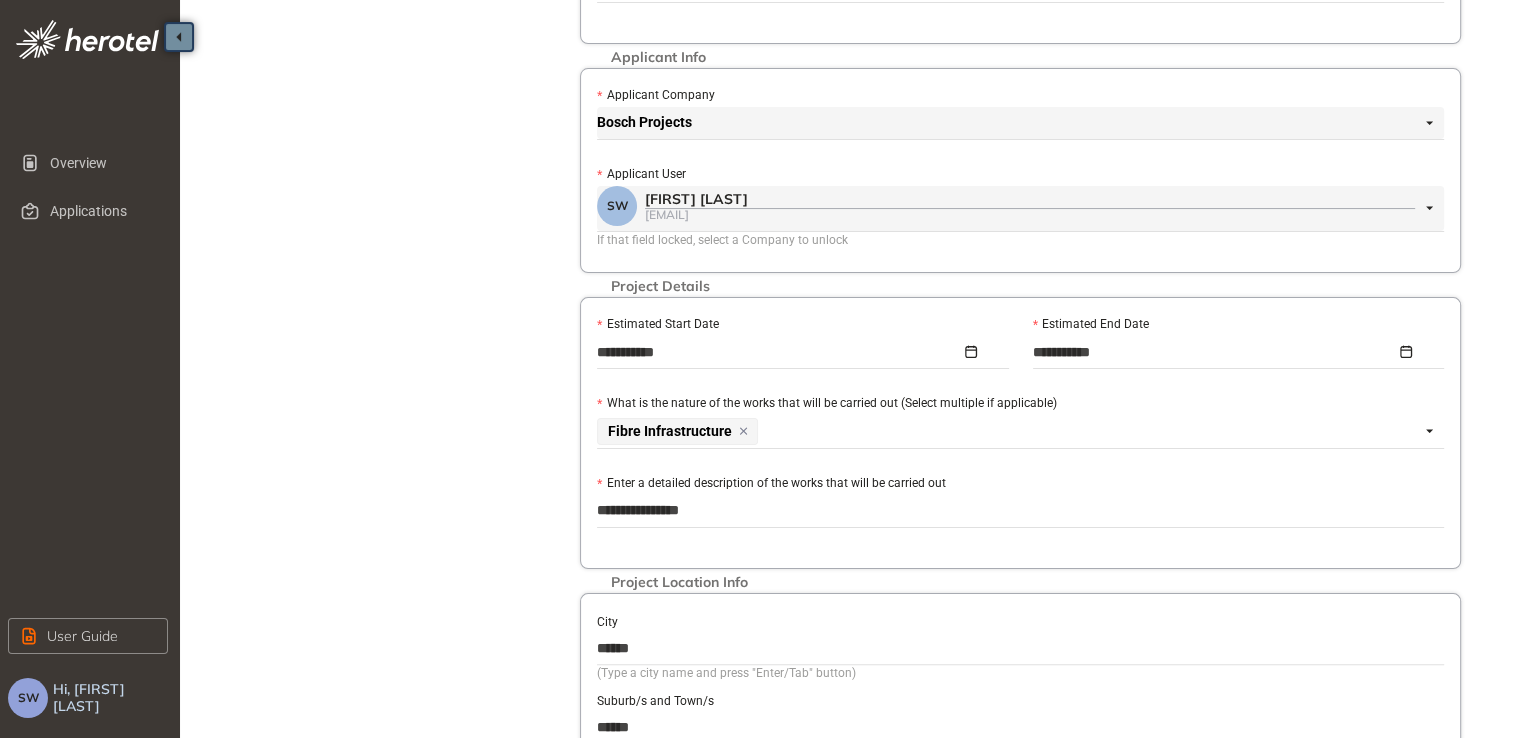 type on "**********" 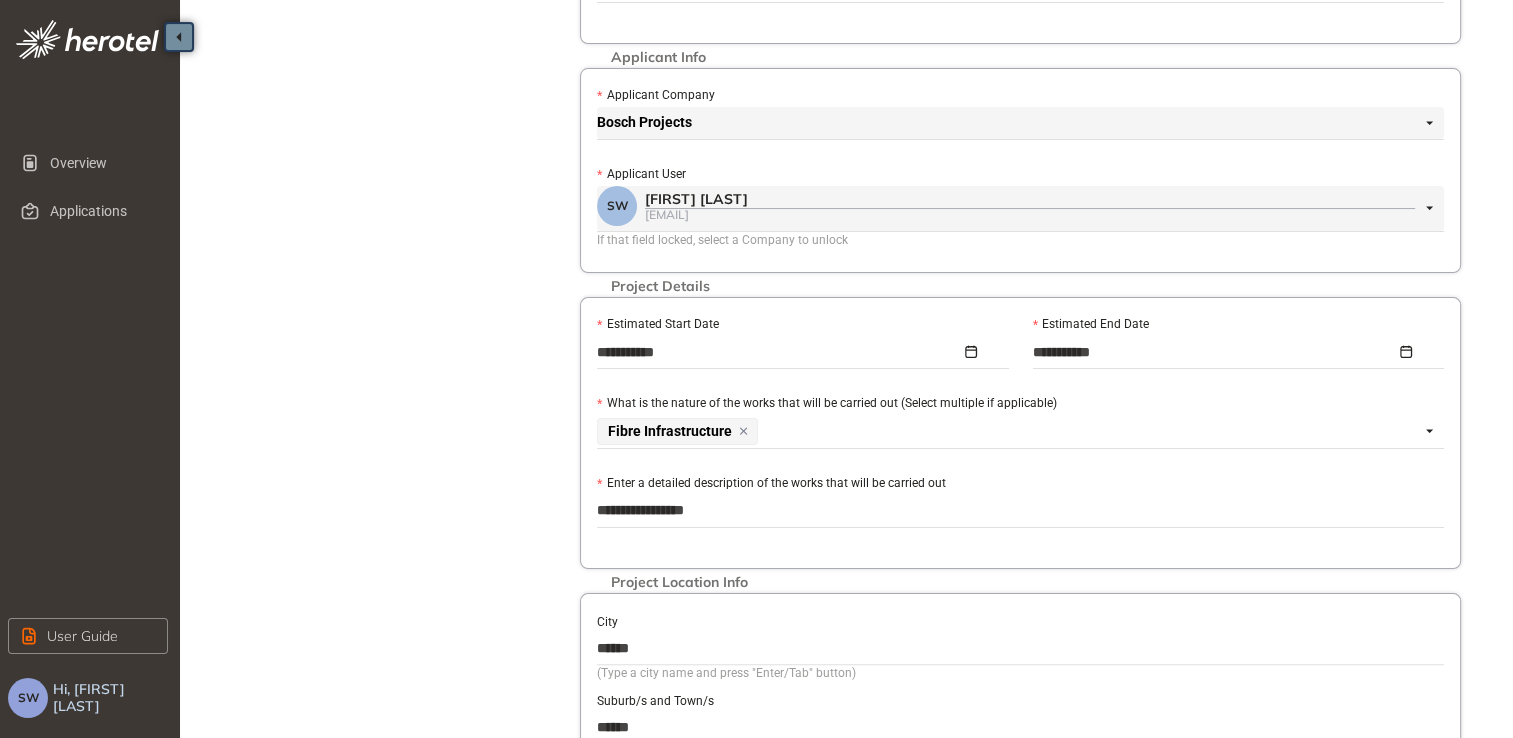 type on "**********" 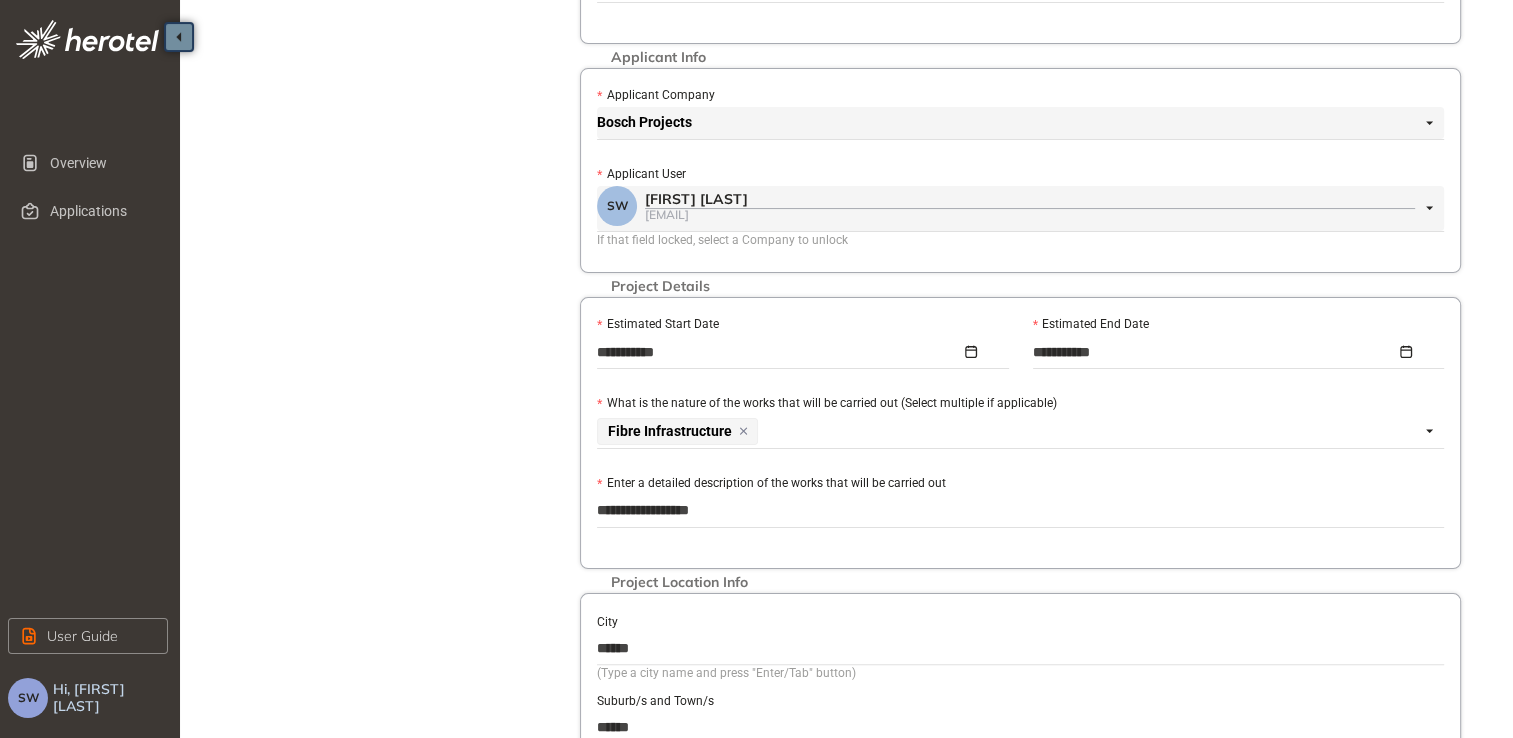 type on "**********" 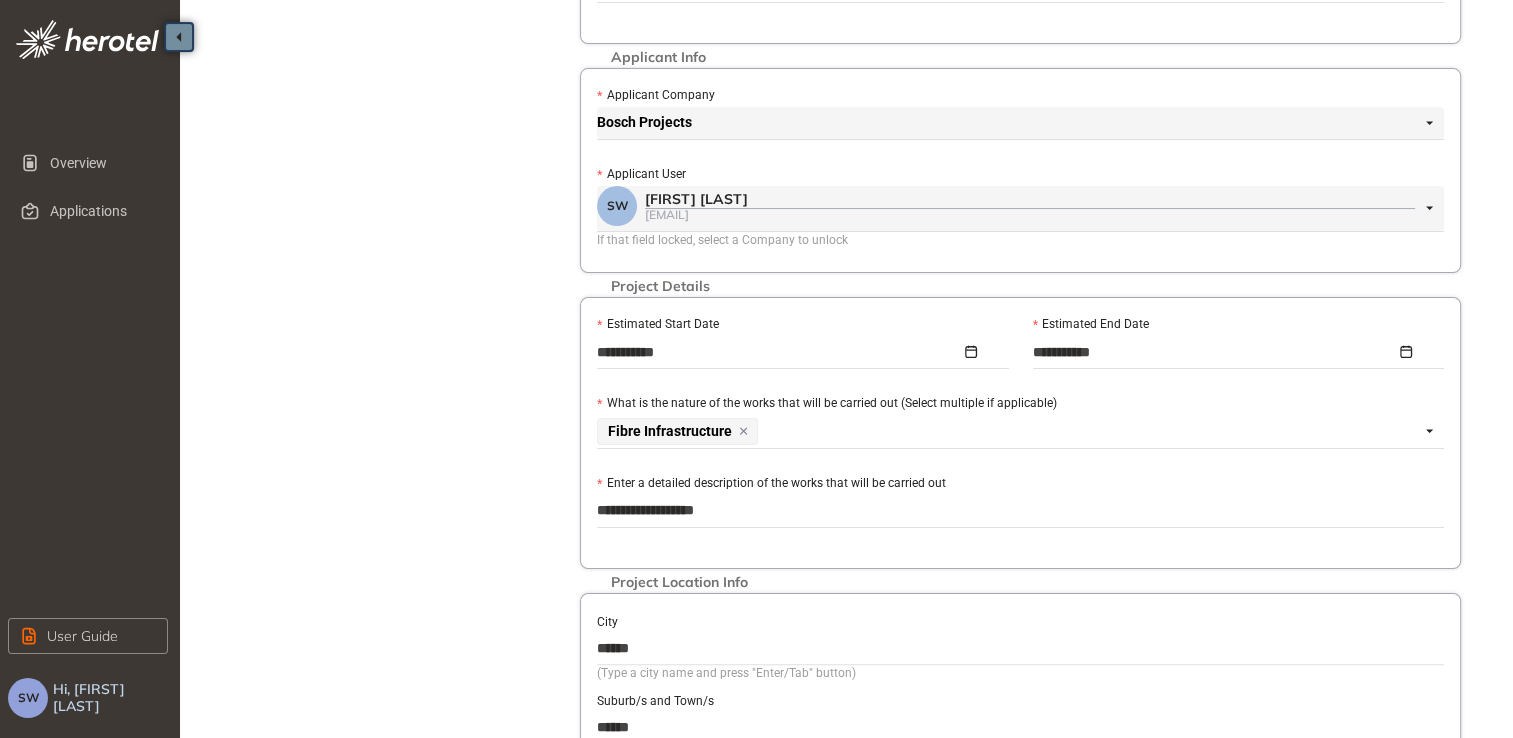 type on "**********" 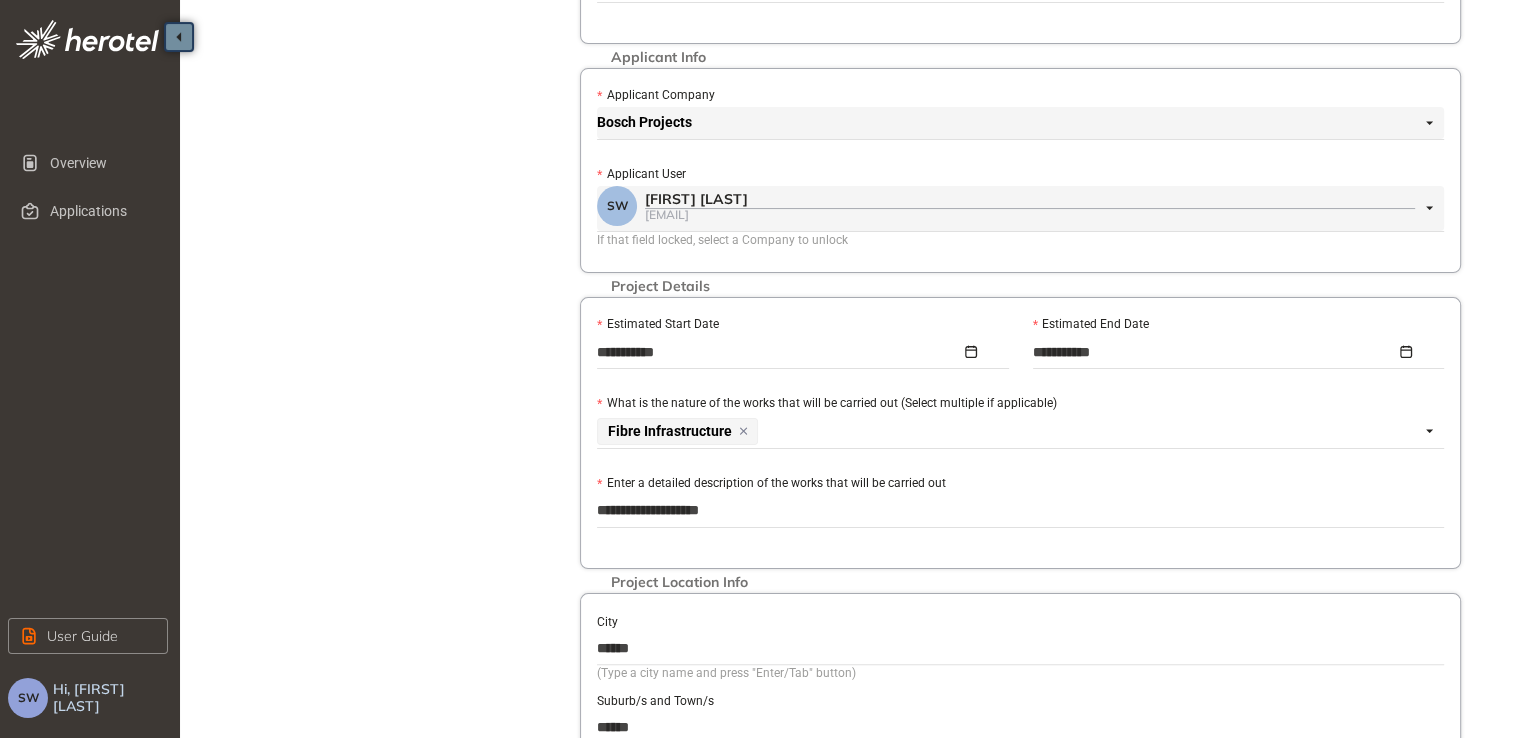 type on "**********" 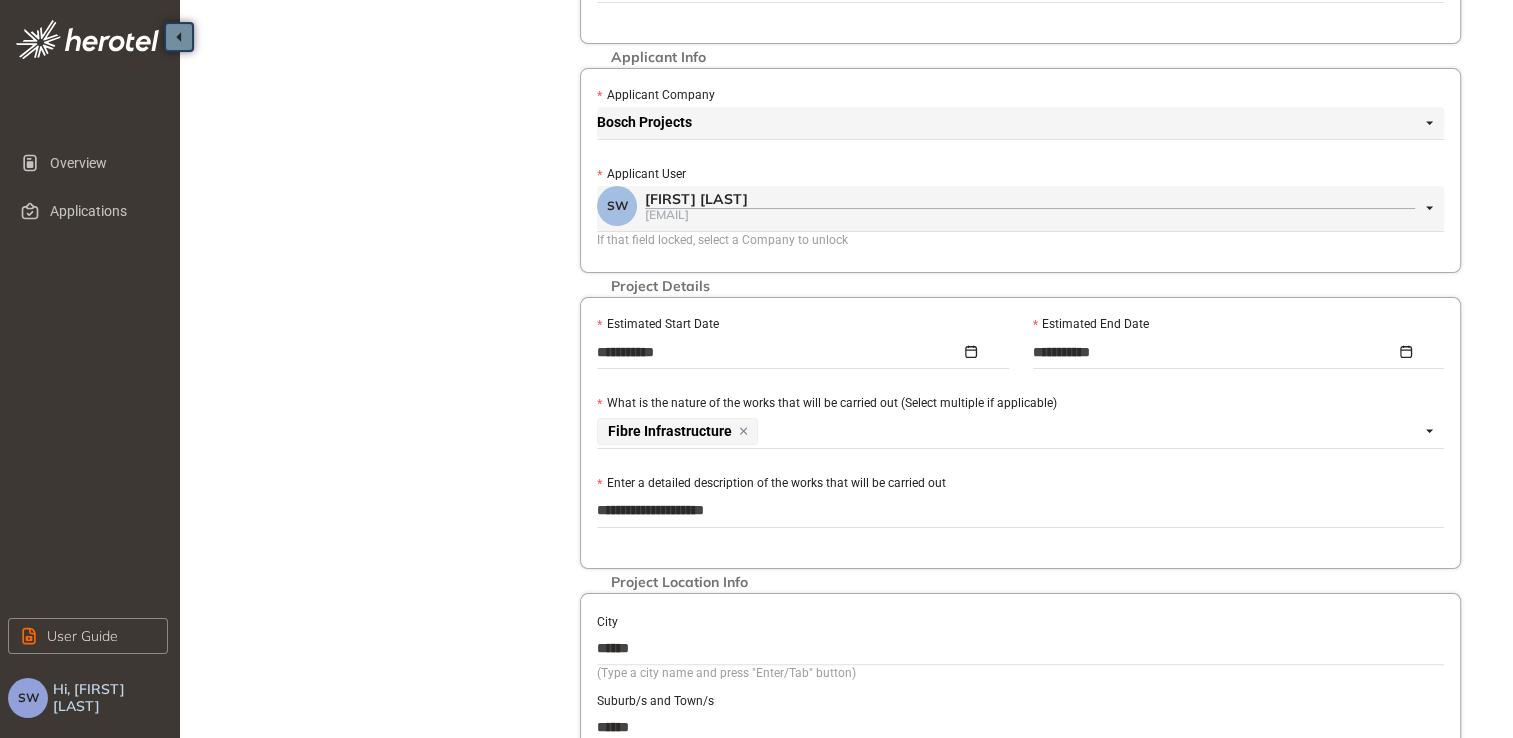 type on "**********" 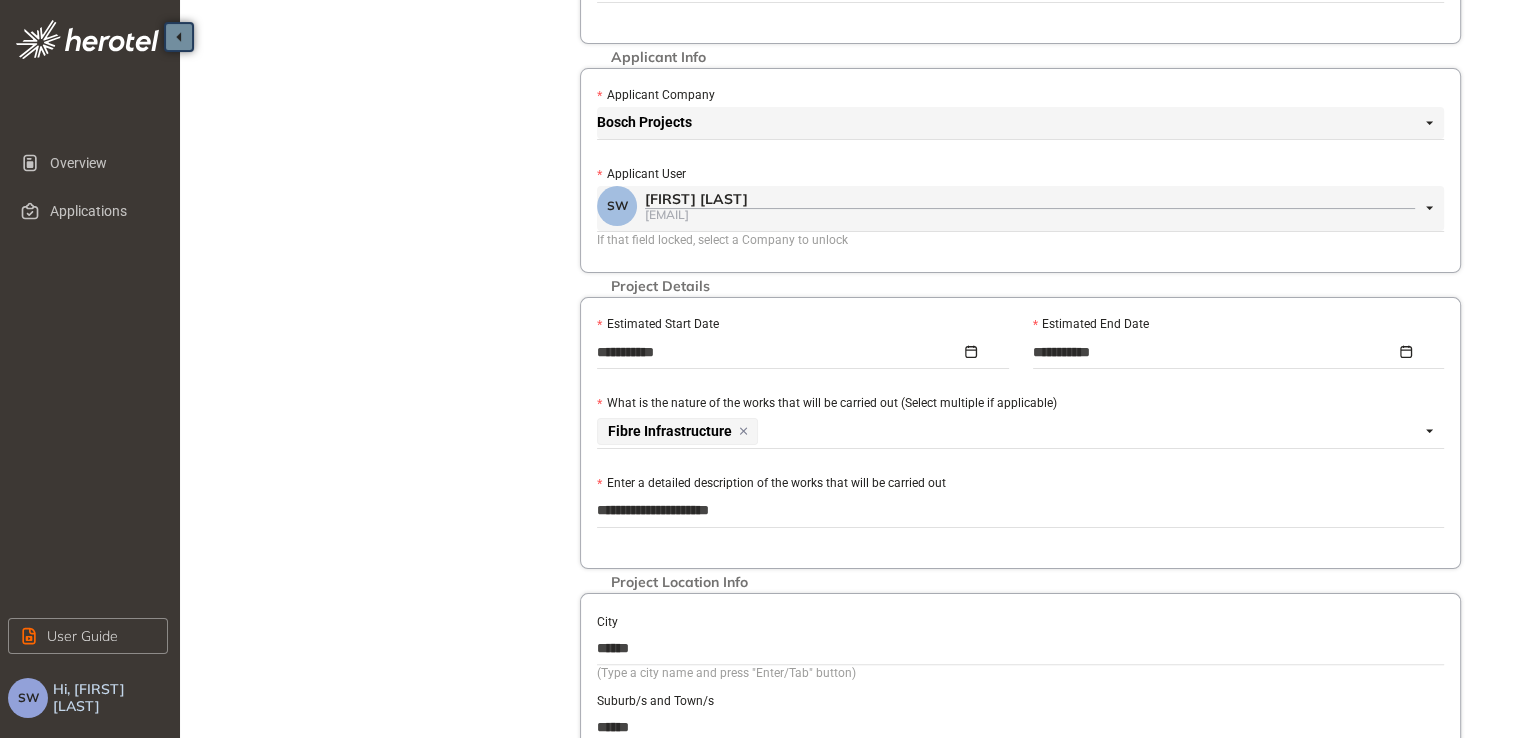 type on "**********" 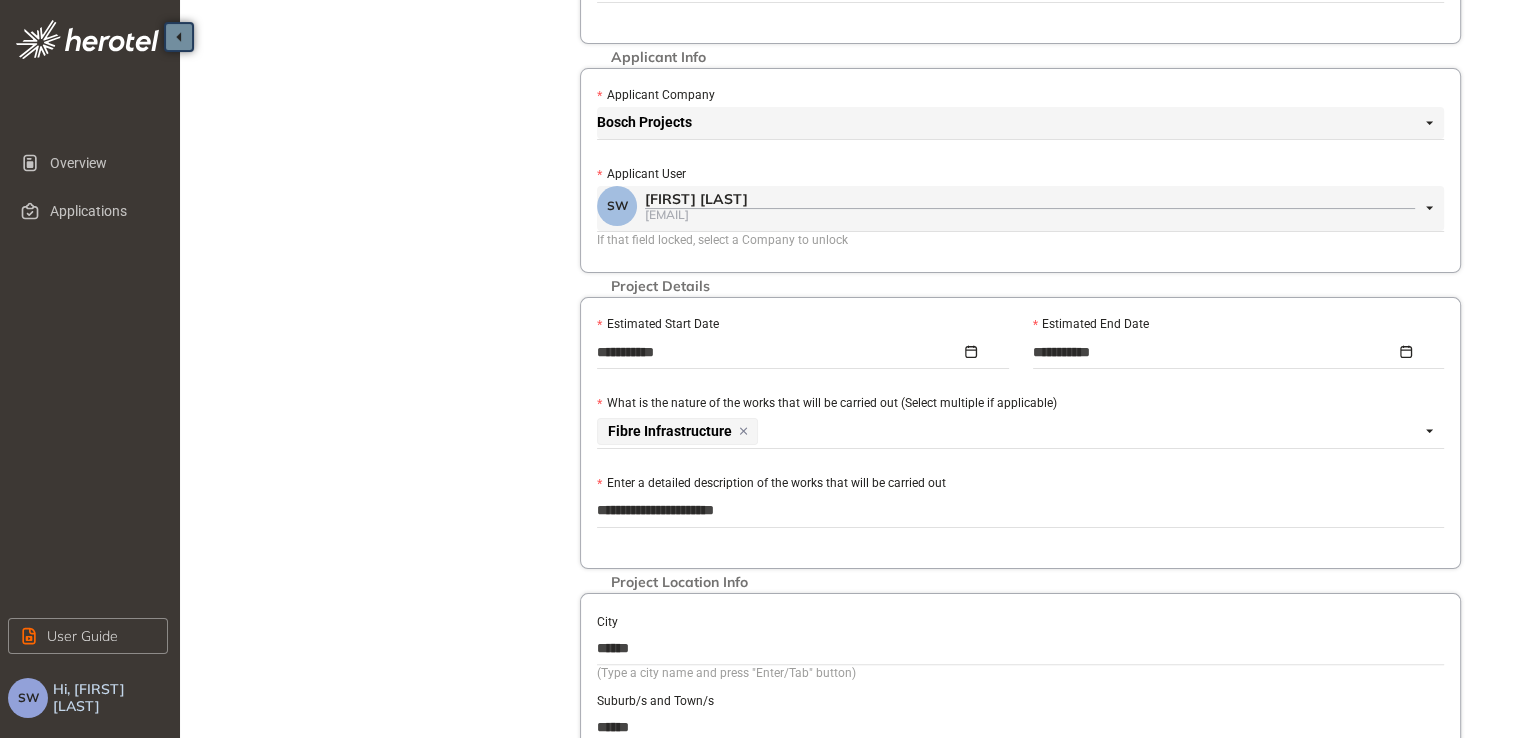 type on "**********" 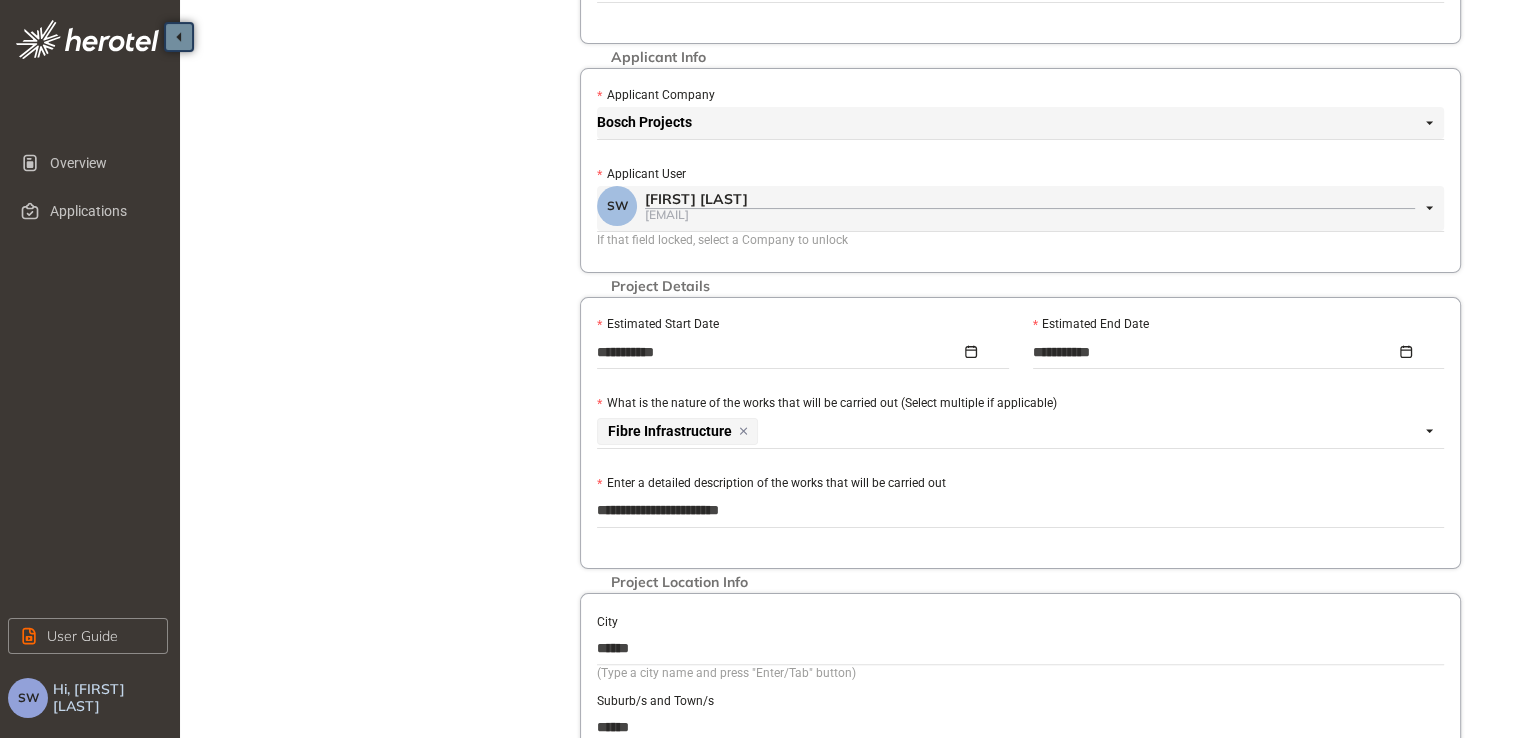 type on "**********" 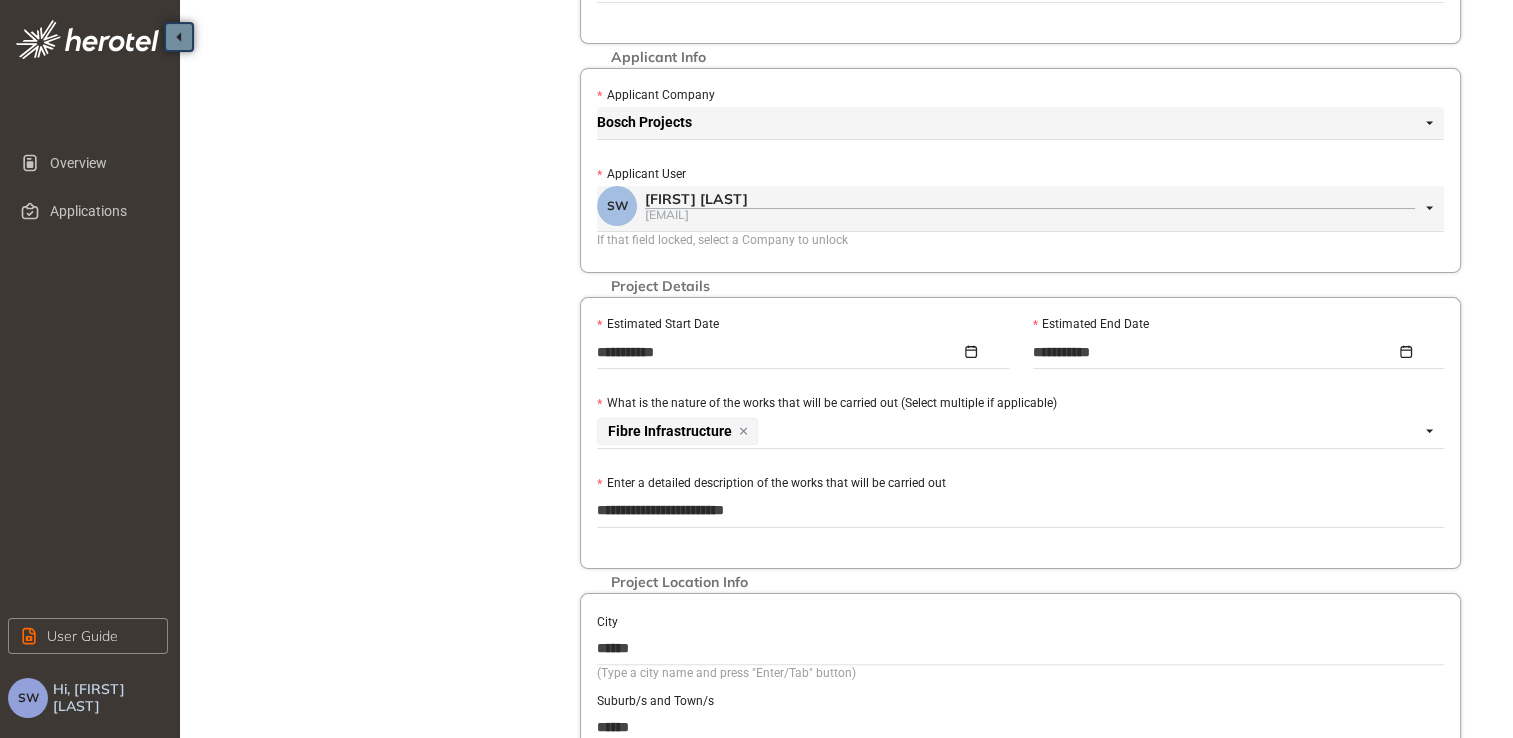 type on "**********" 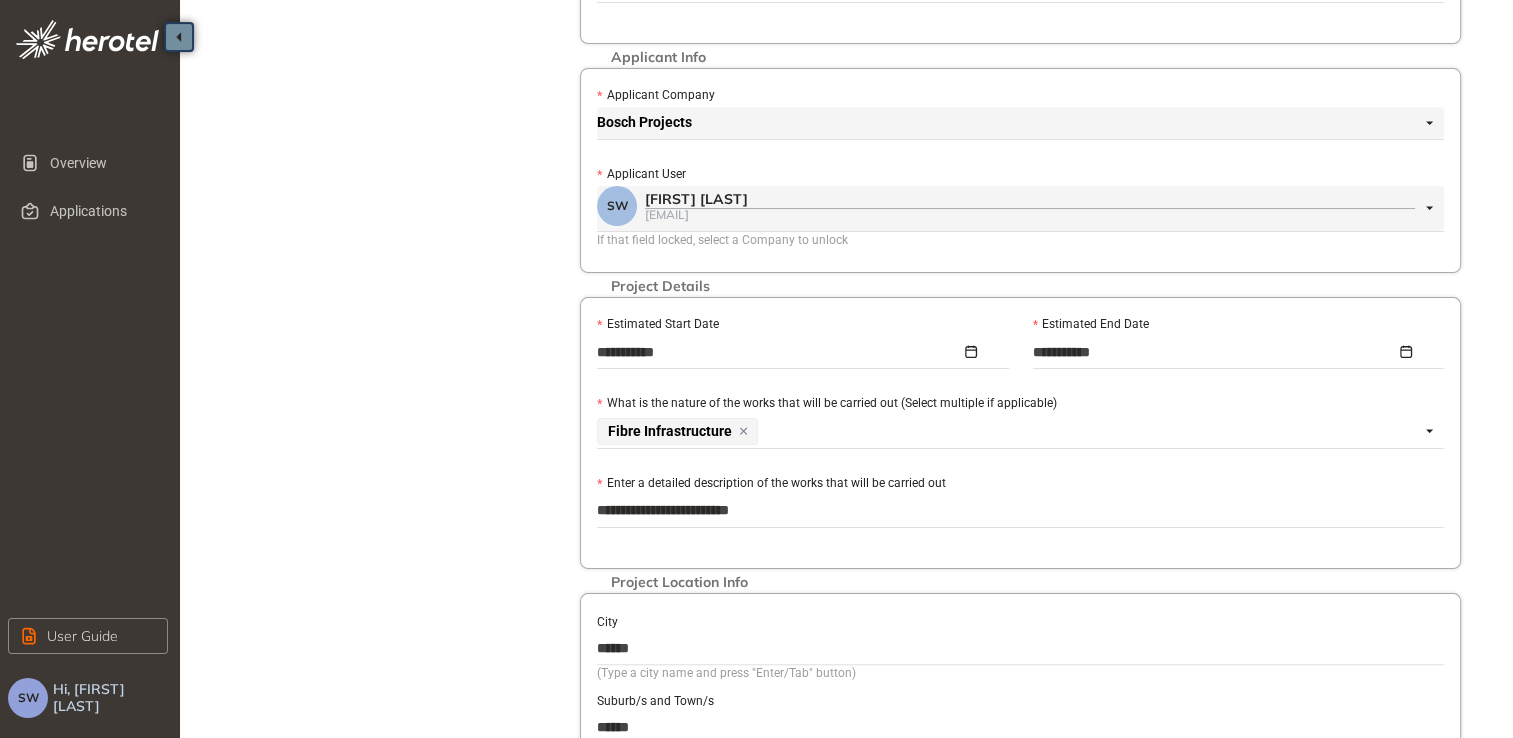 type on "**********" 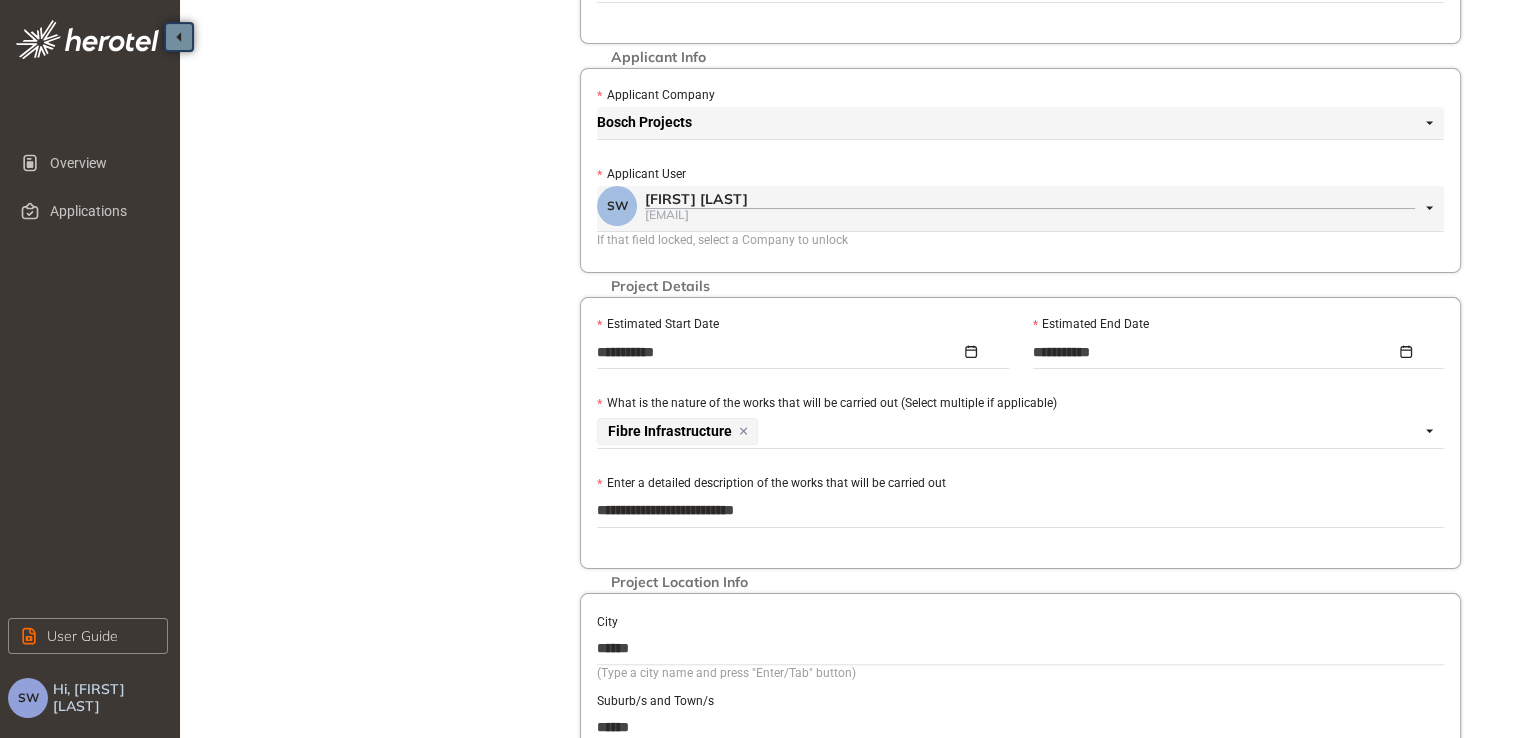 type on "**********" 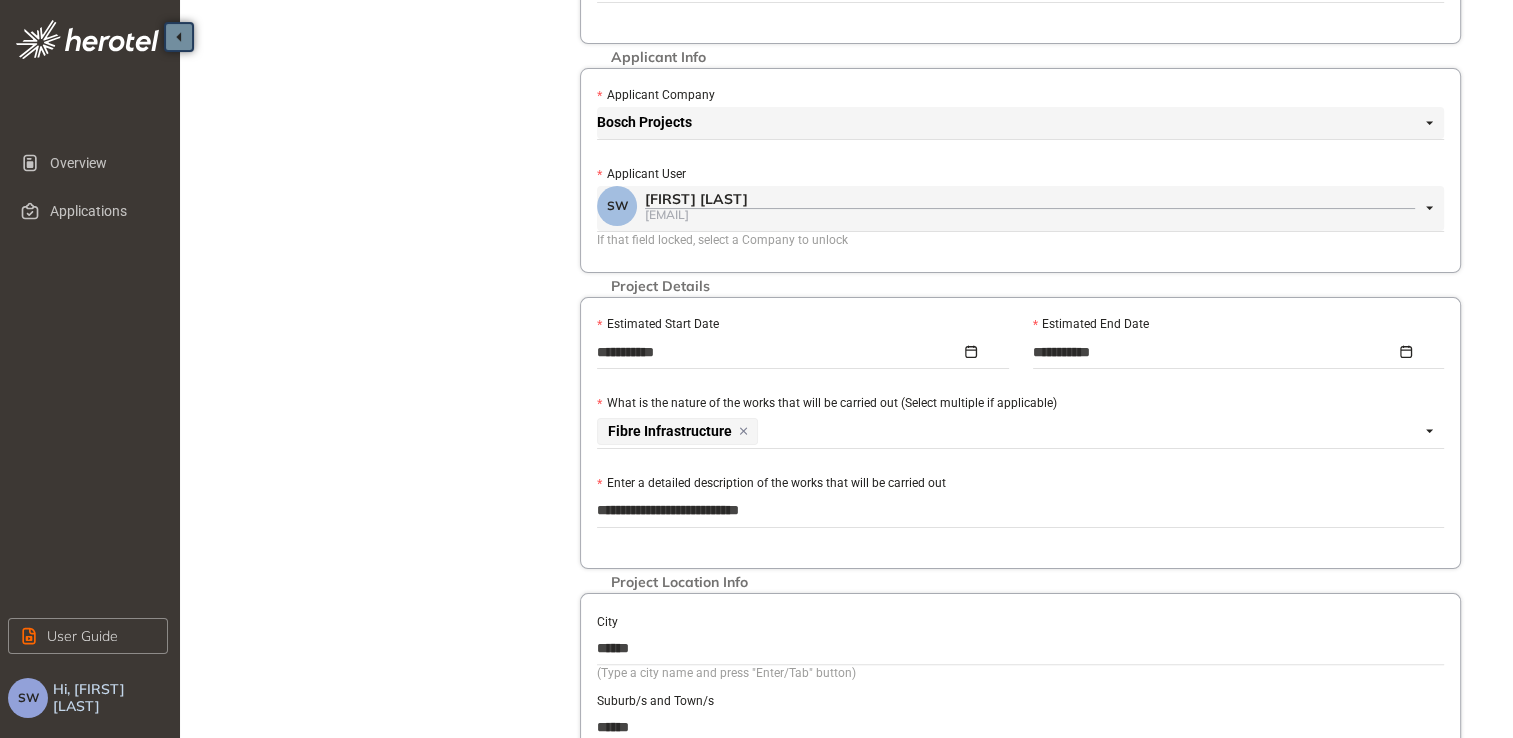 type on "**********" 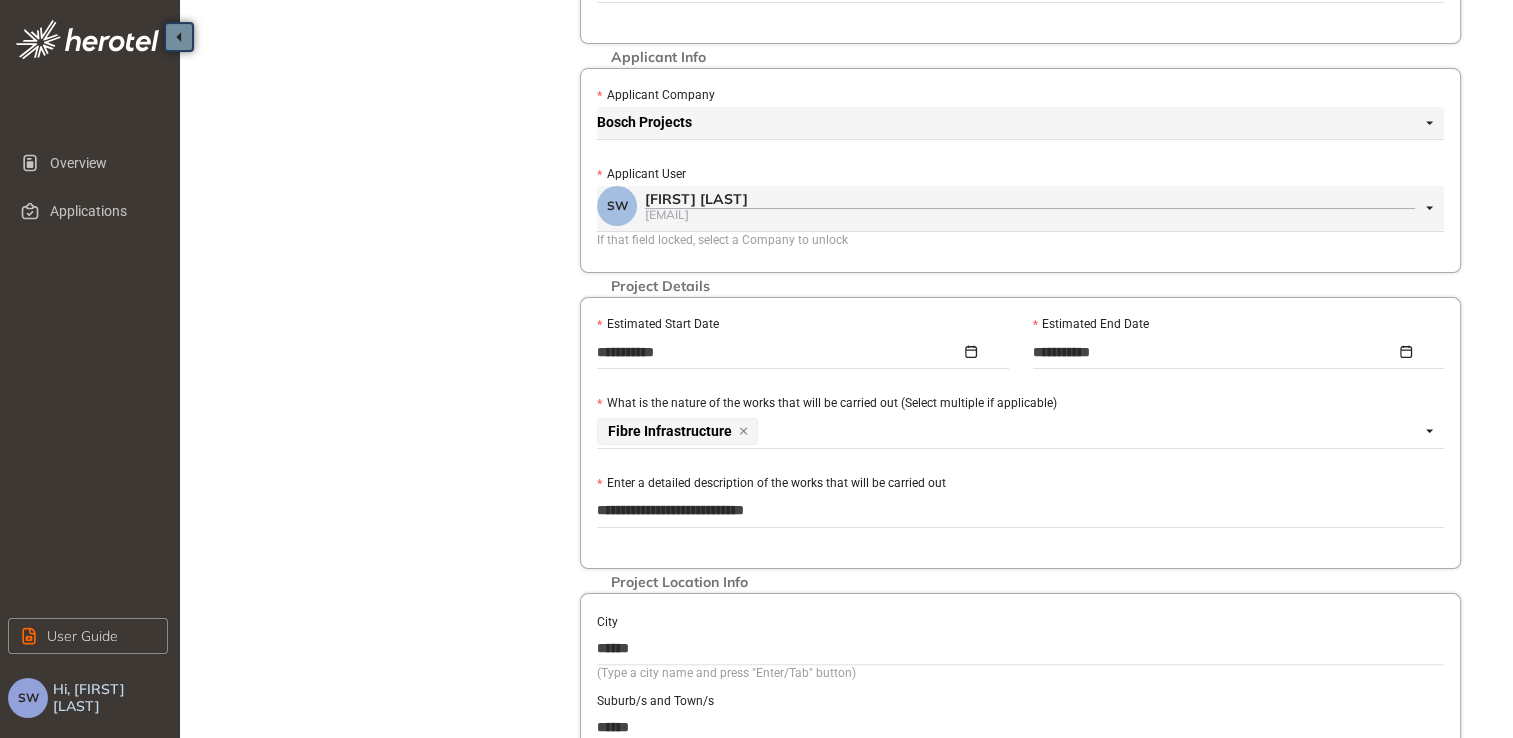 type on "**********" 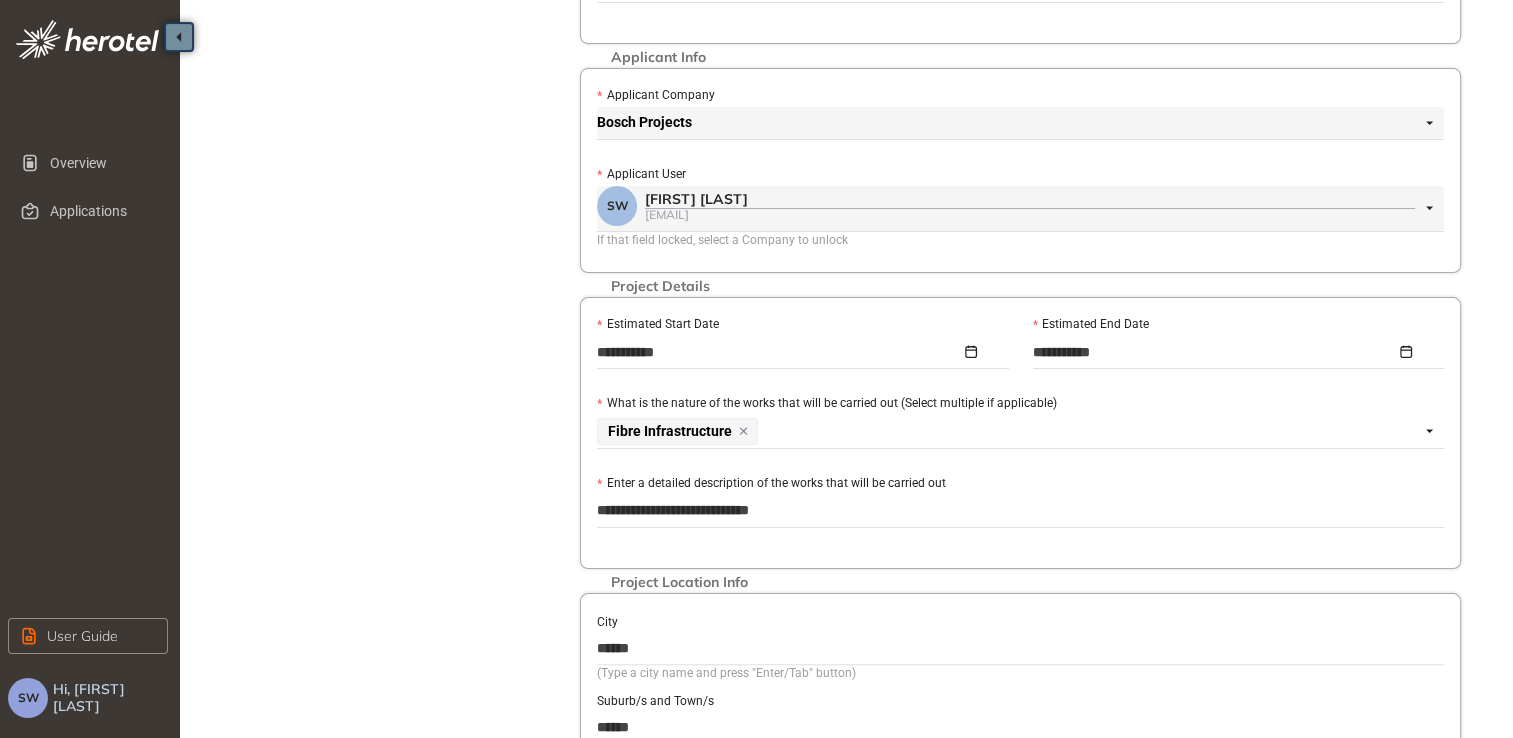 type on "**********" 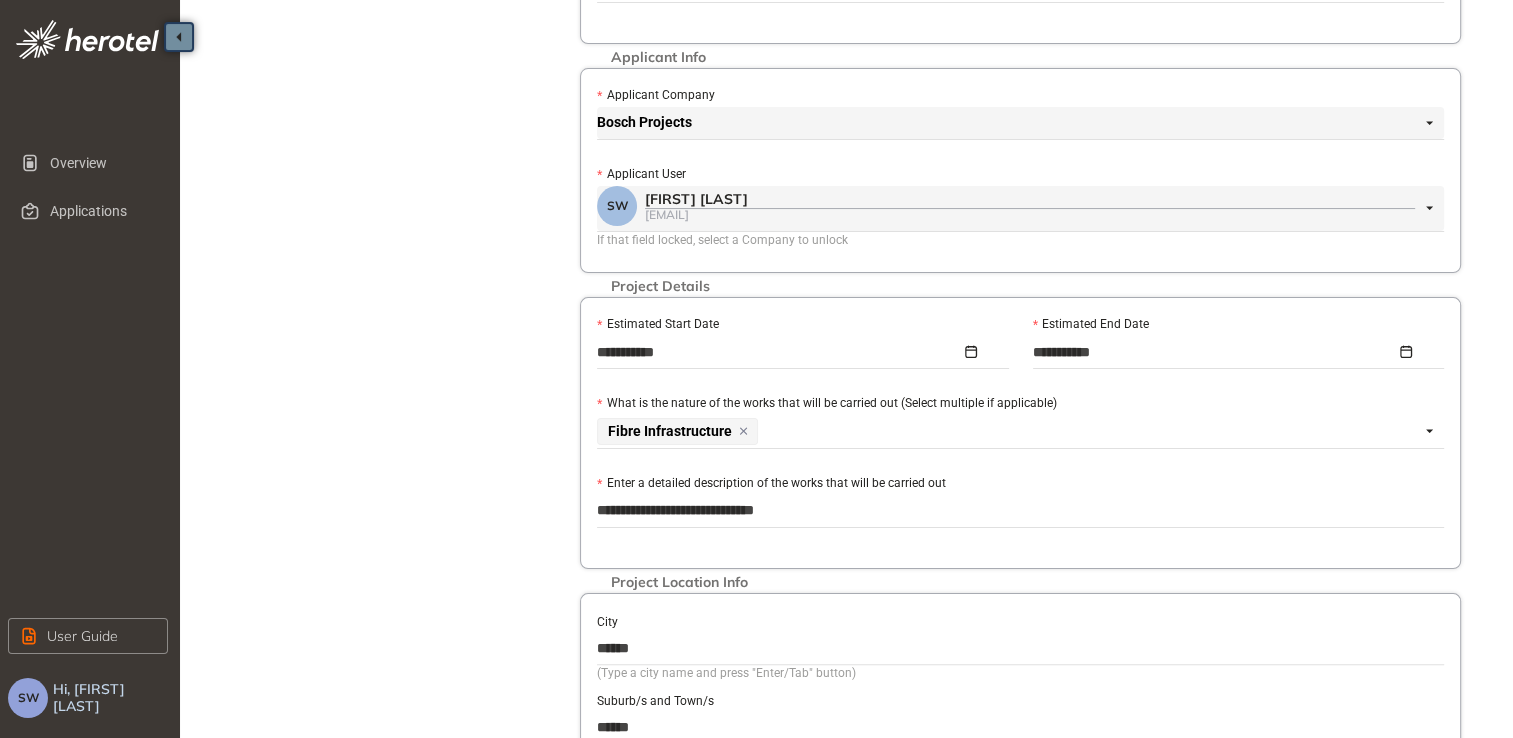 type on "**********" 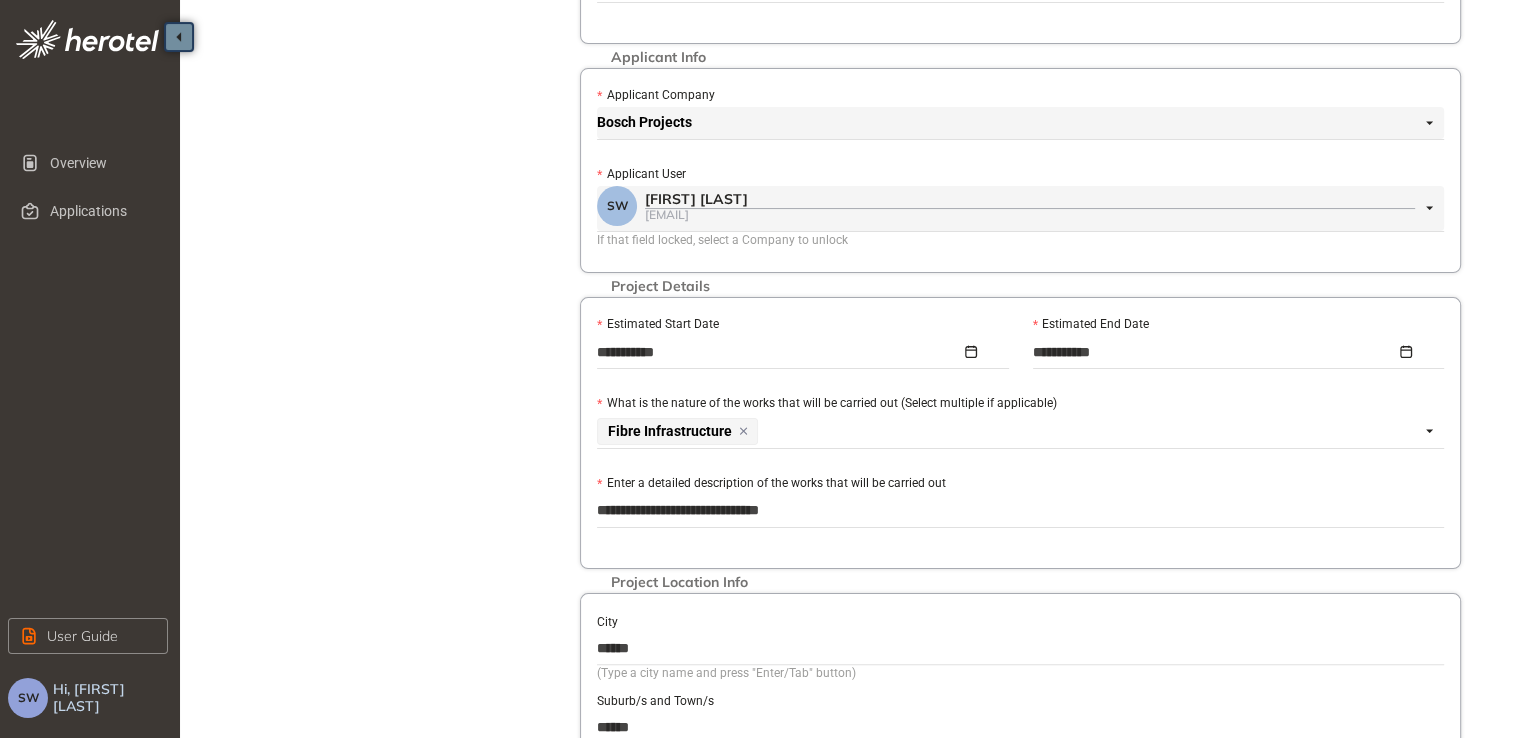 type on "**********" 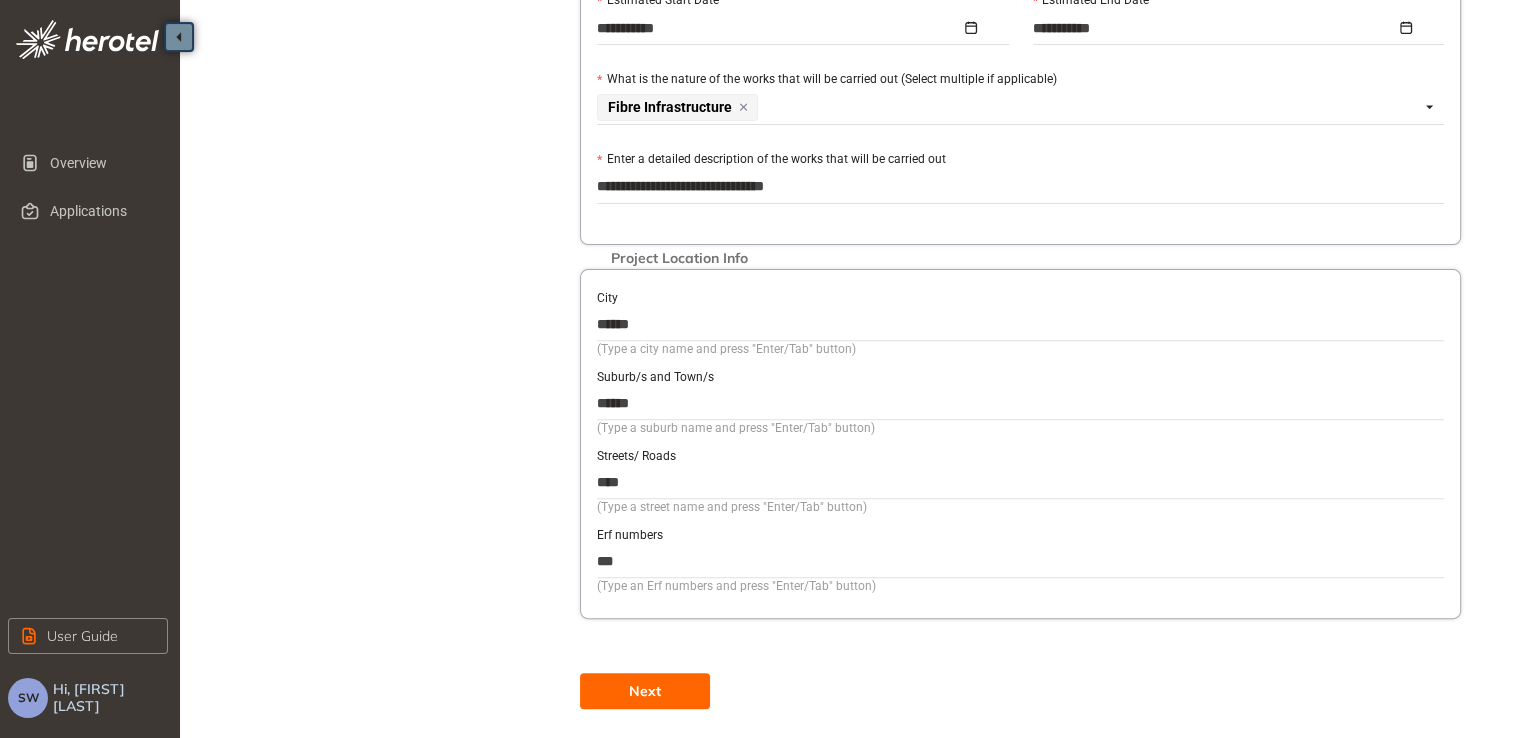 scroll, scrollTop: 640, scrollLeft: 0, axis: vertical 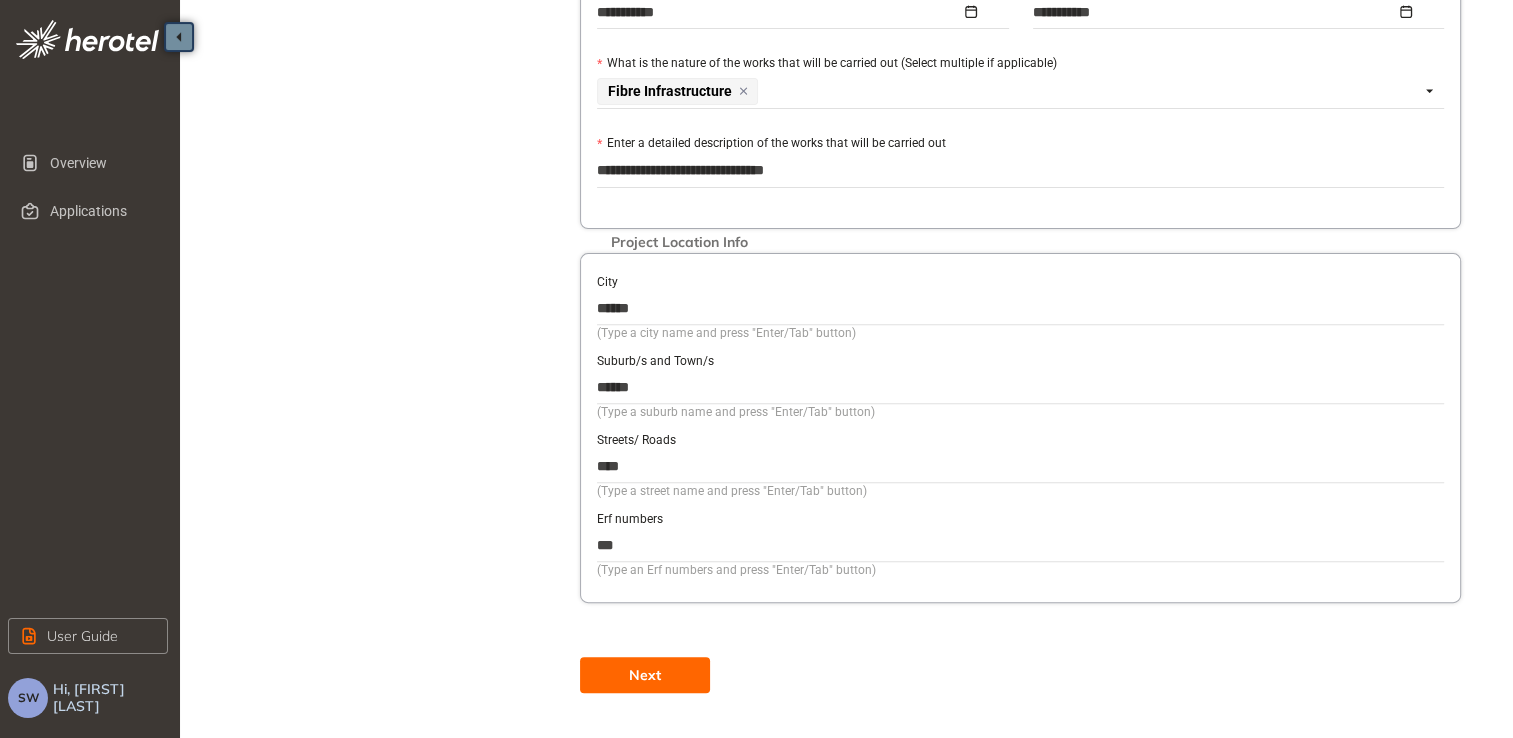 type on "**********" 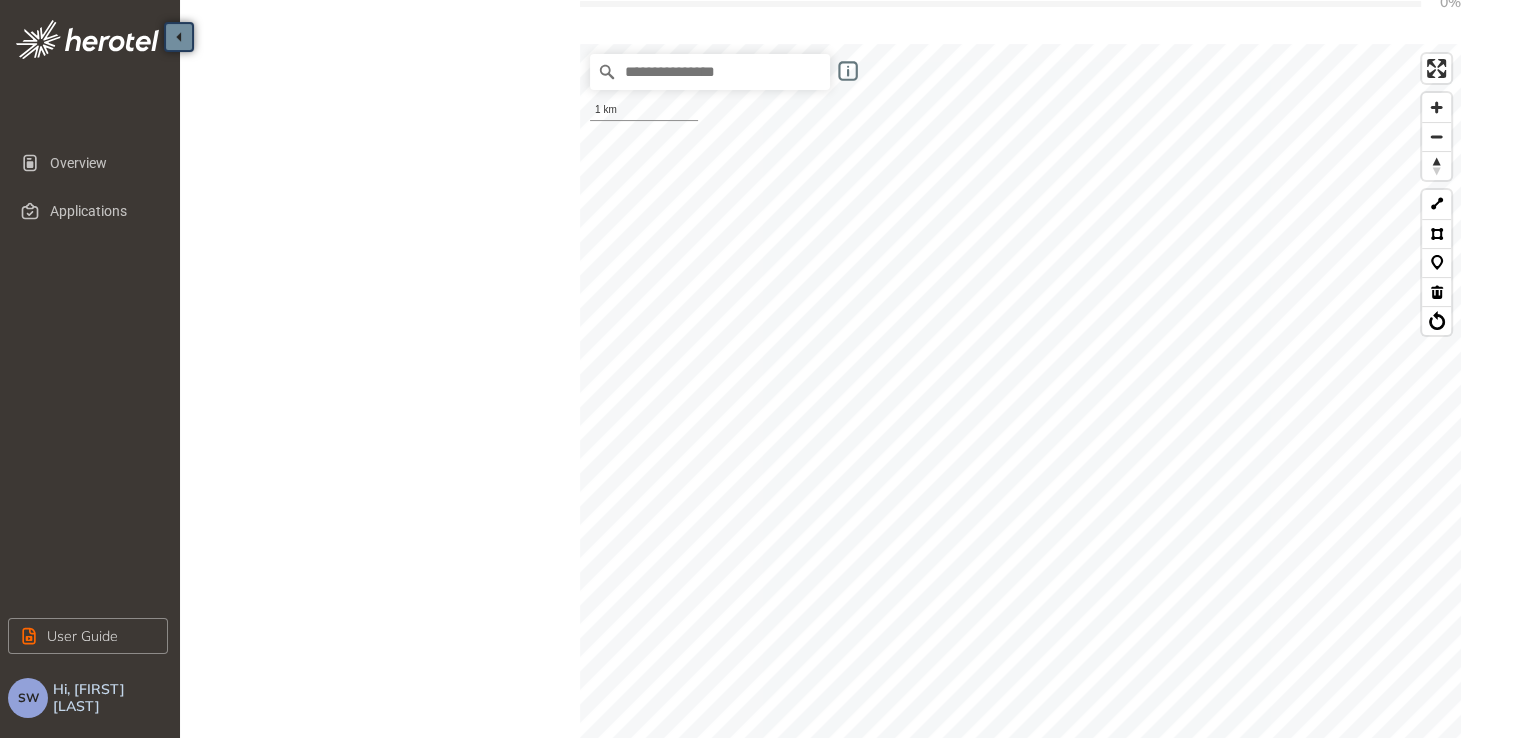 scroll, scrollTop: 440, scrollLeft: 0, axis: vertical 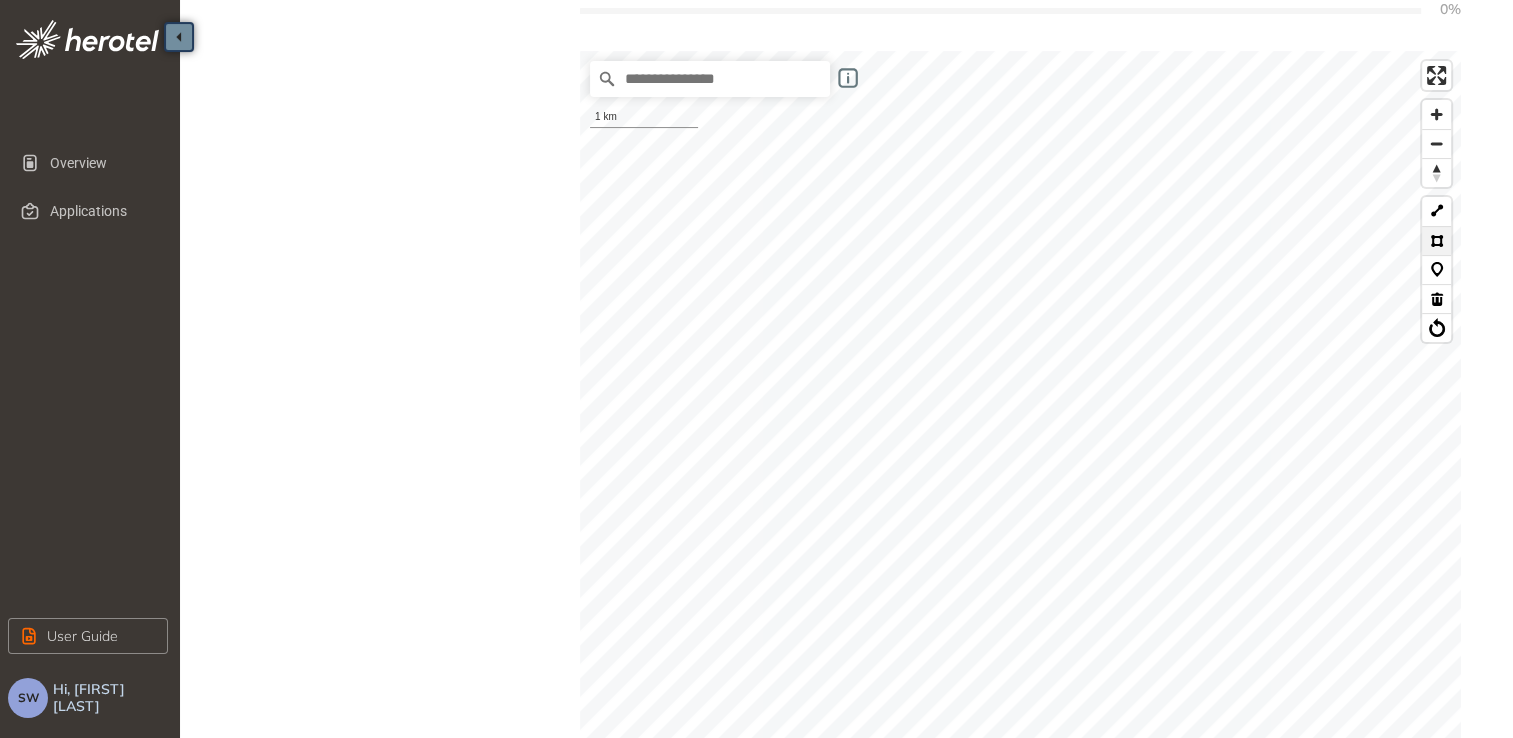 click at bounding box center [1436, 240] 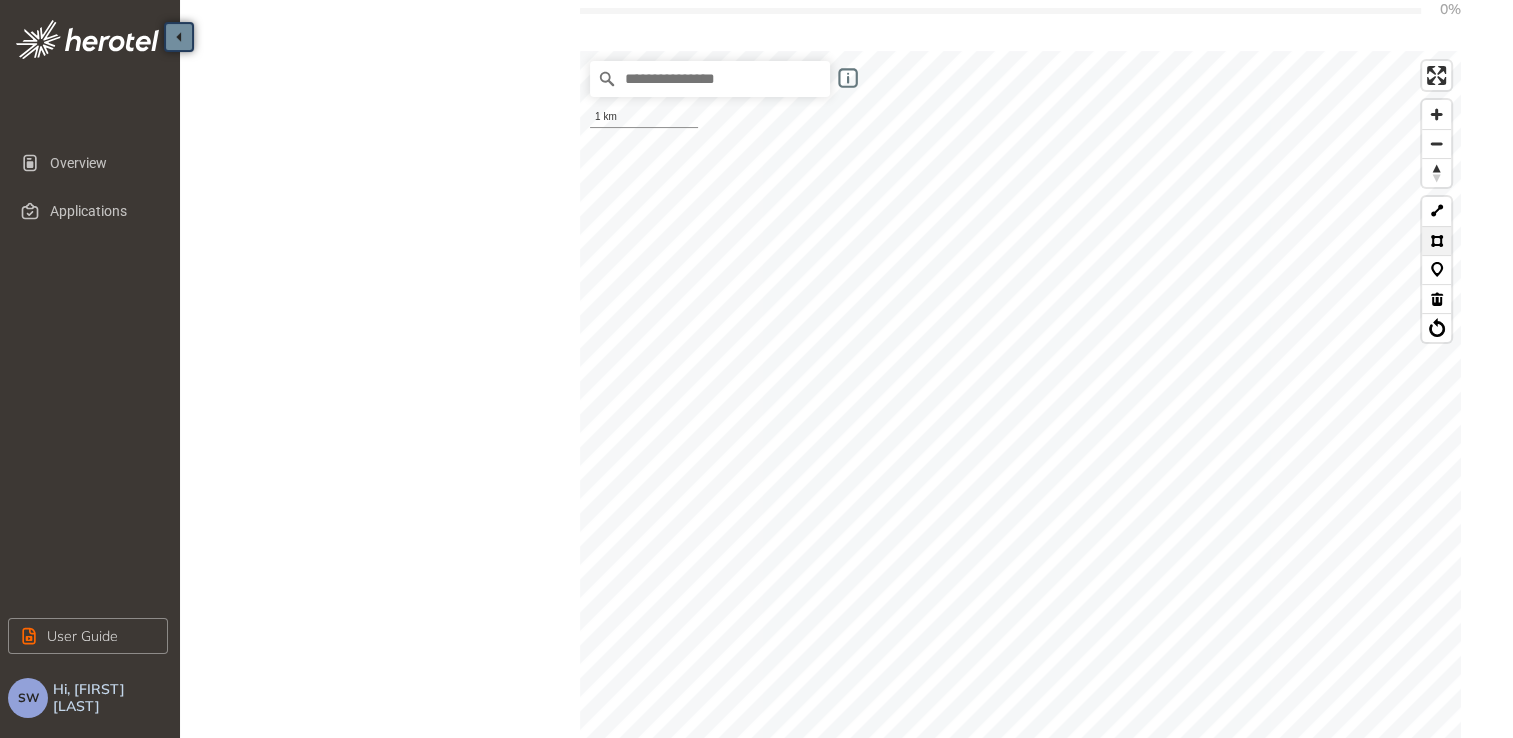 click at bounding box center (1436, 240) 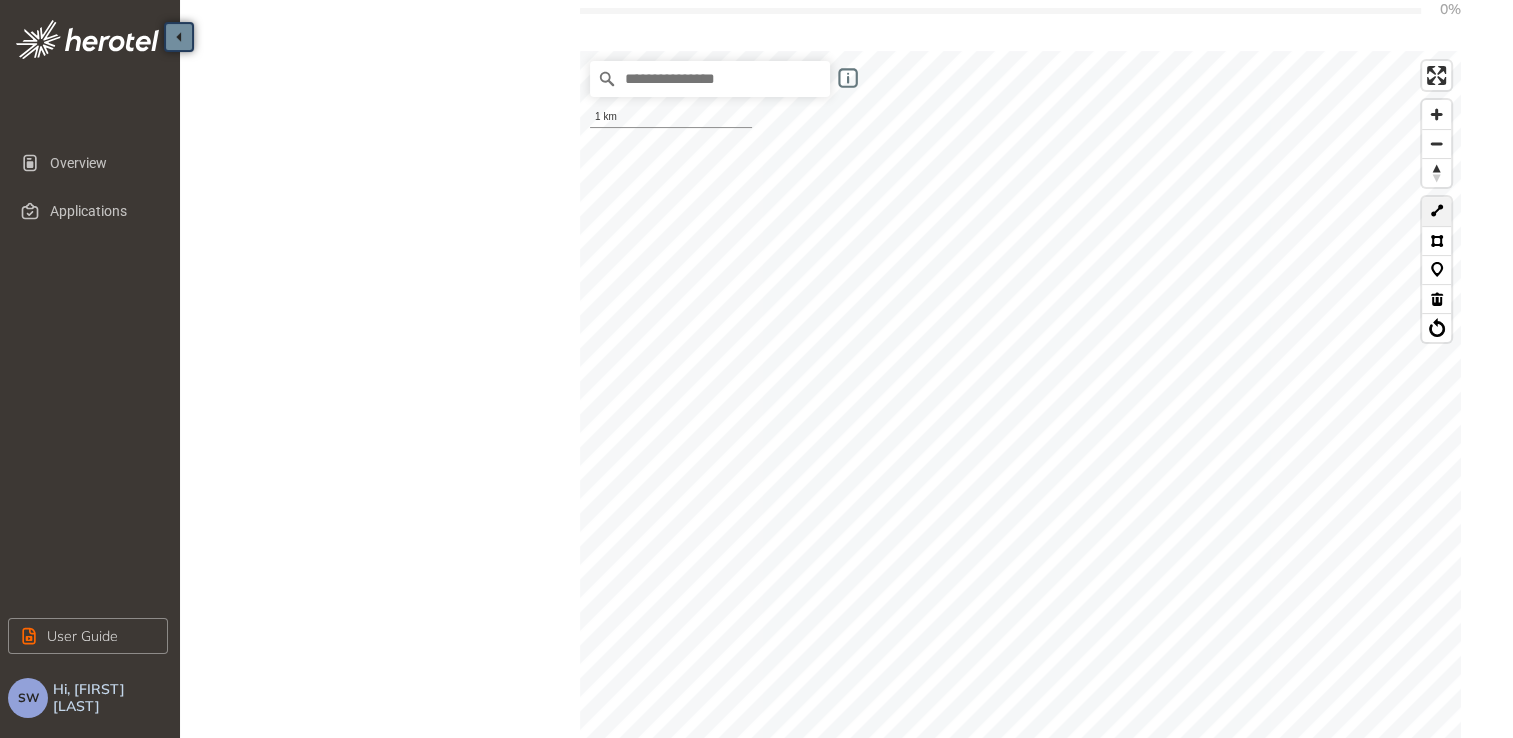 click at bounding box center [1436, 211] 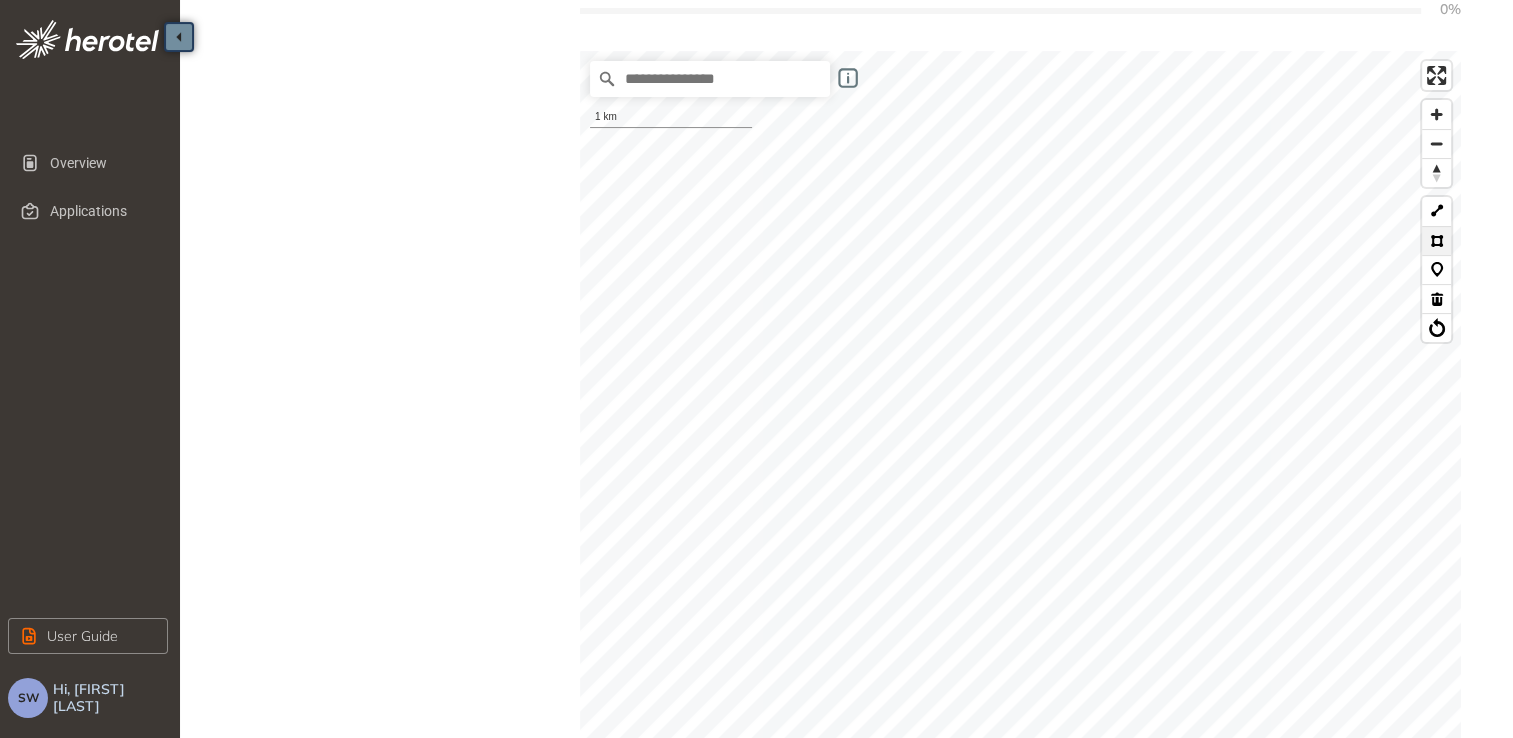 click at bounding box center [1436, 240] 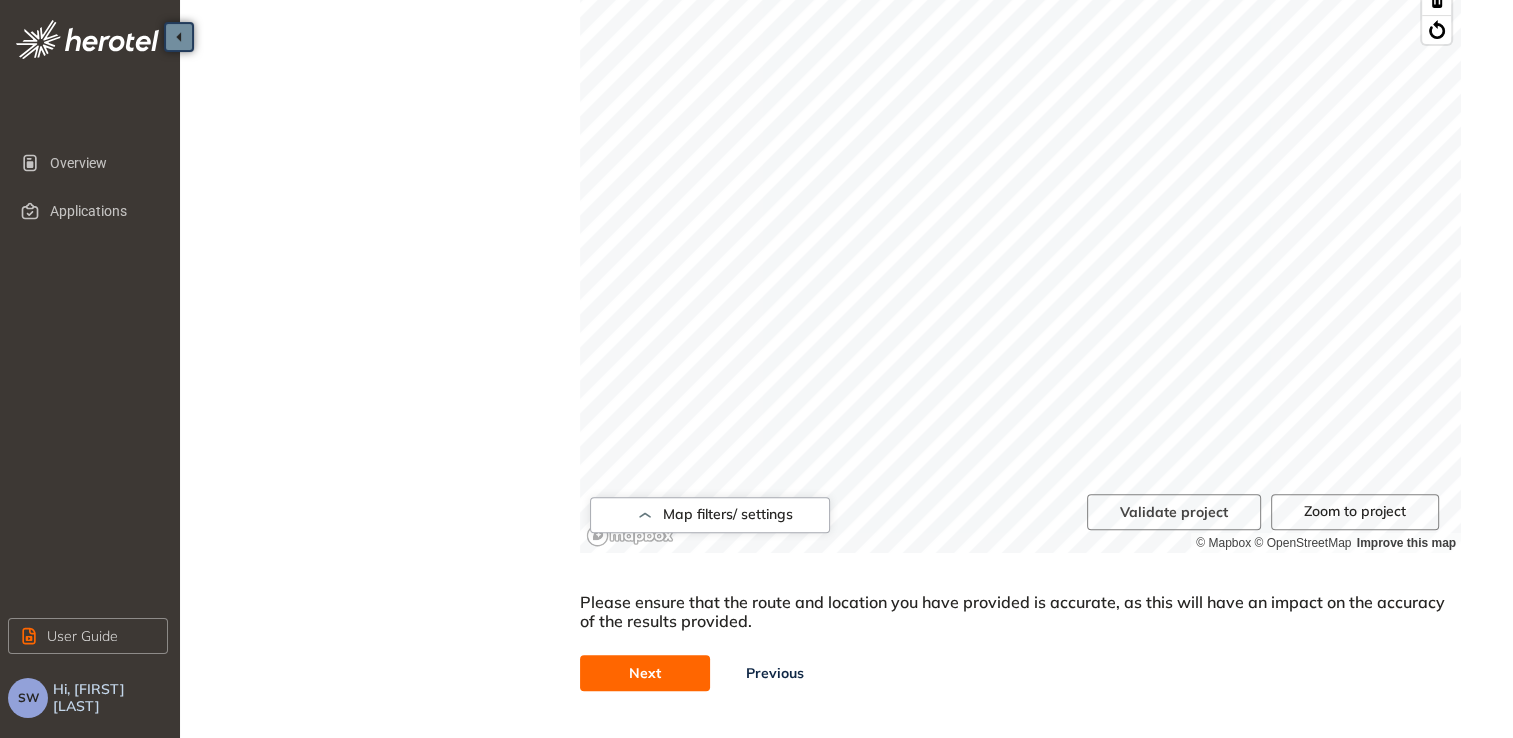 scroll, scrollTop: 740, scrollLeft: 0, axis: vertical 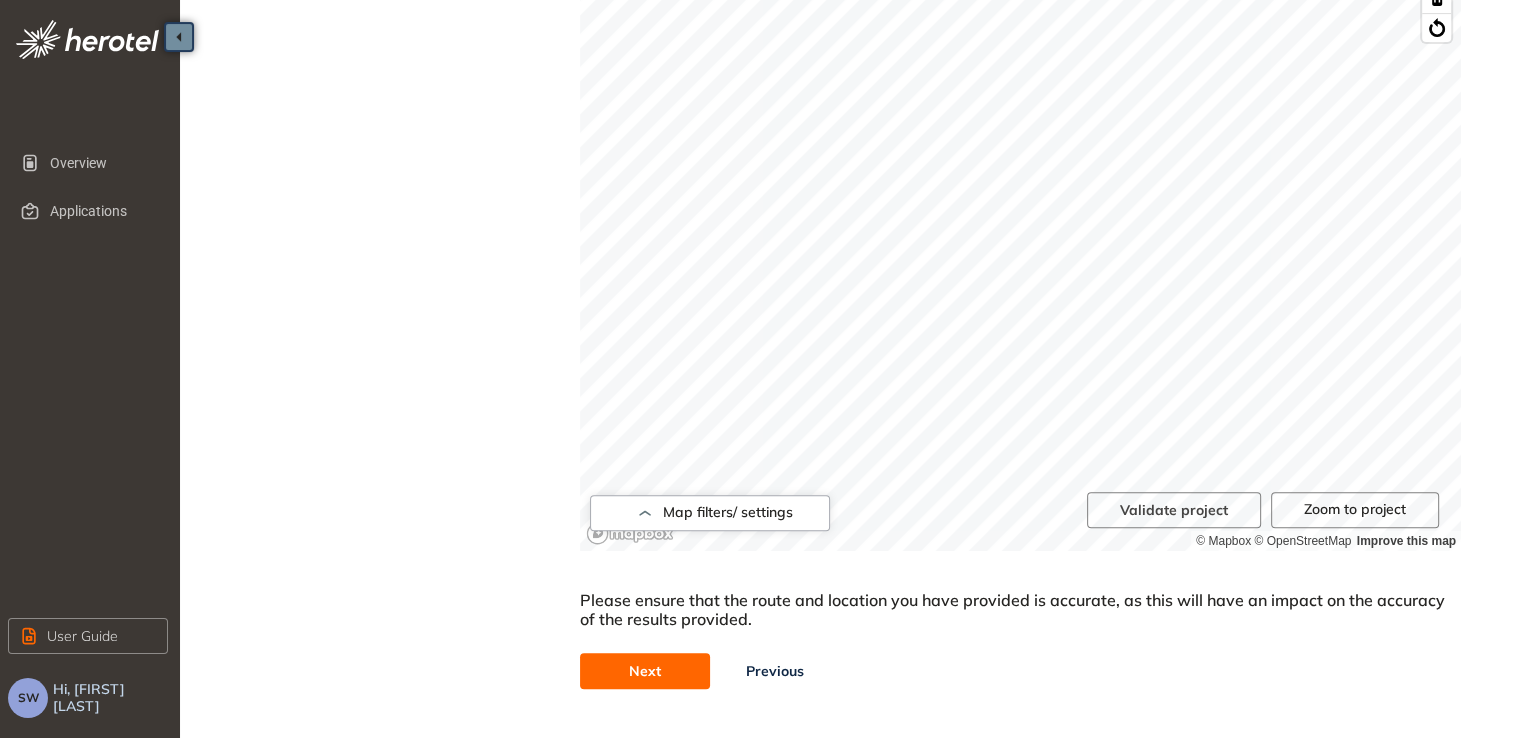 click on "Next" at bounding box center (645, 671) 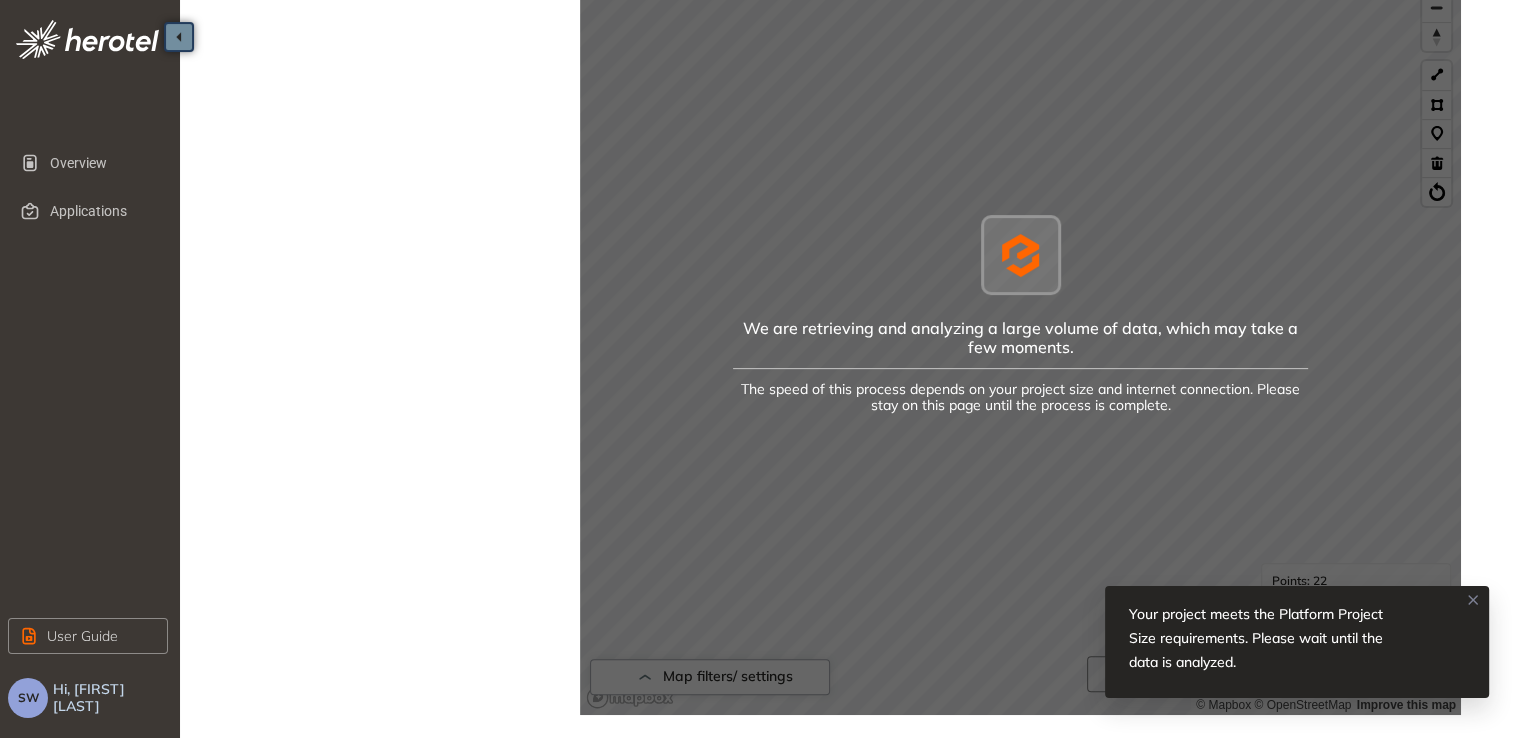 scroll, scrollTop: 640, scrollLeft: 0, axis: vertical 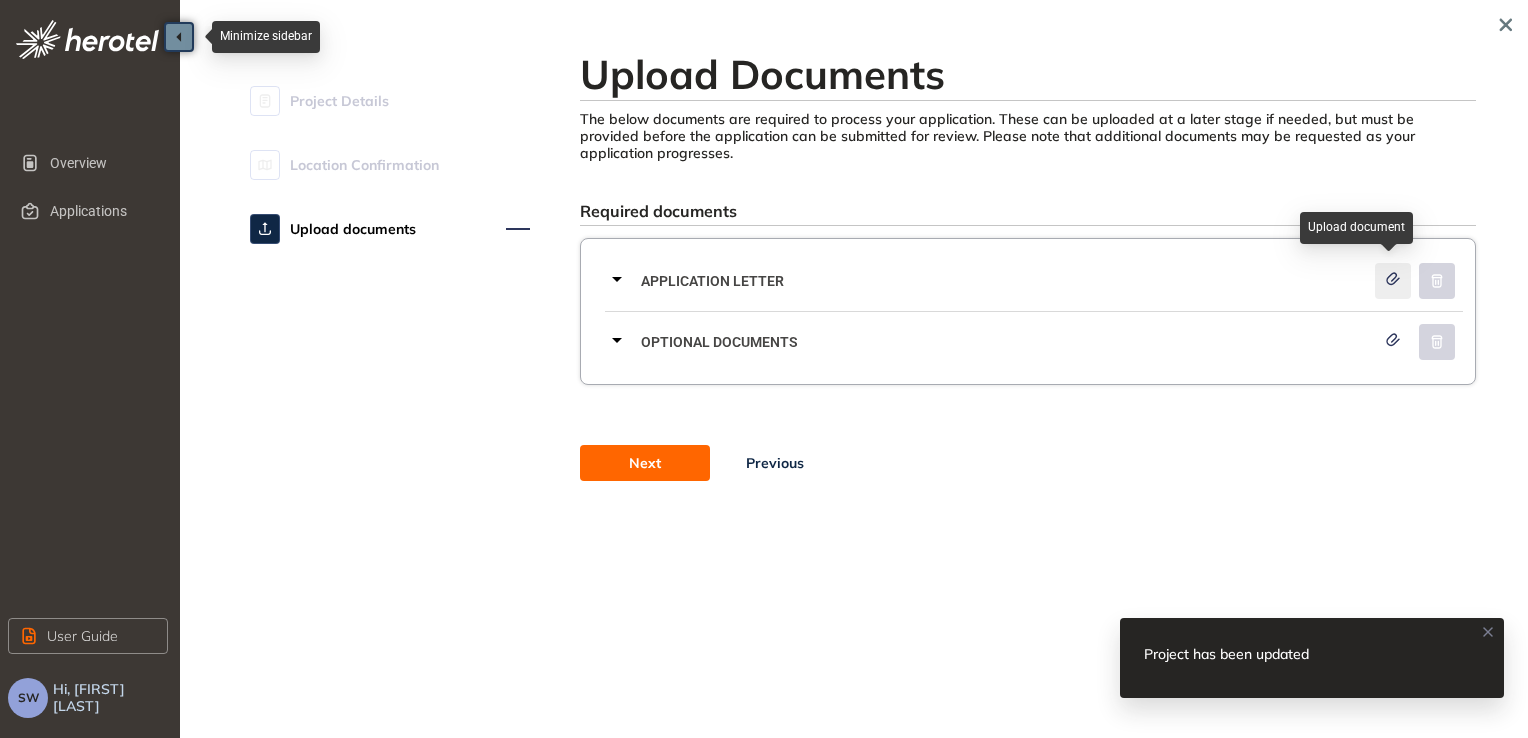 click 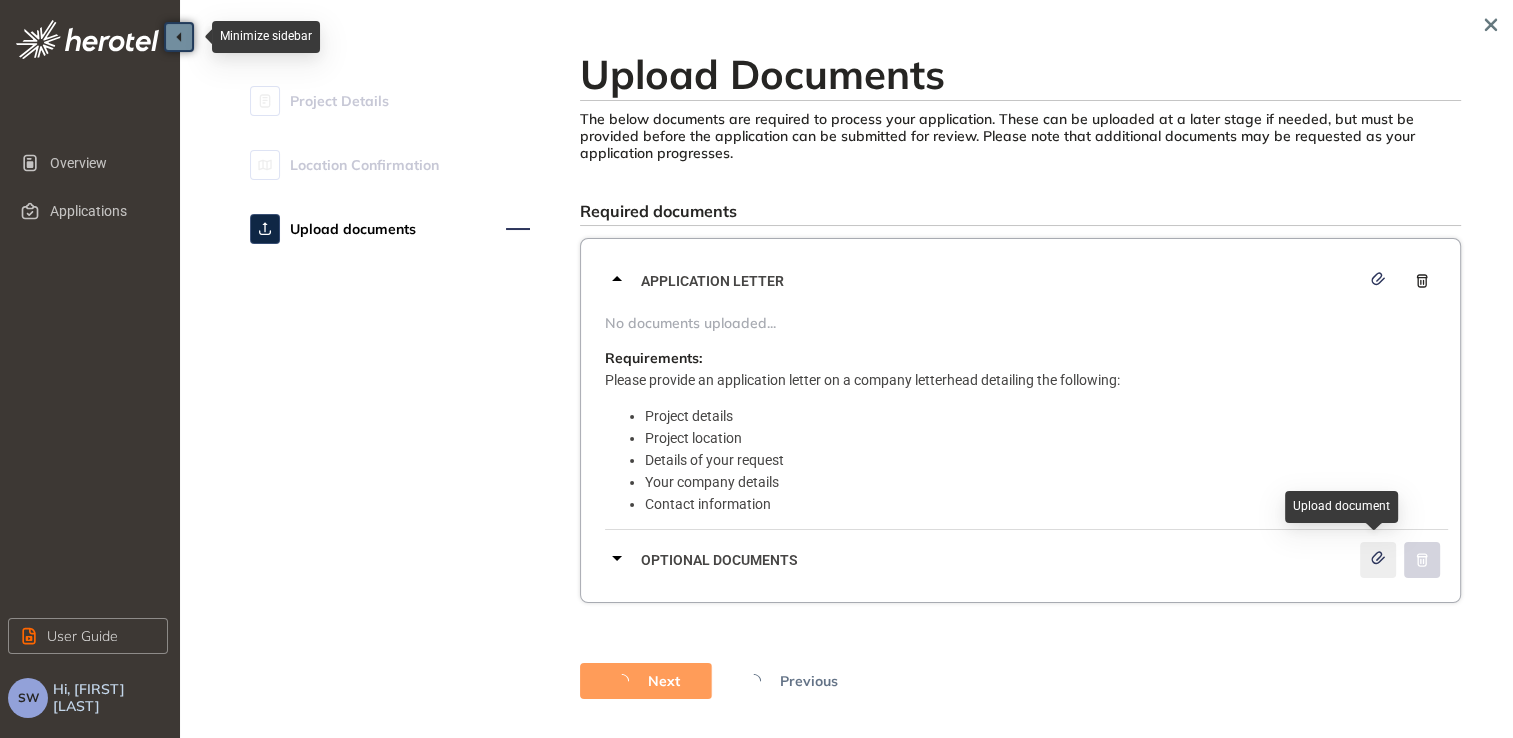 click 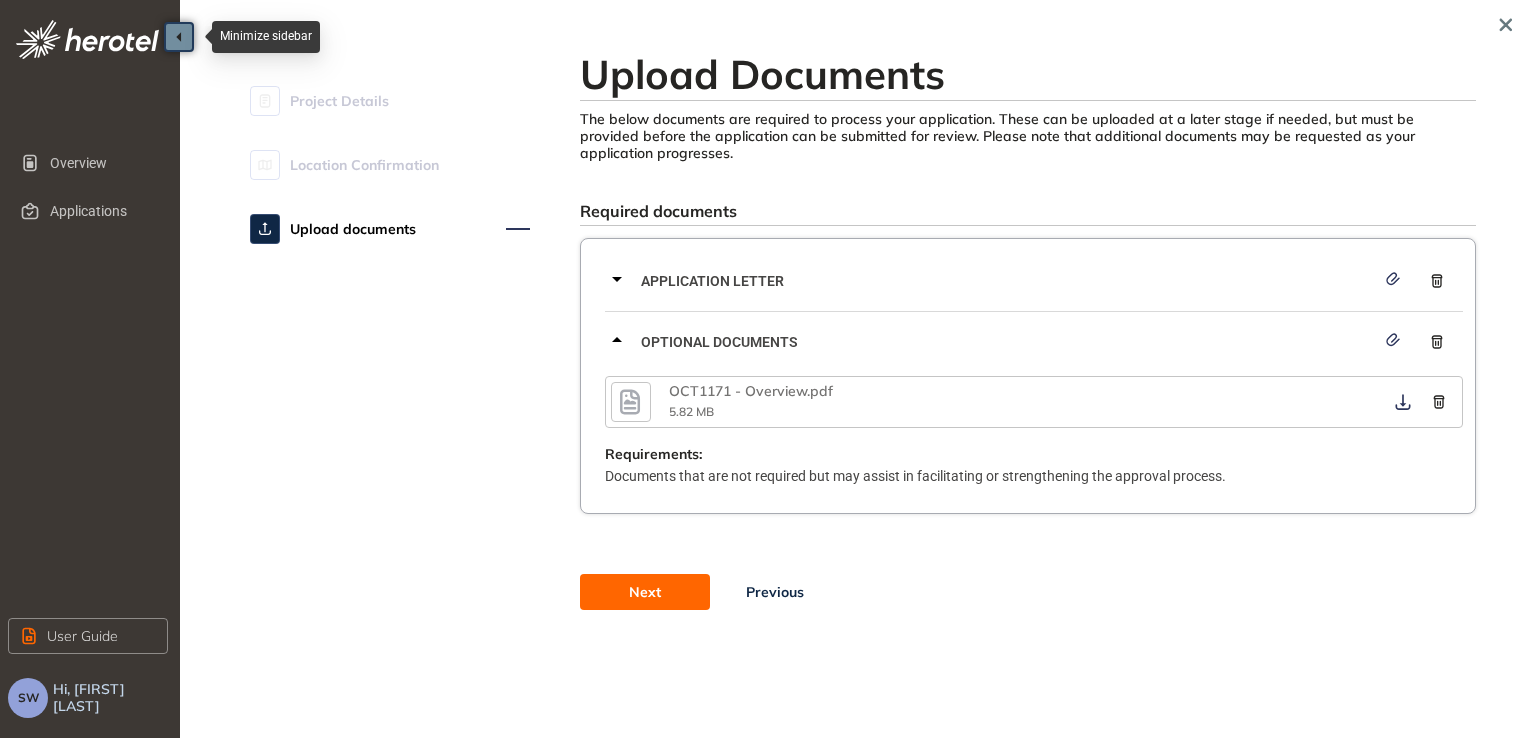 click 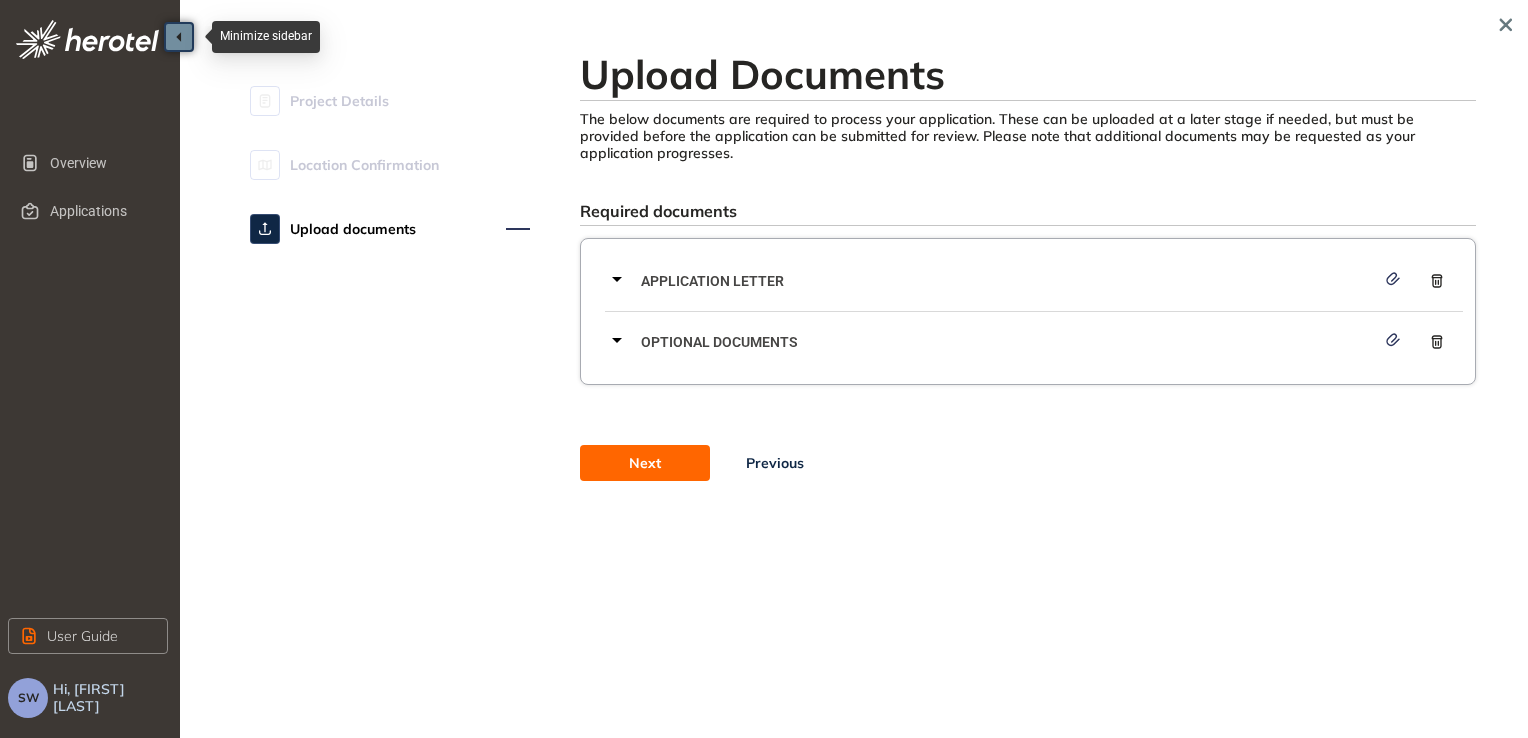 click on "Next" at bounding box center [645, 463] 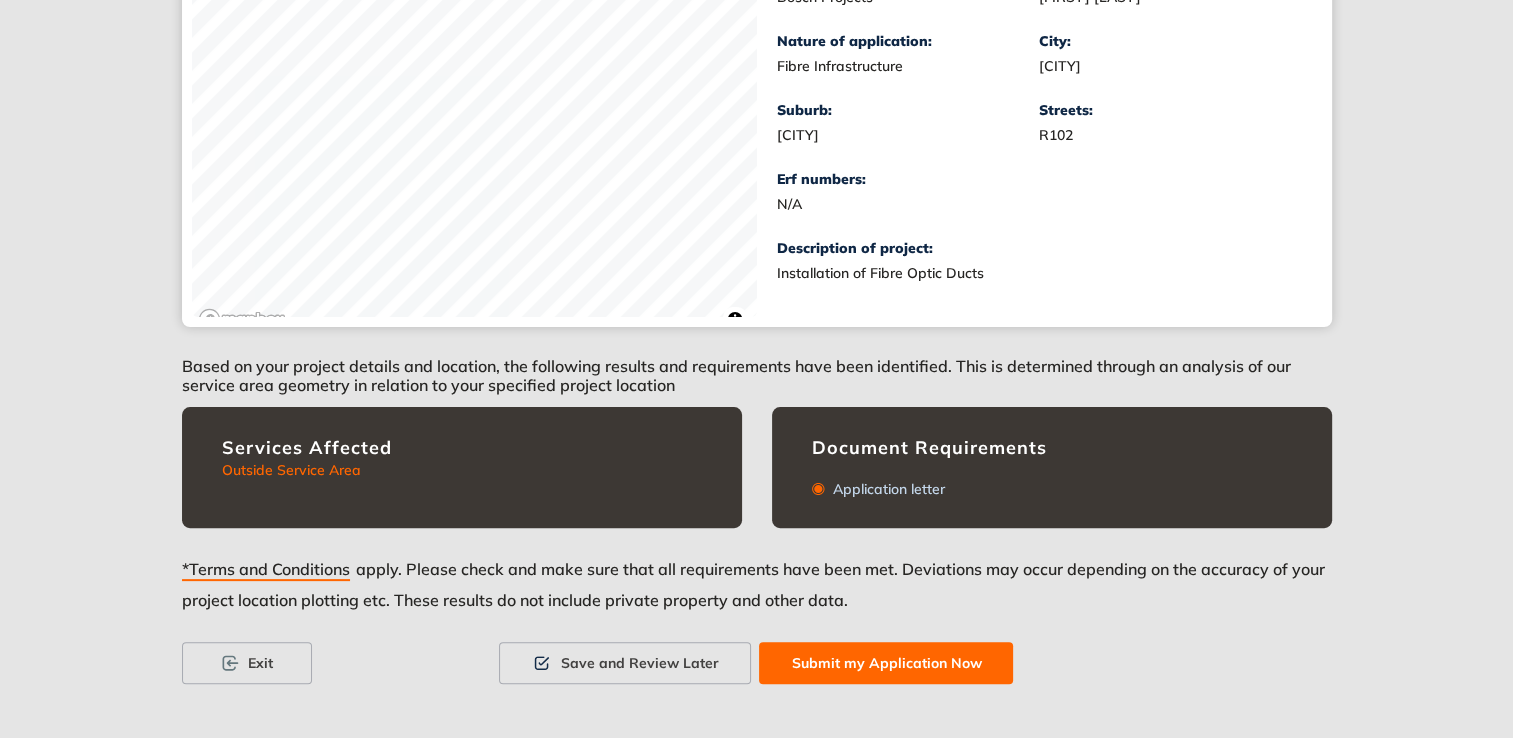 scroll, scrollTop: 438, scrollLeft: 0, axis: vertical 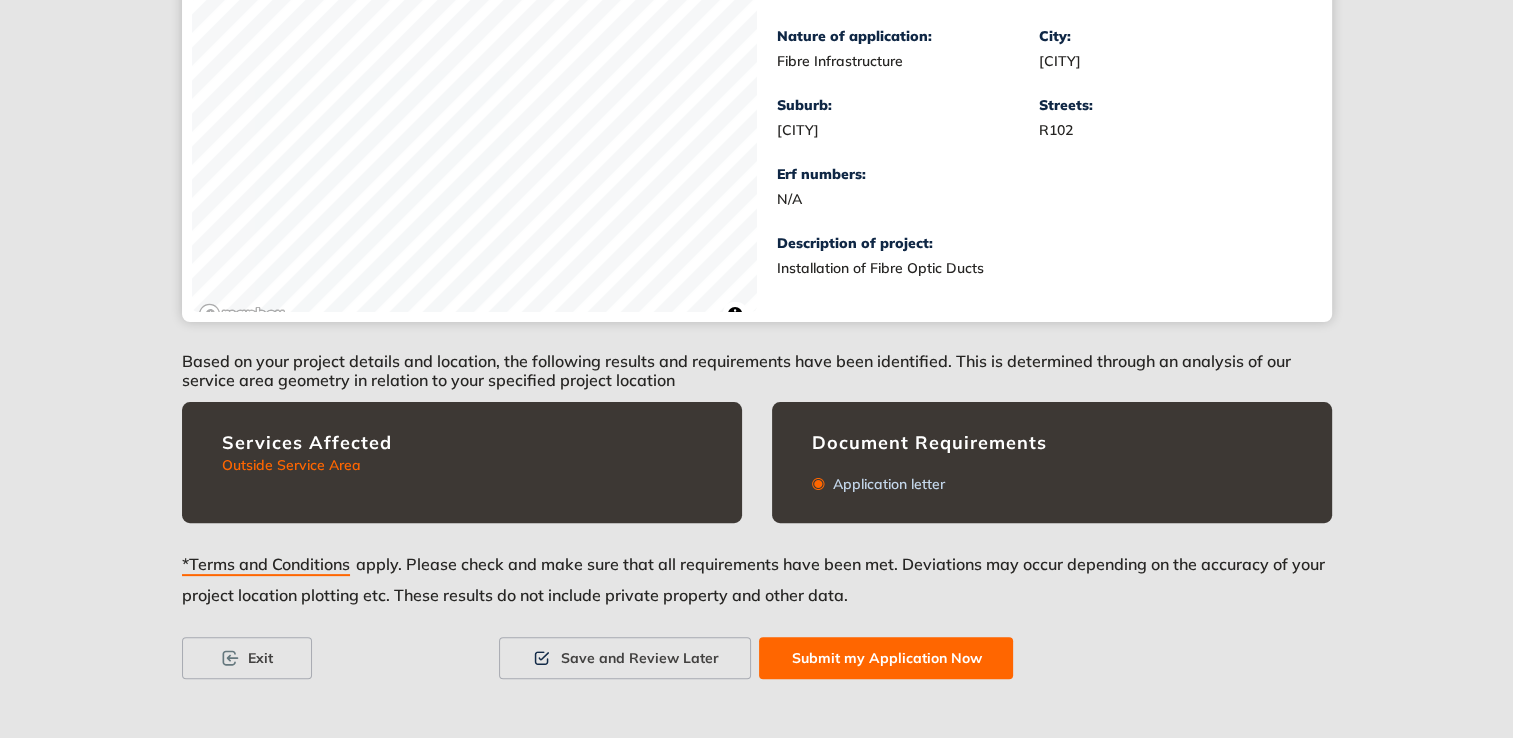 click on "Submit my Application Now" at bounding box center [886, 658] 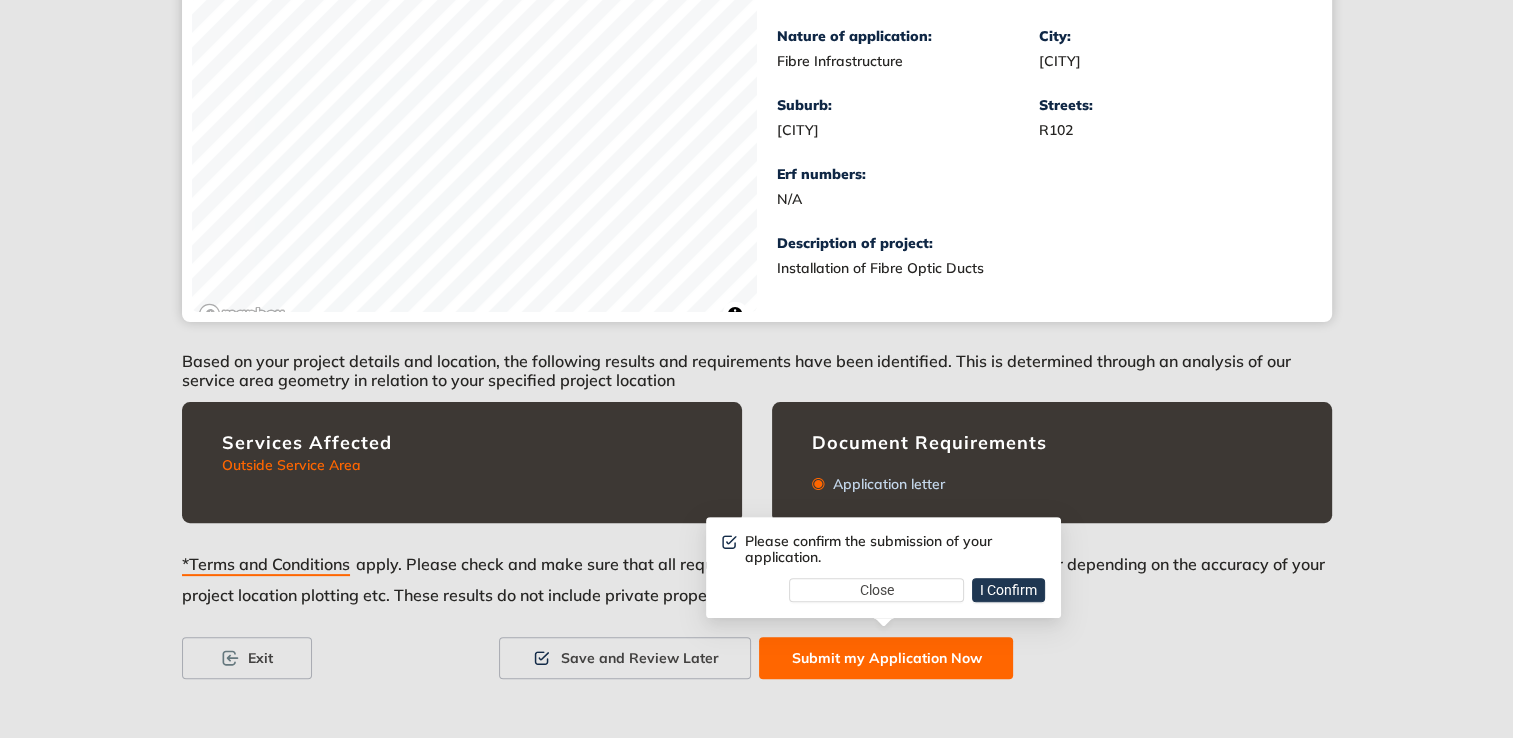 click on "I Confirm" at bounding box center [1008, 590] 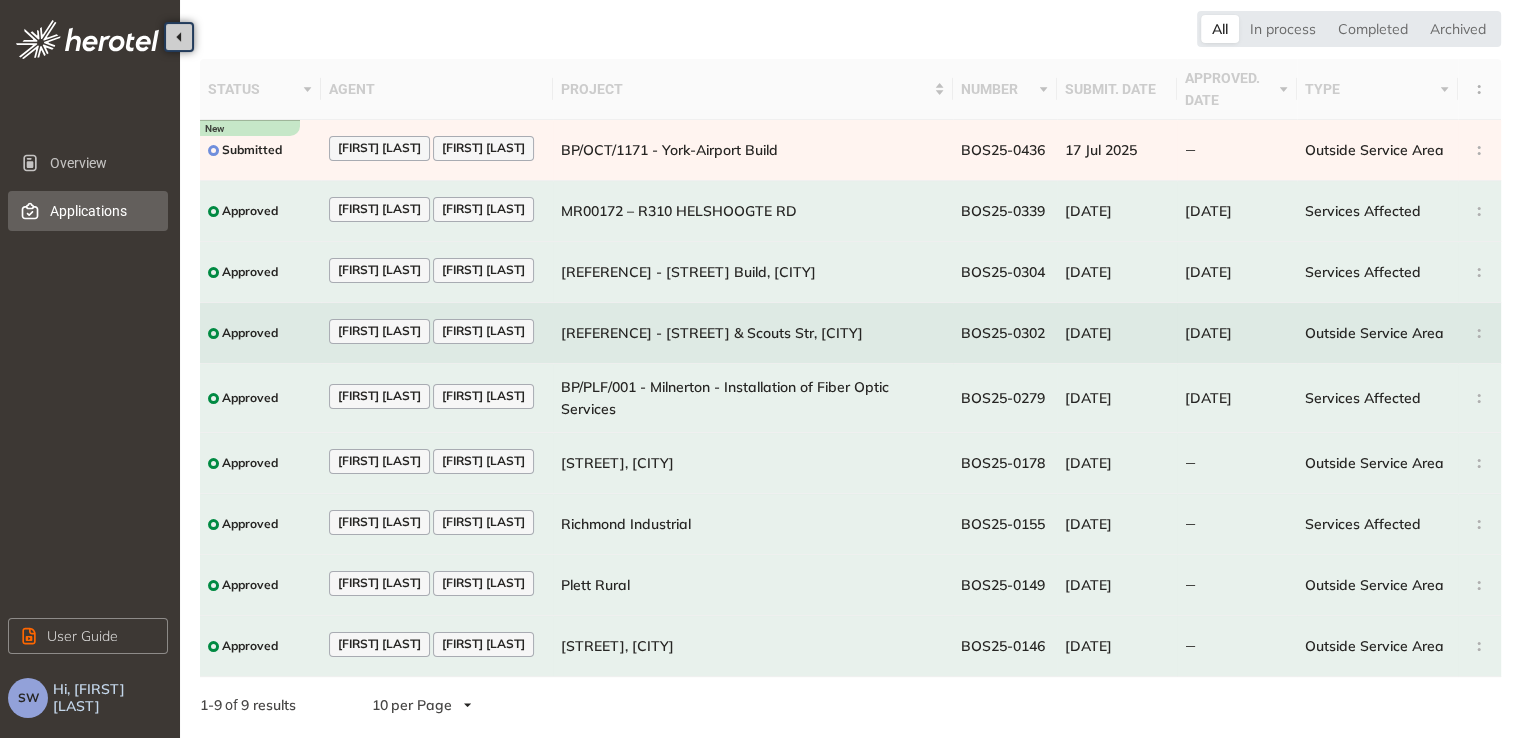 scroll, scrollTop: 0, scrollLeft: 0, axis: both 